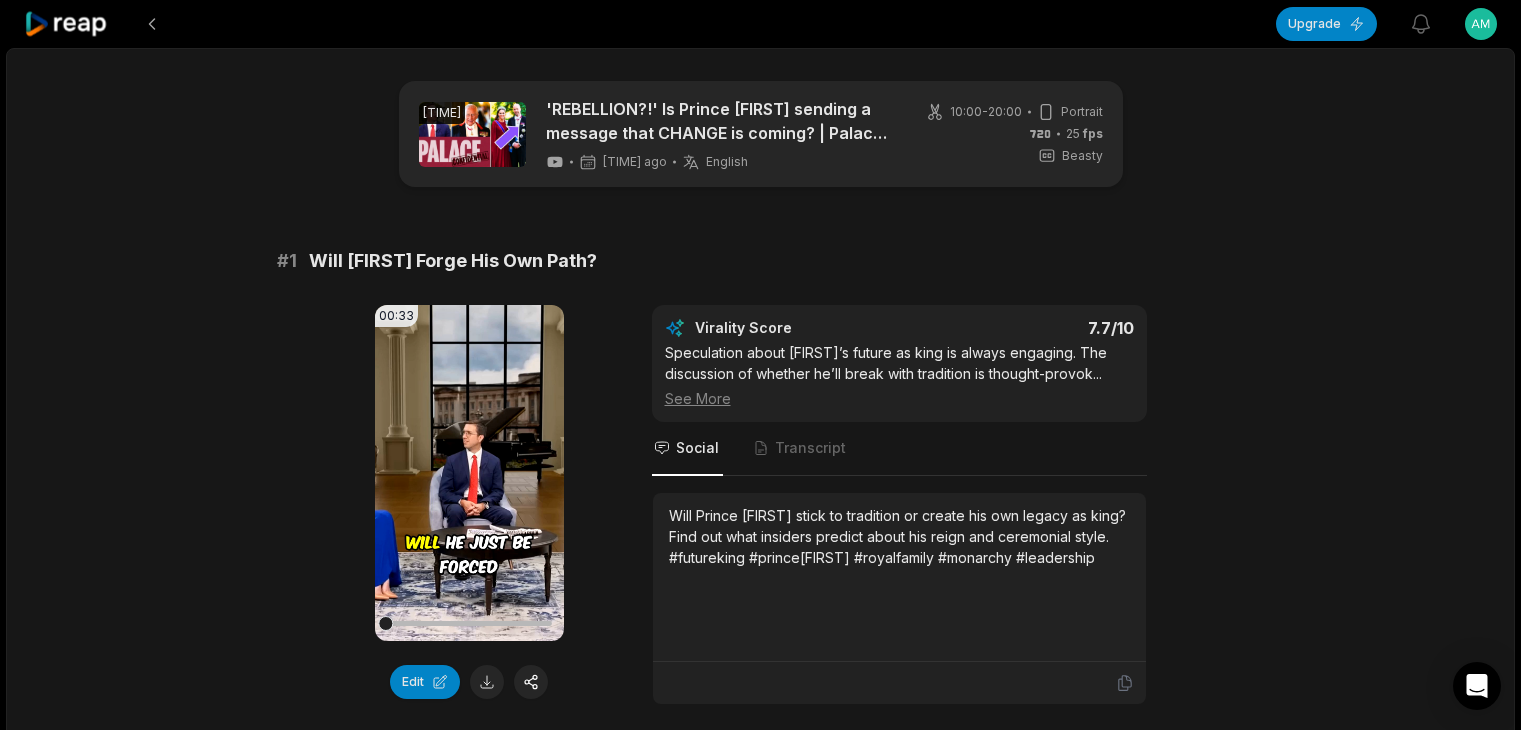 scroll, scrollTop: 0, scrollLeft: 0, axis: both 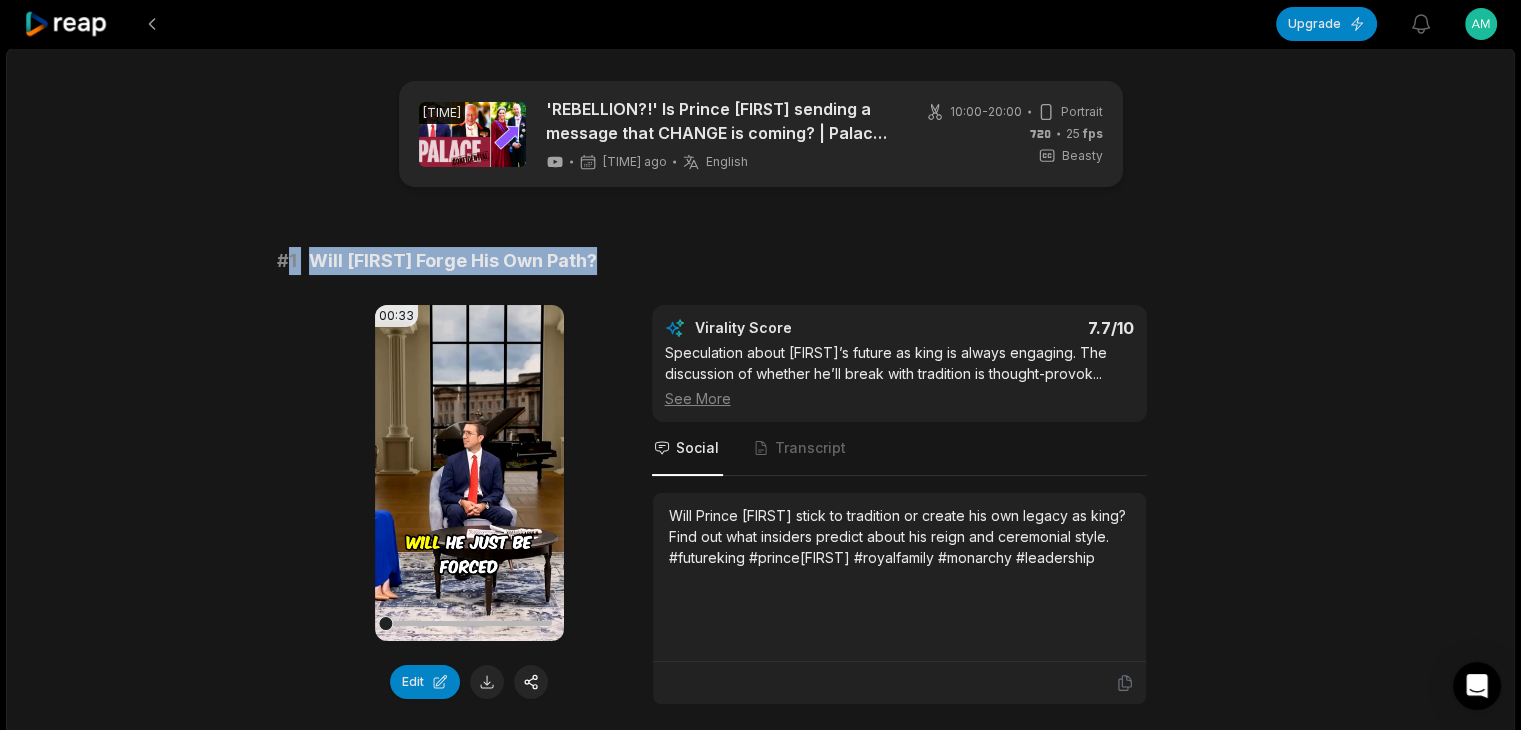 drag, startPoint x: 286, startPoint y: 259, endPoint x: 694, endPoint y: 245, distance: 408.2401 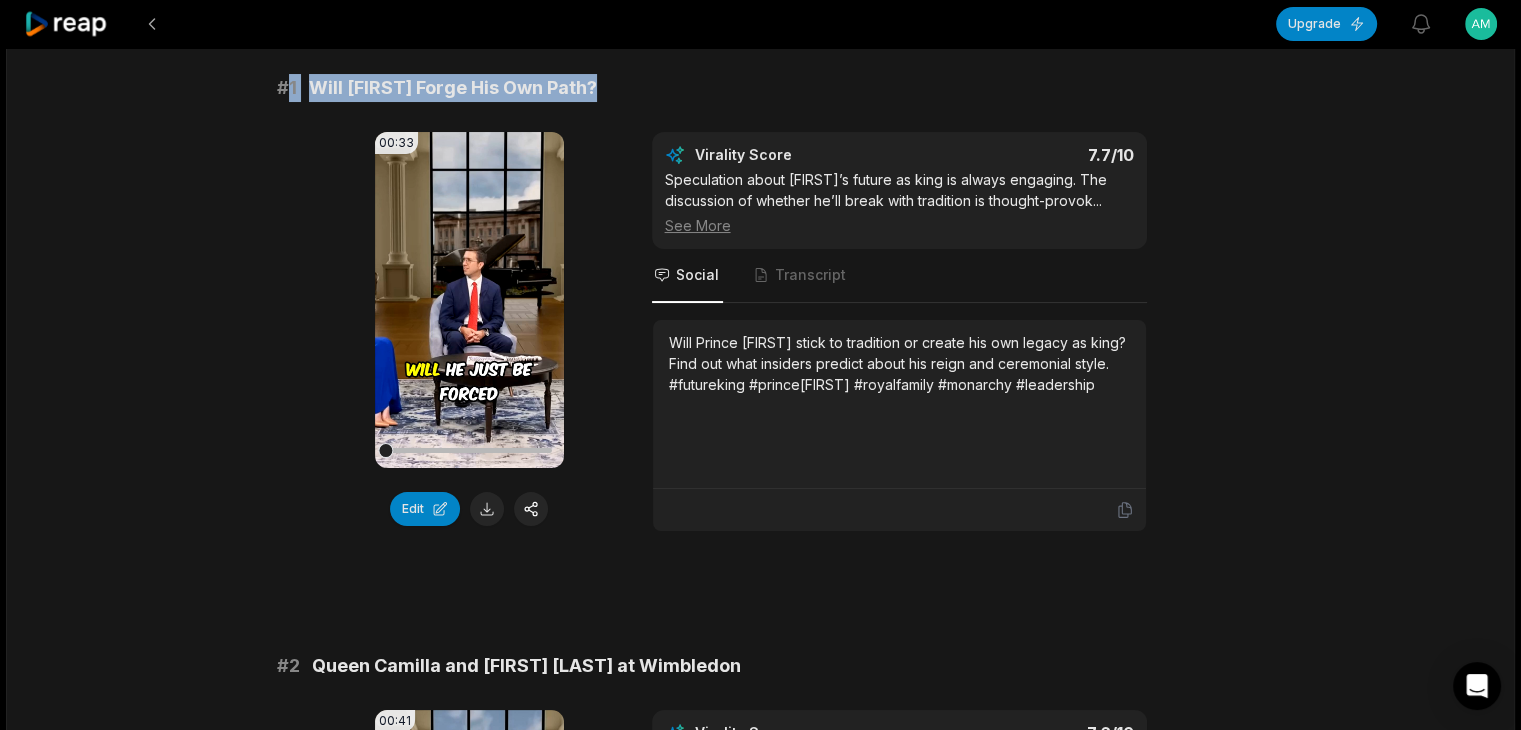 scroll, scrollTop: 200, scrollLeft: 0, axis: vertical 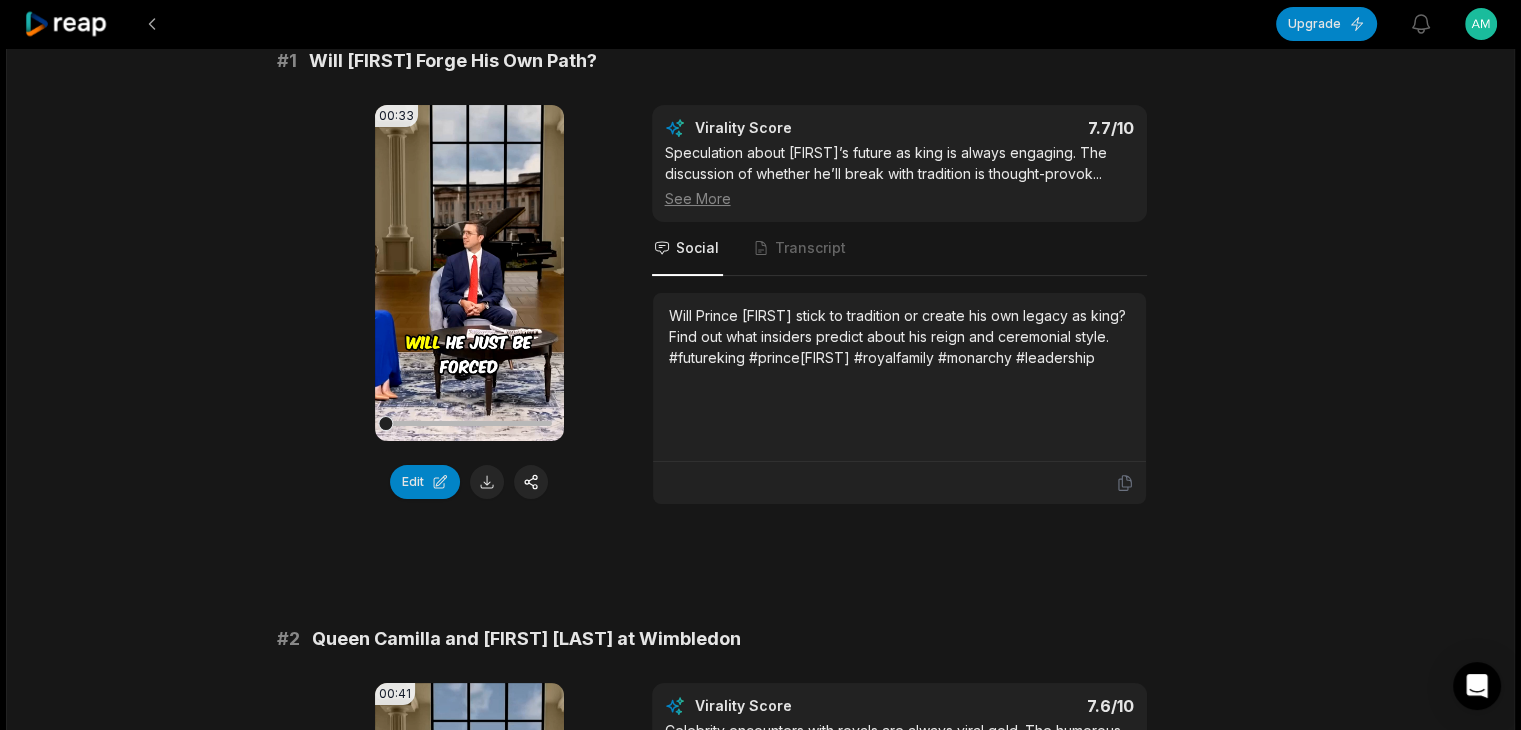 click on "Will Prince [FIRST] stick to tradition or create his own legacy as king? Find out what insiders predict about his reign and ceremonial style. #futureking #prince[FIRST] #royalfamily #monarchy #leadership" at bounding box center (899, 336) 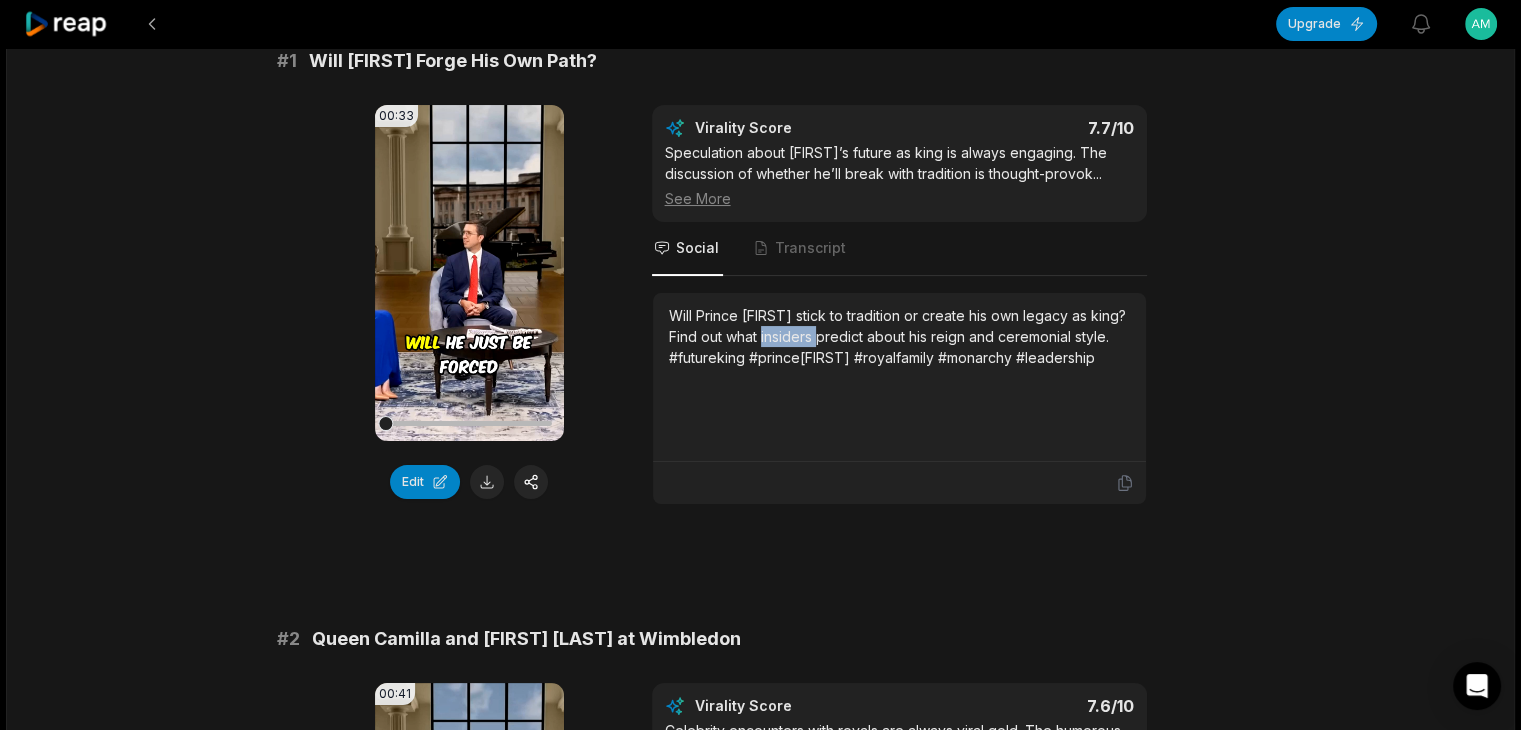 click on "Will Prince [FIRST] stick to tradition or create his own legacy as king? Find out what insiders predict about his reign and ceremonial style. #futureking #prince[FIRST] #royalfamily #monarchy #leadership" at bounding box center (899, 336) 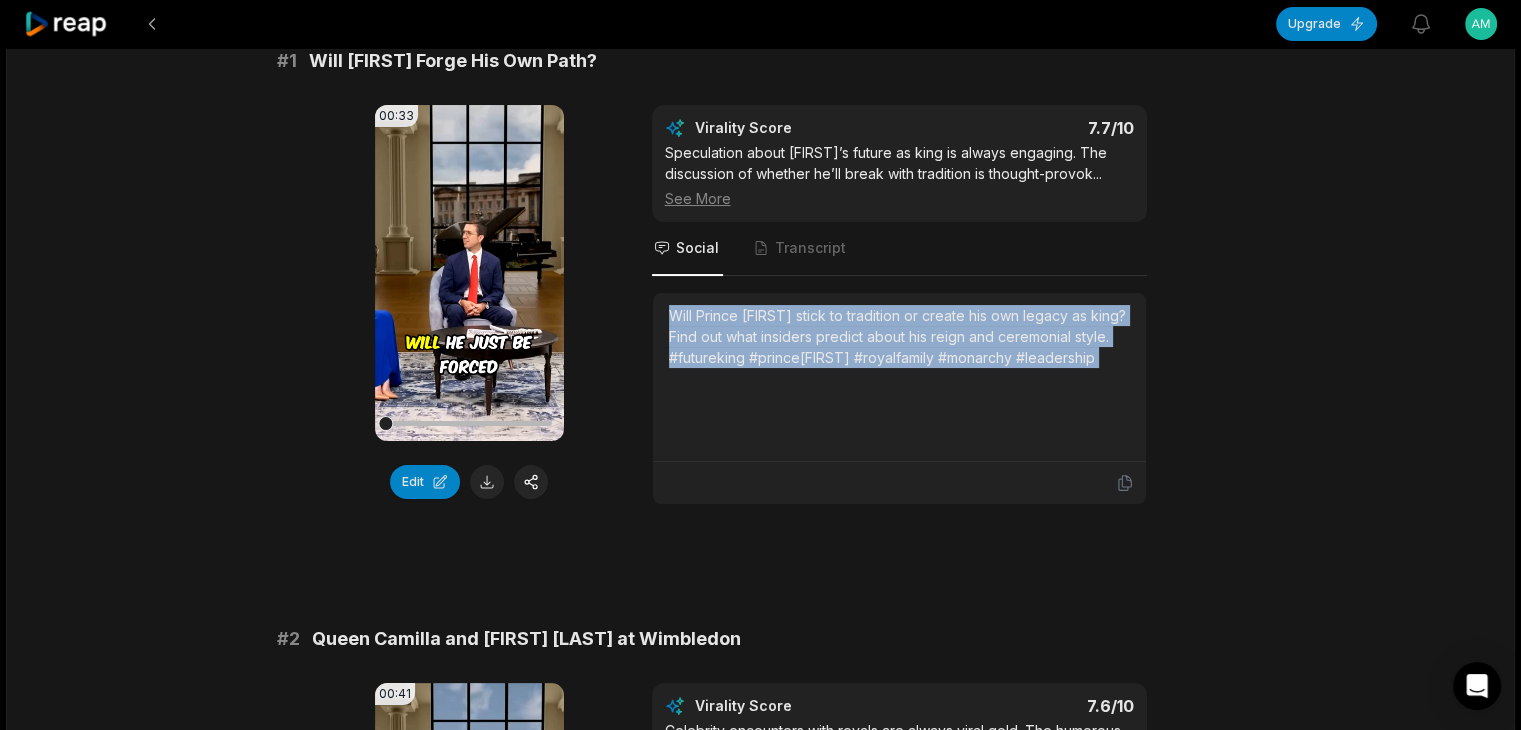 click on "Will Prince [FIRST] stick to tradition or create his own legacy as king? Find out what insiders predict about his reign and ceremonial style. #futureking #prince[FIRST] #royalfamily #monarchy #leadership" at bounding box center (899, 336) 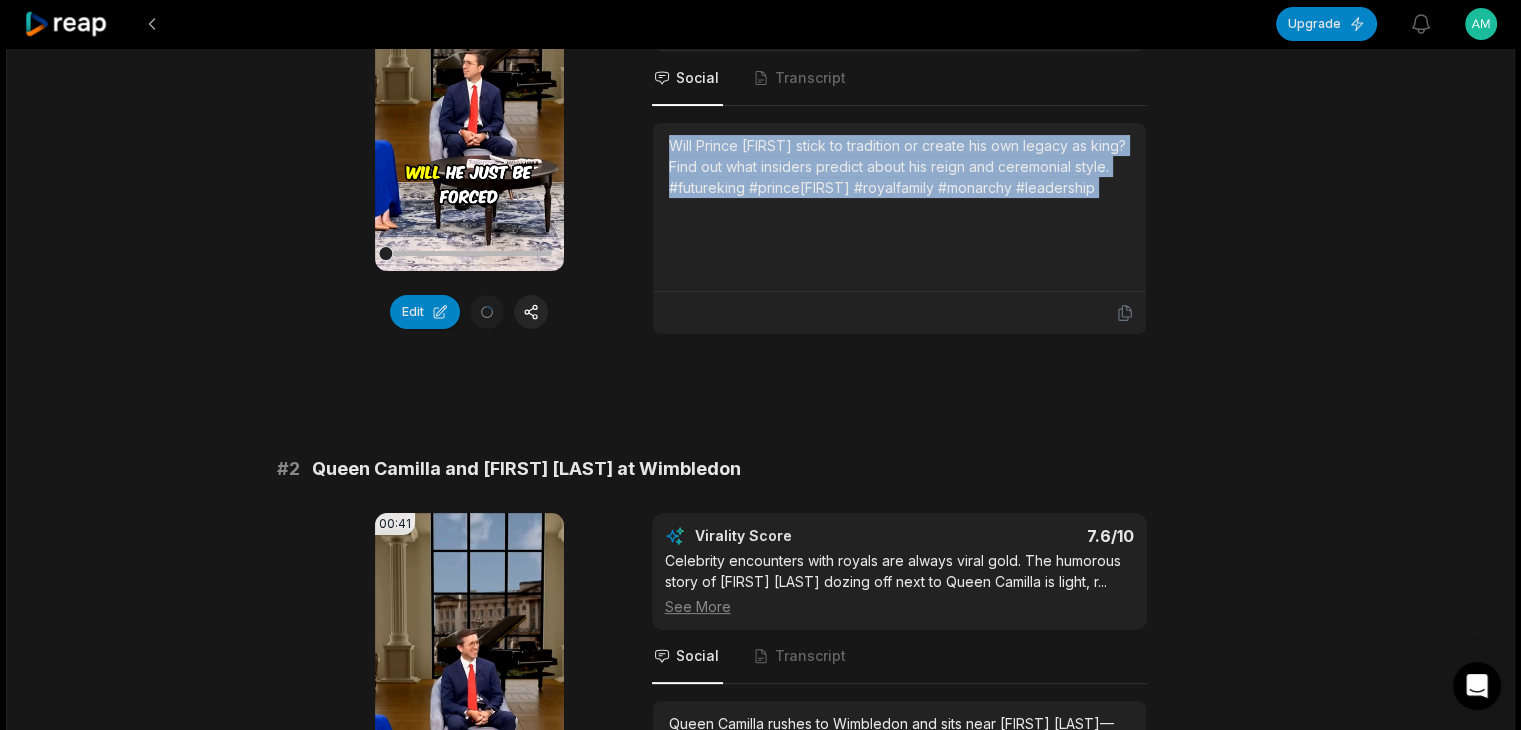 scroll, scrollTop: 600, scrollLeft: 0, axis: vertical 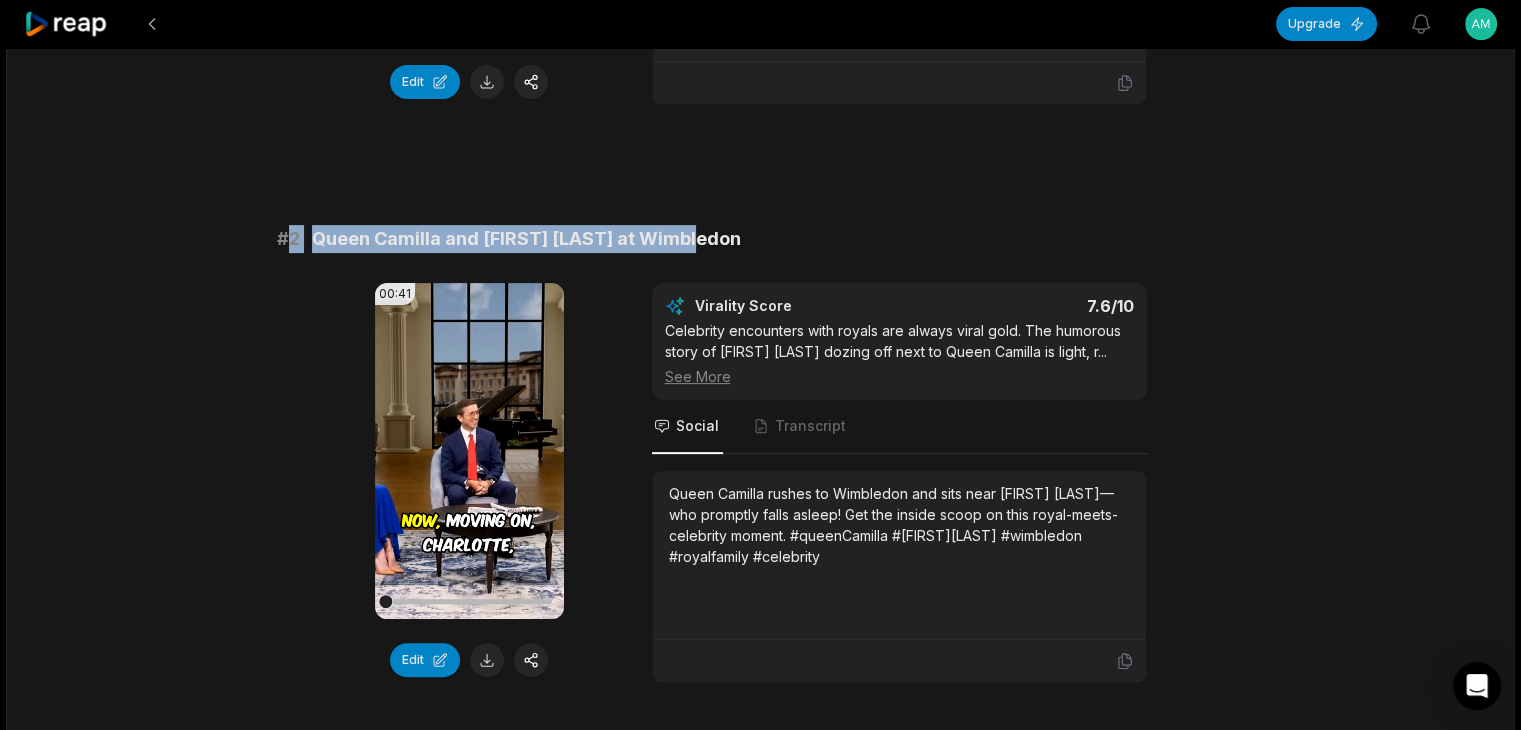 drag, startPoint x: 286, startPoint y: 231, endPoint x: 933, endPoint y: 229, distance: 647.0031 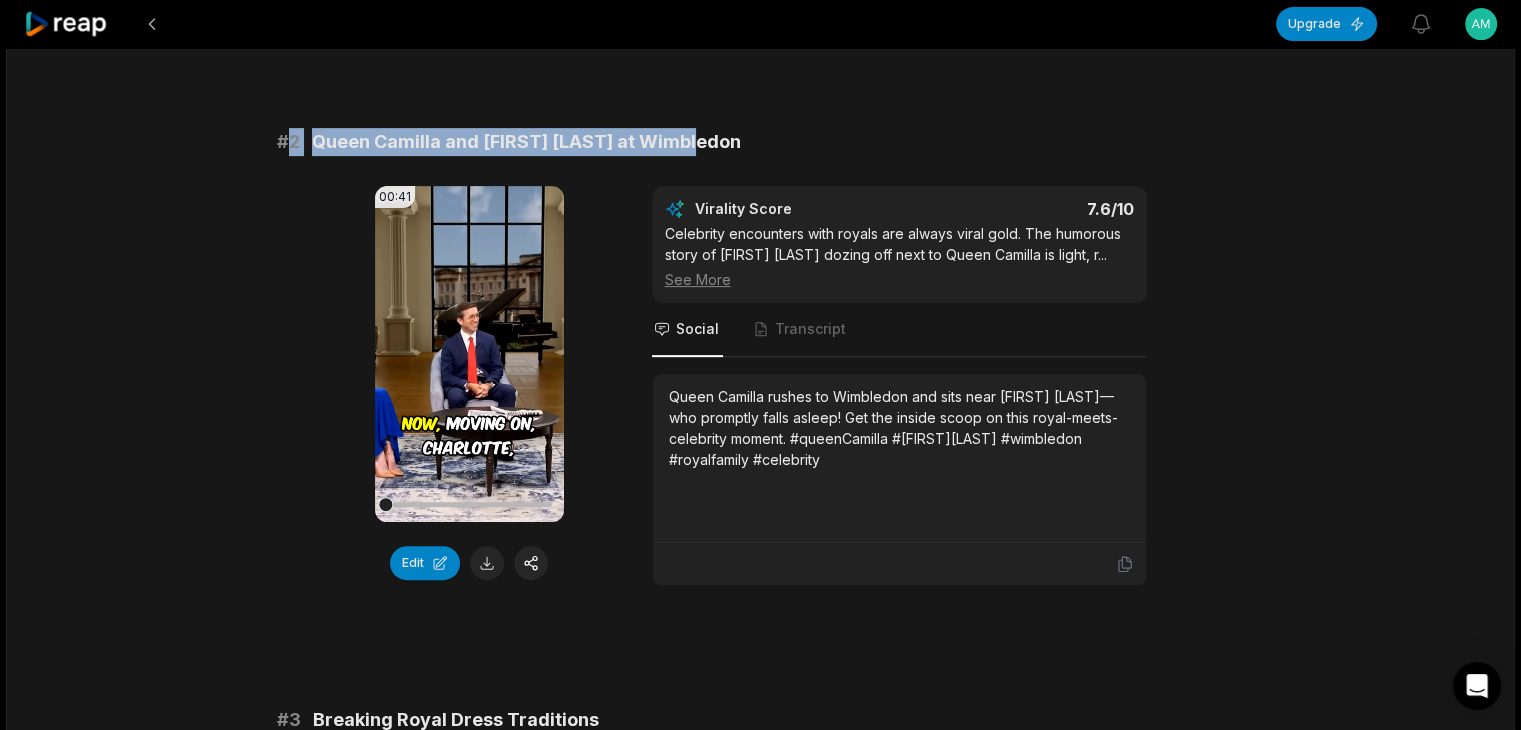 scroll, scrollTop: 800, scrollLeft: 0, axis: vertical 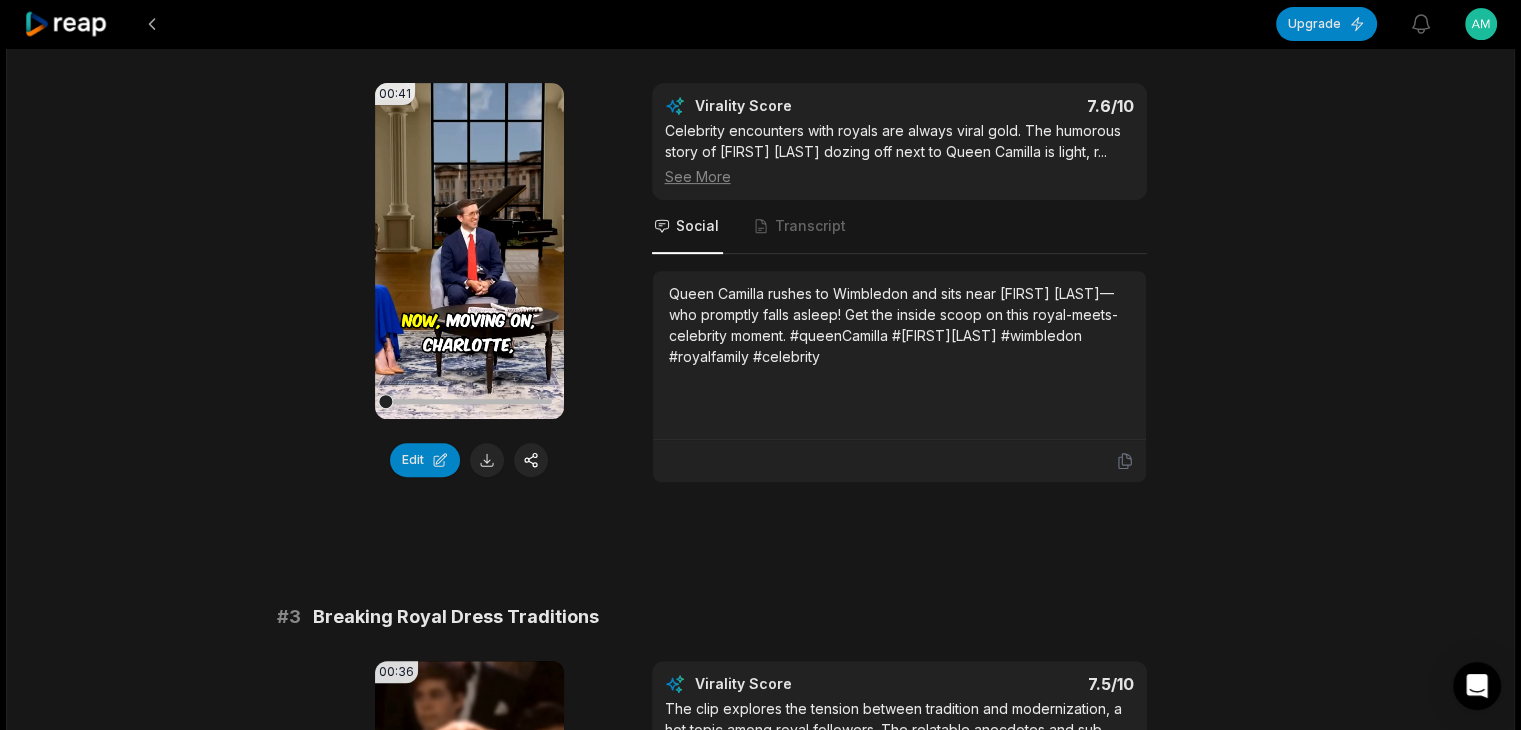 click on "Queen Camilla rushes to Wimbledon and sits near [FIRST] [LAST]—who promptly falls asleep! Get the inside scoop on this royal-meets-celebrity moment. #queenCamilla #[FIRST][LAST] #wimbledon #royalfamily #celebrity" at bounding box center (899, 325) 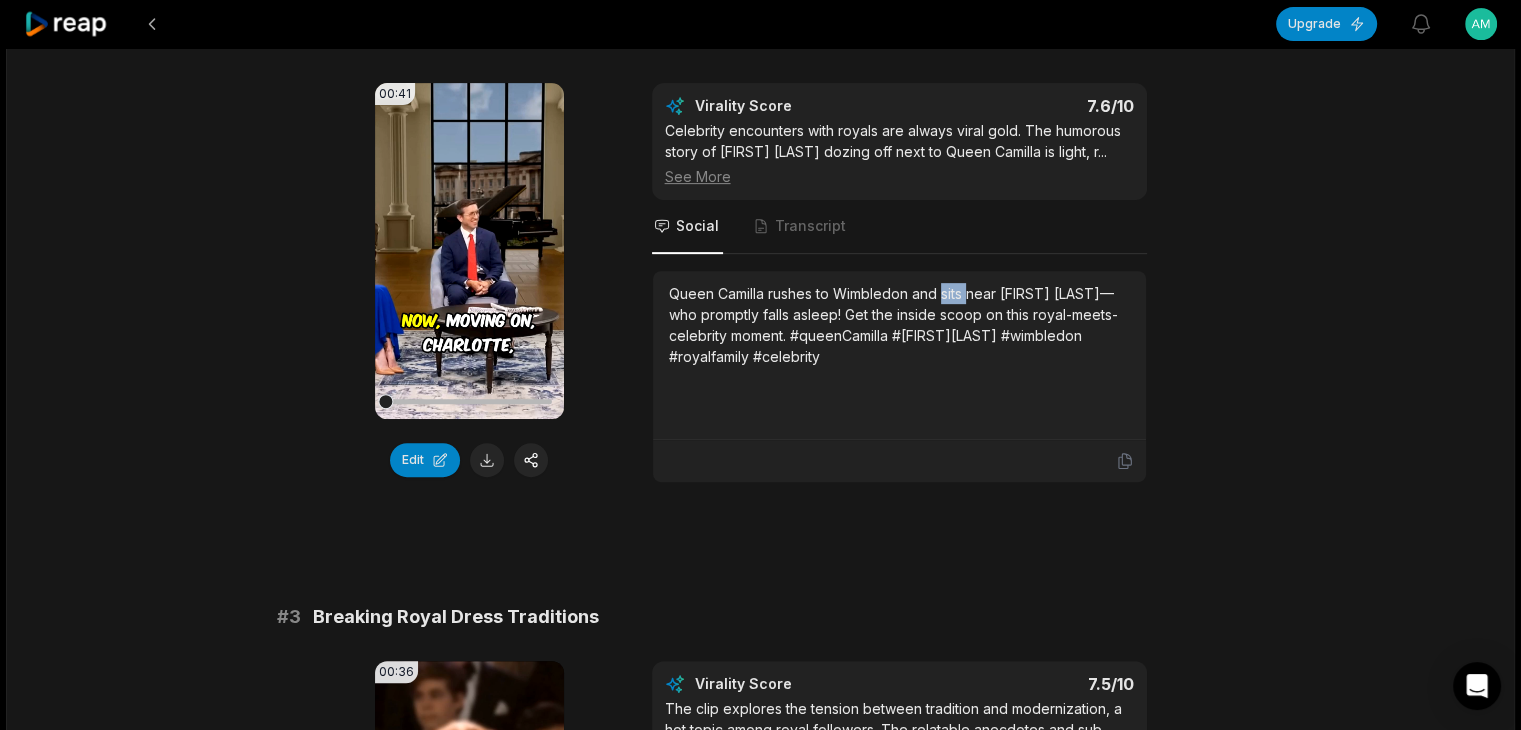 click on "Queen Camilla rushes to Wimbledon and sits near [FIRST] [LAST]—who promptly falls asleep! Get the inside scoop on this royal-meets-celebrity moment. #queenCamilla #[FIRST][LAST] #wimbledon #royalfamily #celebrity" at bounding box center [899, 325] 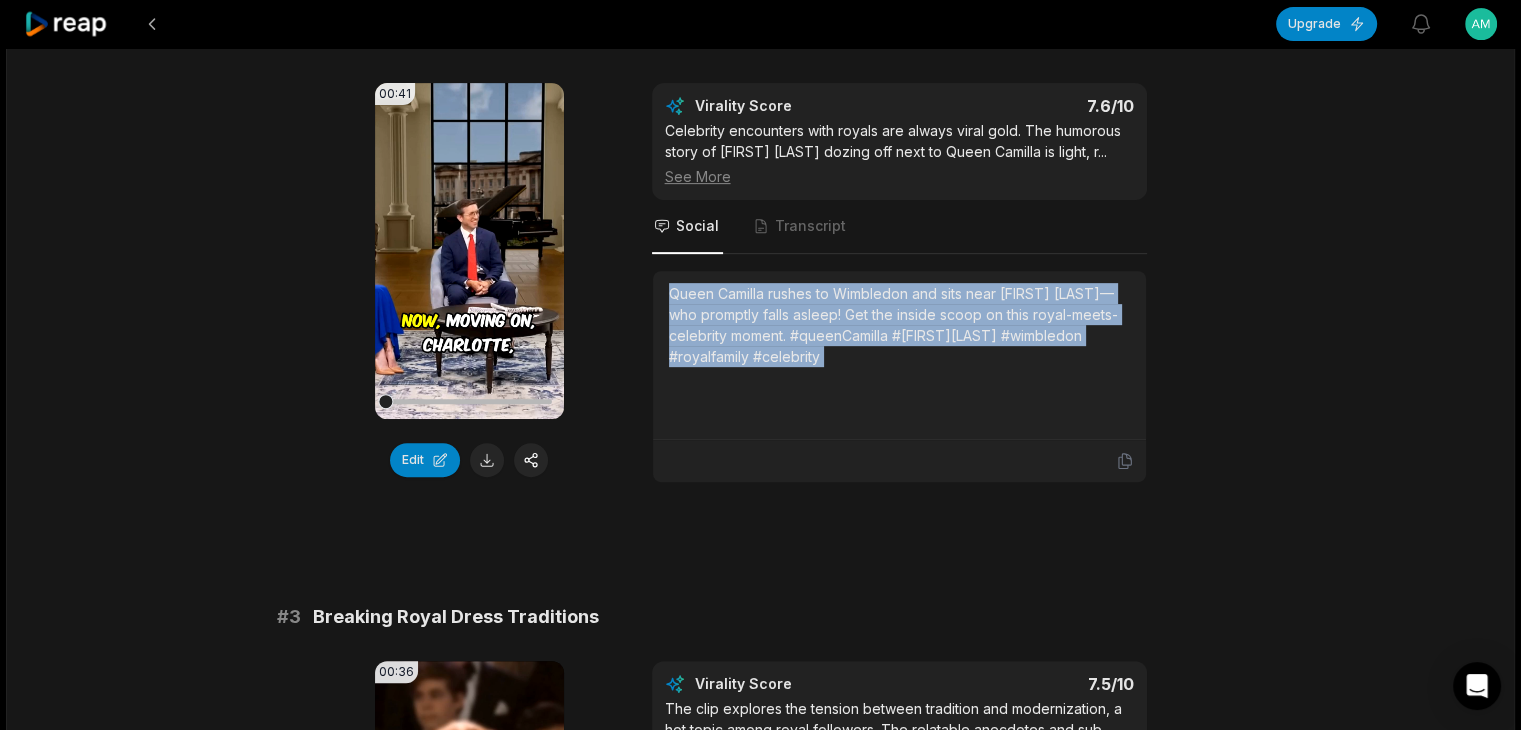 click on "Queen Camilla rushes to Wimbledon and sits near [FIRST] [LAST]—who promptly falls asleep! Get the inside scoop on this royal-meets-celebrity moment. #queenCamilla #[FIRST][LAST] #wimbledon #royalfamily #celebrity" at bounding box center [899, 325] 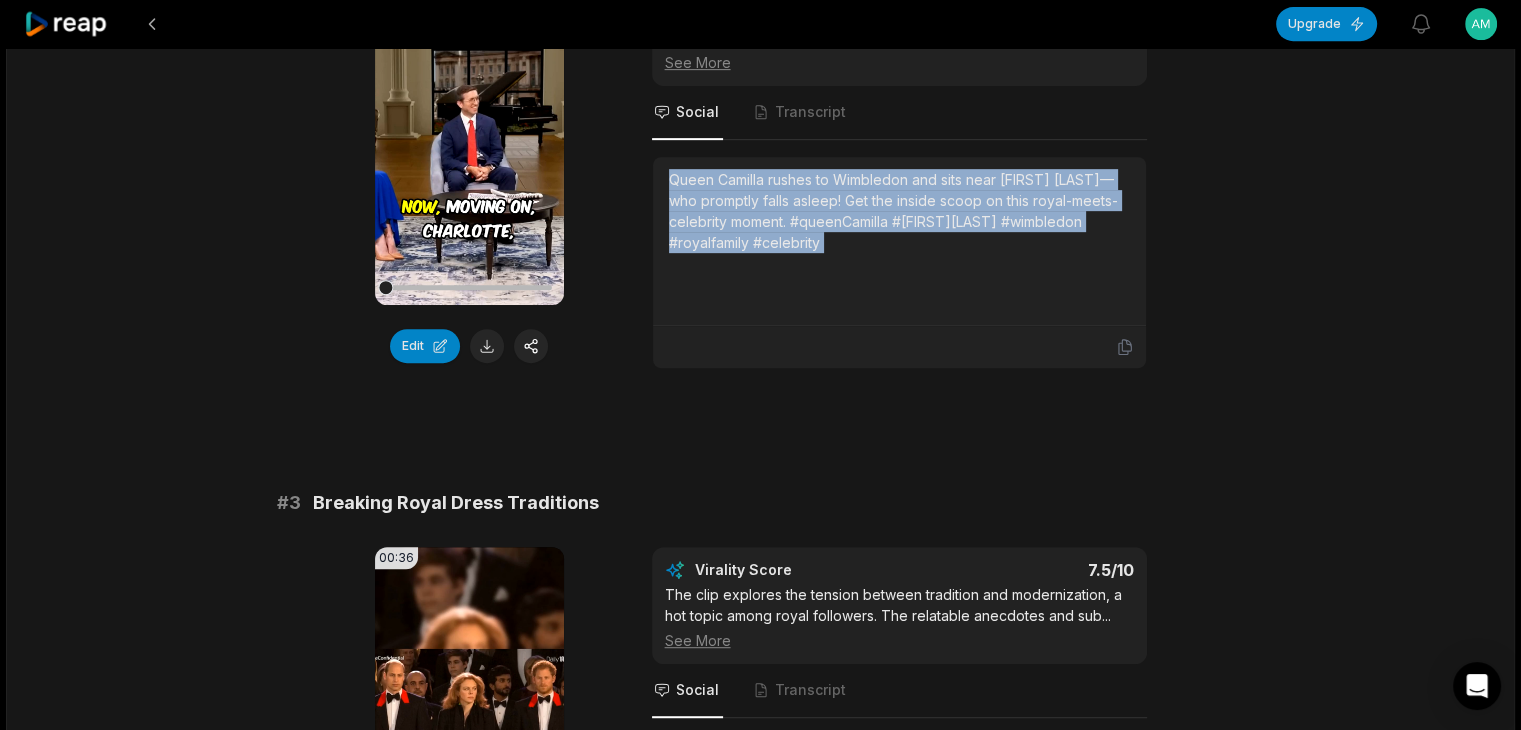 scroll, scrollTop: 1000, scrollLeft: 0, axis: vertical 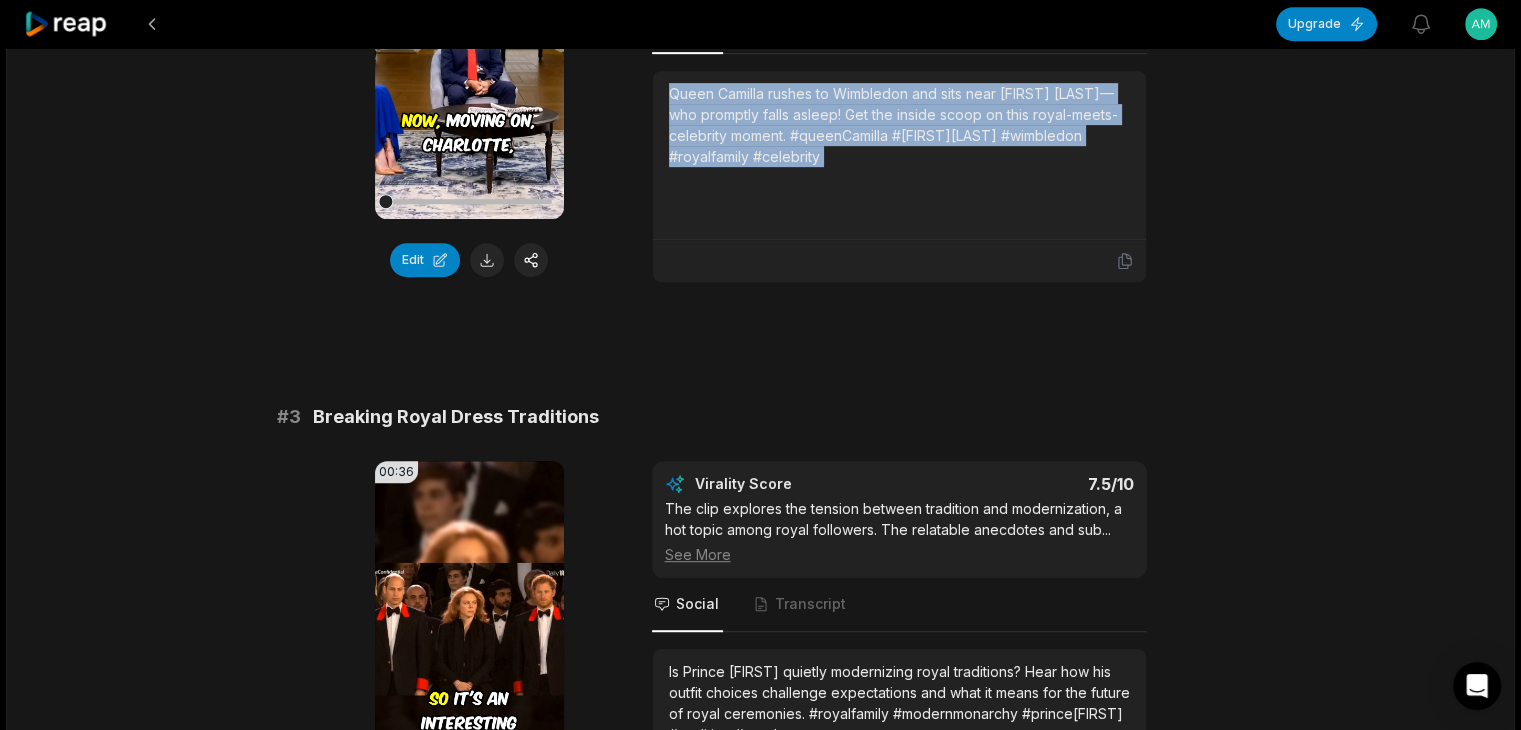 click on "[TIME] Your browser does not support mp4 format. Edit" at bounding box center [469, 83] 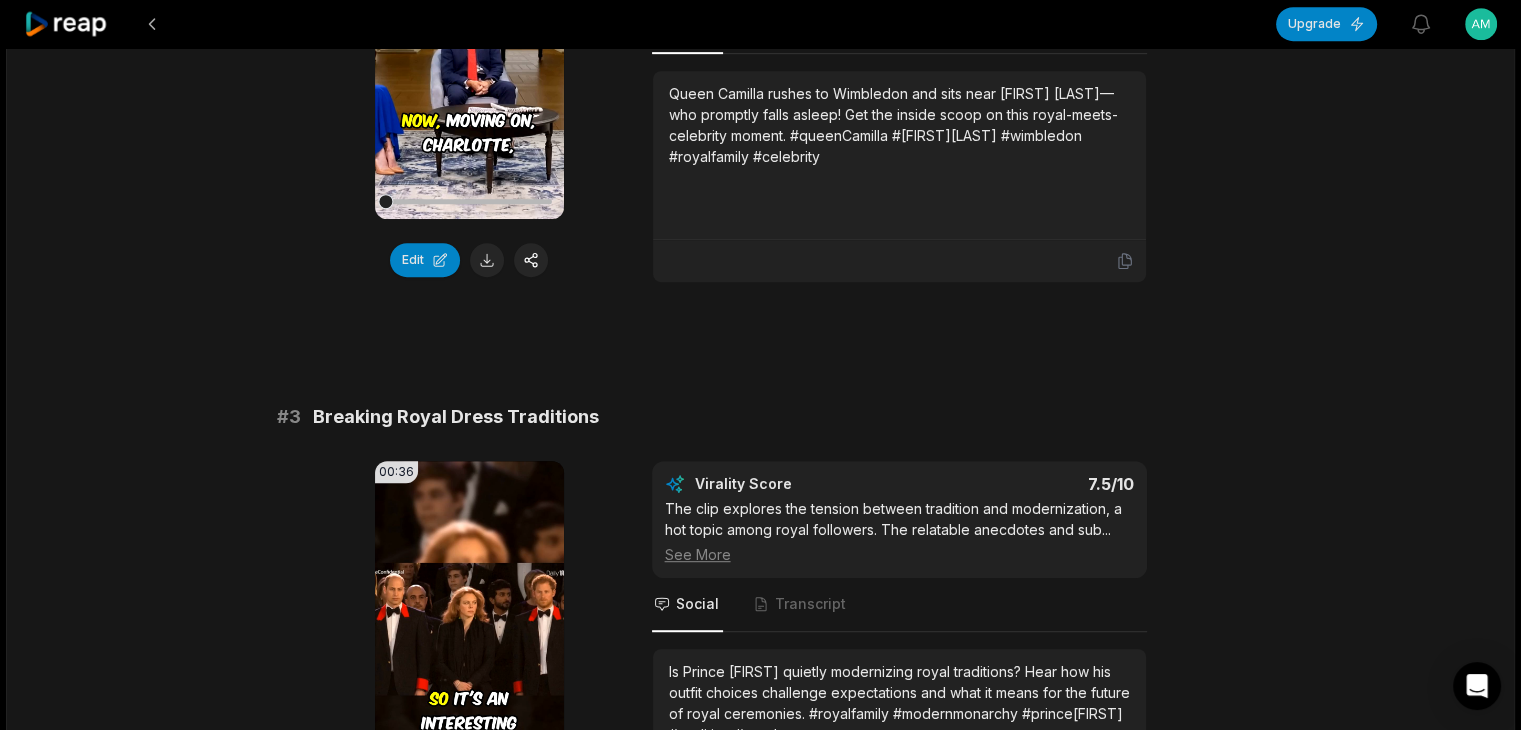 click at bounding box center [487, 260] 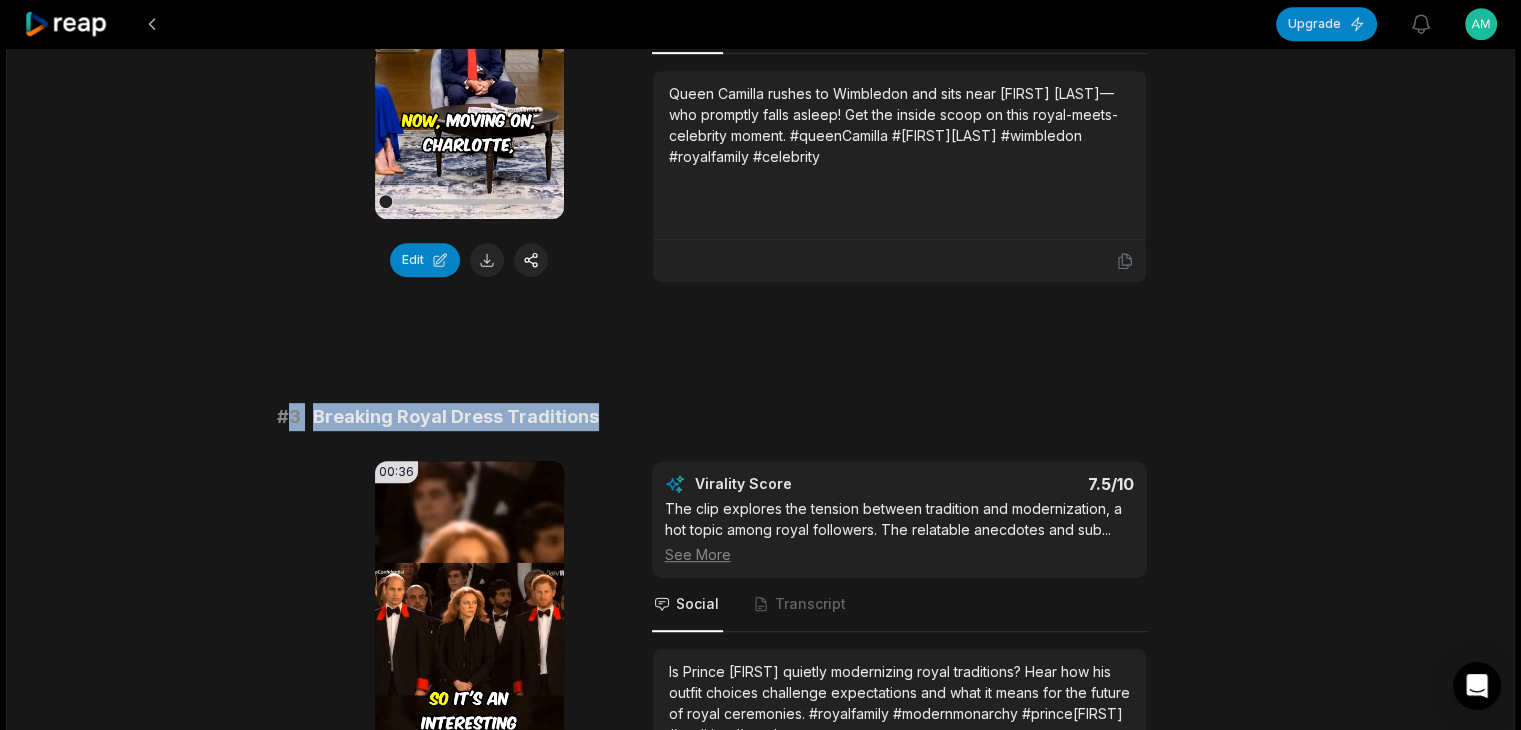 drag, startPoint x: 290, startPoint y: 408, endPoint x: 744, endPoint y: 408, distance: 454 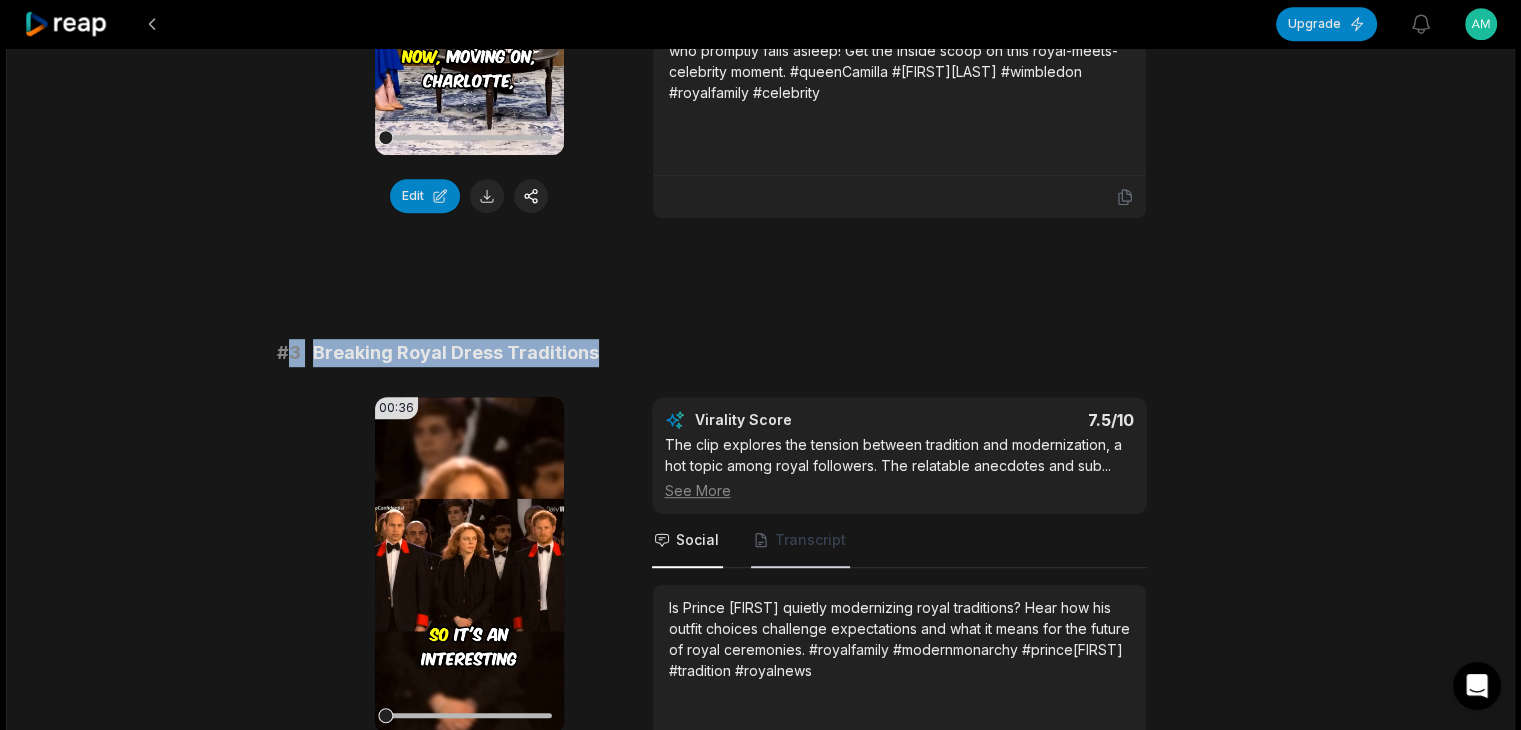 scroll, scrollTop: 1200, scrollLeft: 0, axis: vertical 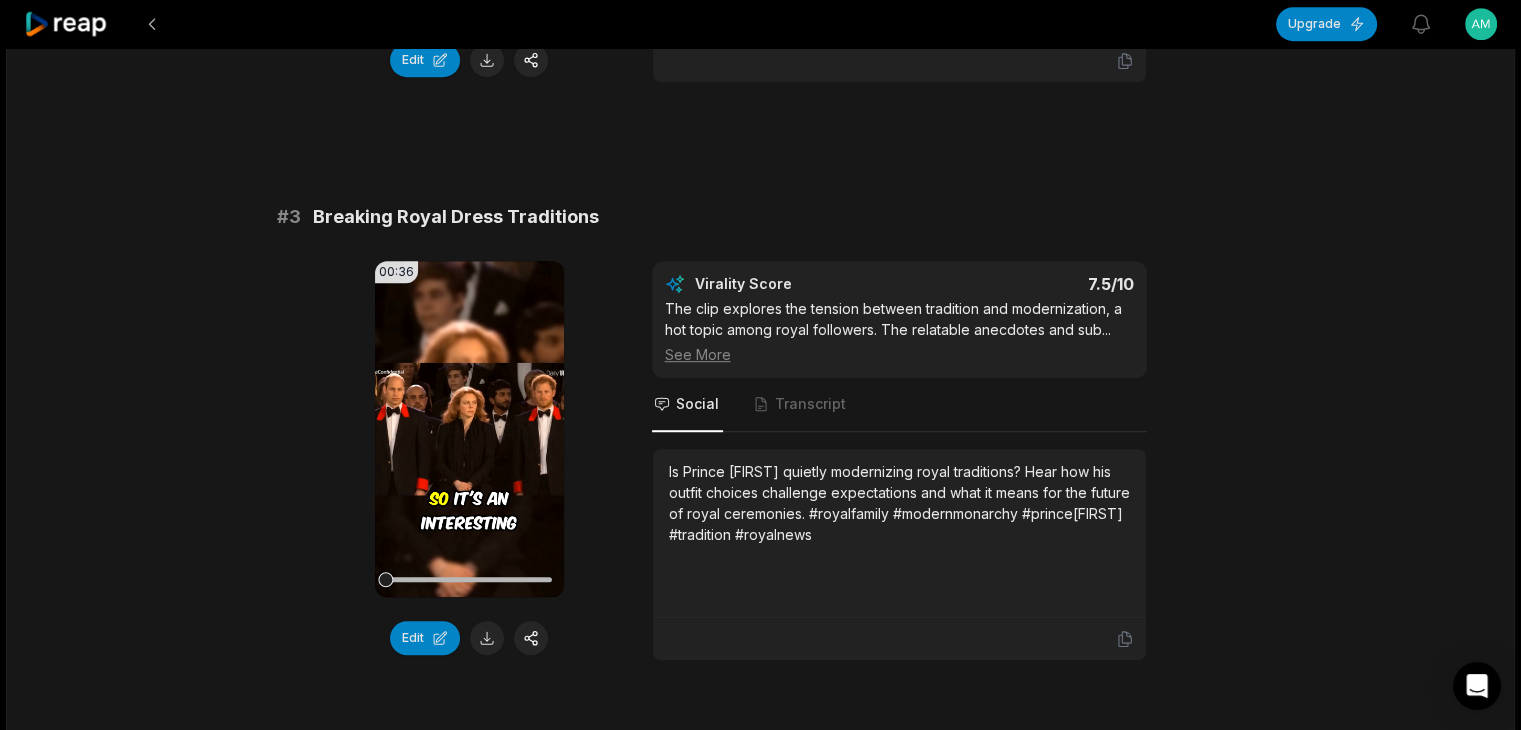 click on "Is Prince [FIRST] quietly modernizing royal traditions? Hear how his outfit choices challenge expectations and what it means for the future of royal ceremonies. #royalfamily #modernmonarchy #prince[FIRST] #tradition #royalnews" at bounding box center [899, 503] 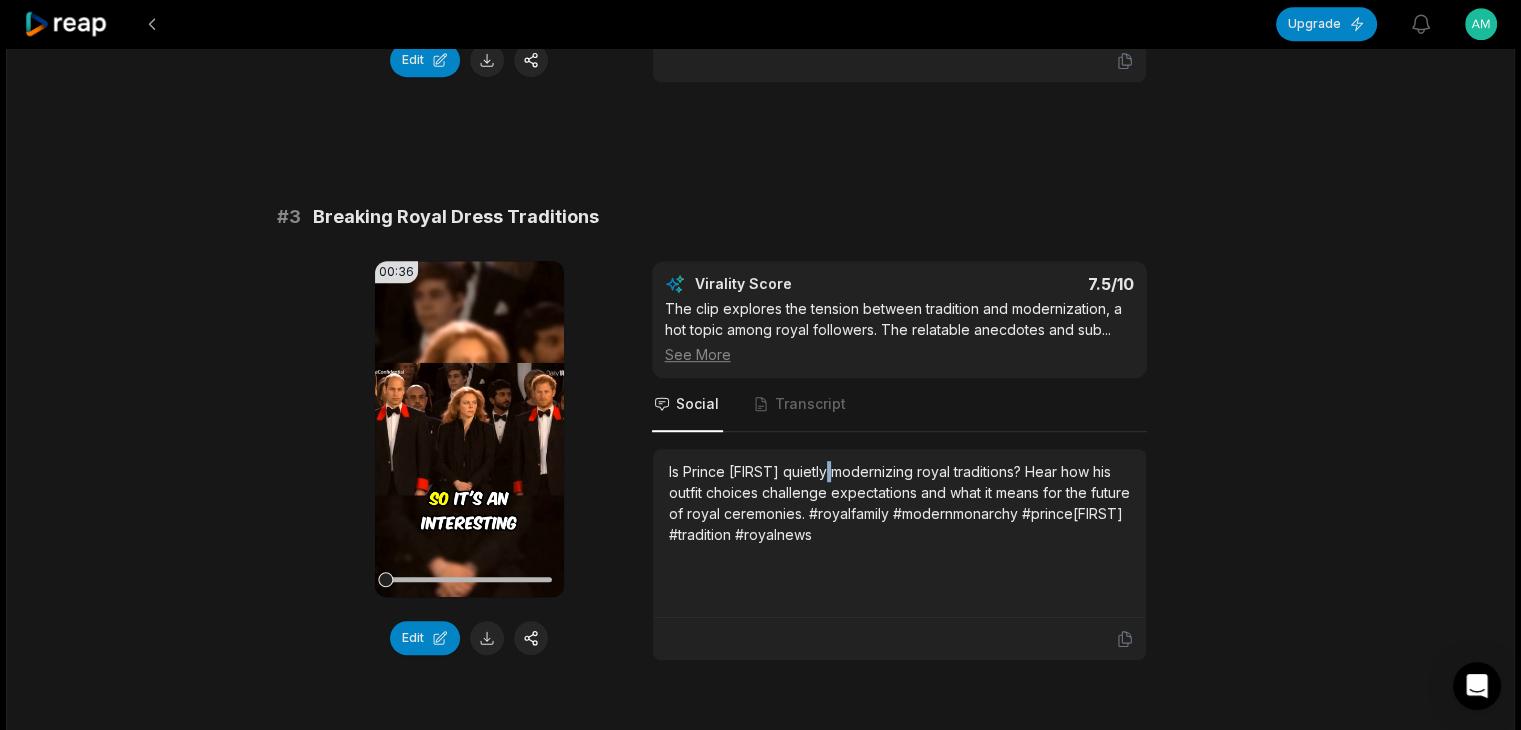 click on "Is Prince [FIRST] quietly modernizing royal traditions? Hear how his outfit choices challenge expectations and what it means for the future of royal ceremonies. #royalfamily #modernmonarchy #prince[FIRST] #tradition #royalnews" at bounding box center (899, 503) 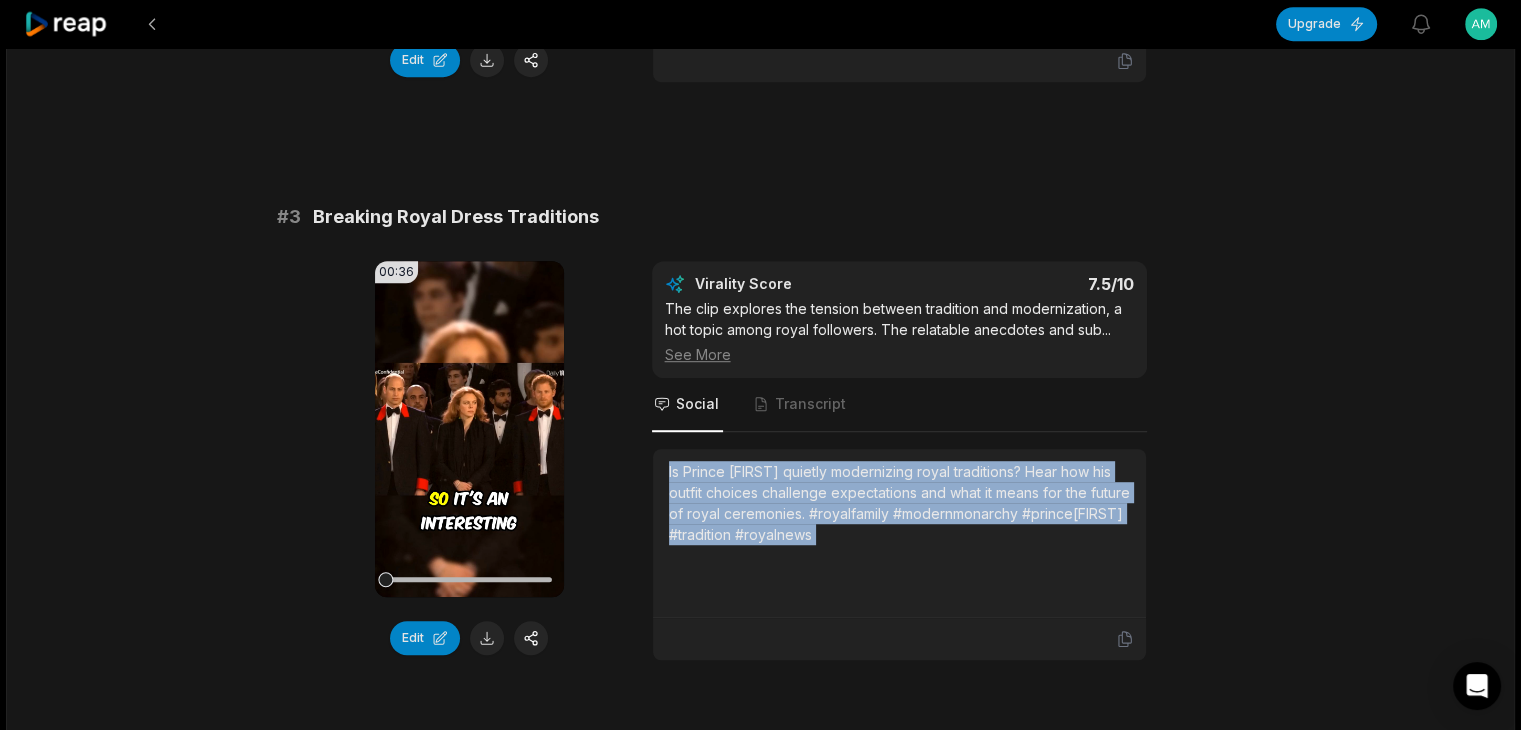 click on "Is Prince [FIRST] quietly modernizing royal traditions? Hear how his outfit choices challenge expectations and what it means for the future of royal ceremonies. #royalfamily #modernmonarchy #prince[FIRST] #tradition #royalnews" at bounding box center (899, 503) 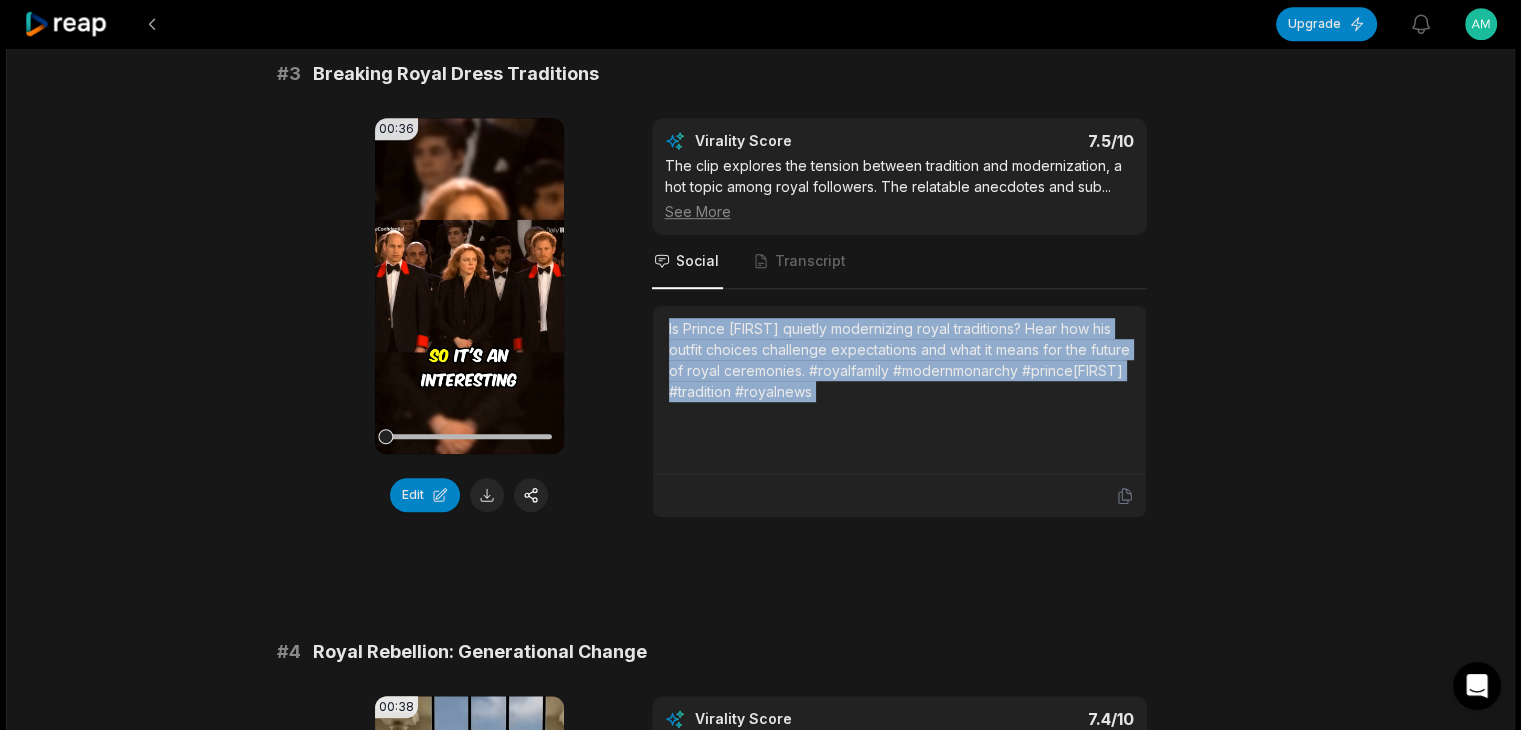 scroll, scrollTop: 1600, scrollLeft: 0, axis: vertical 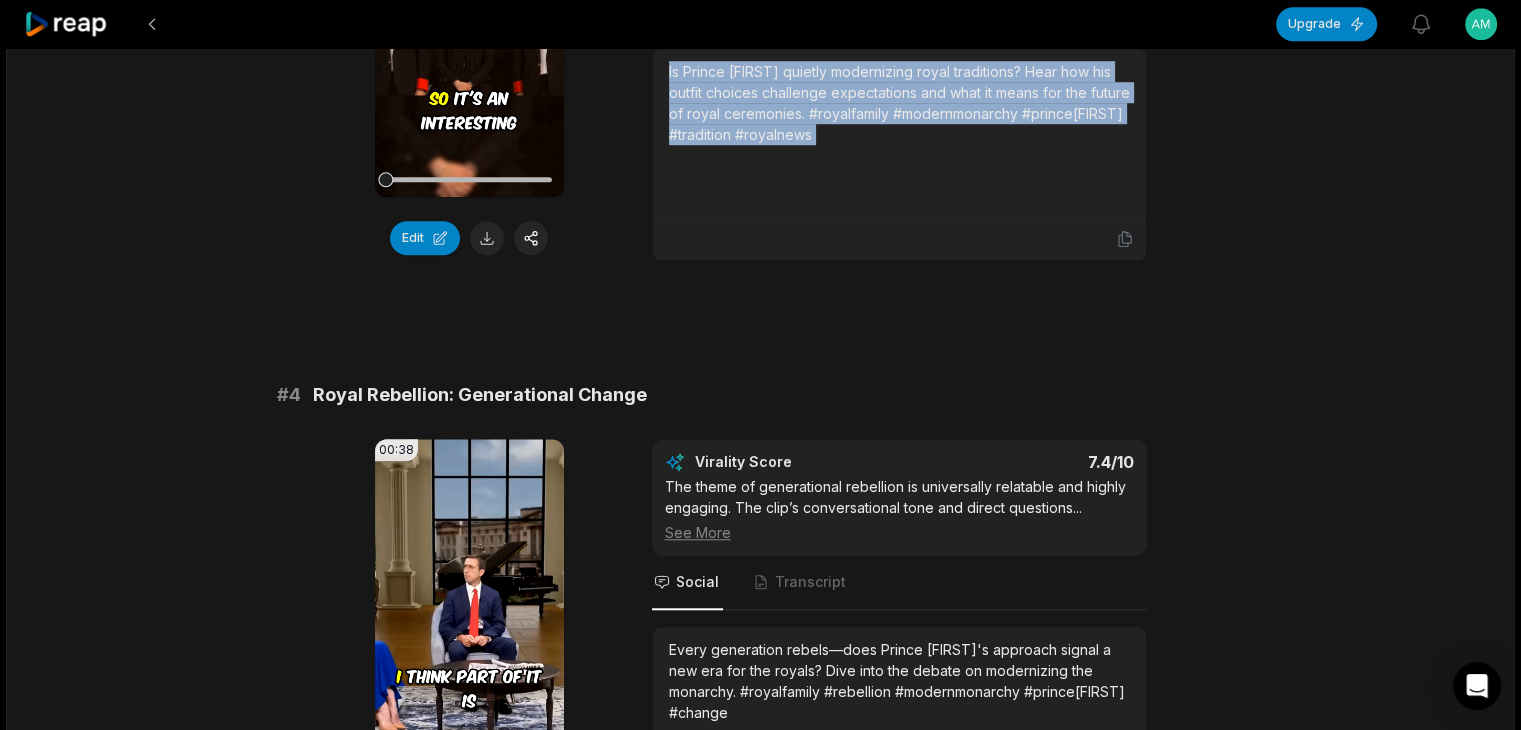 click at bounding box center [487, 238] 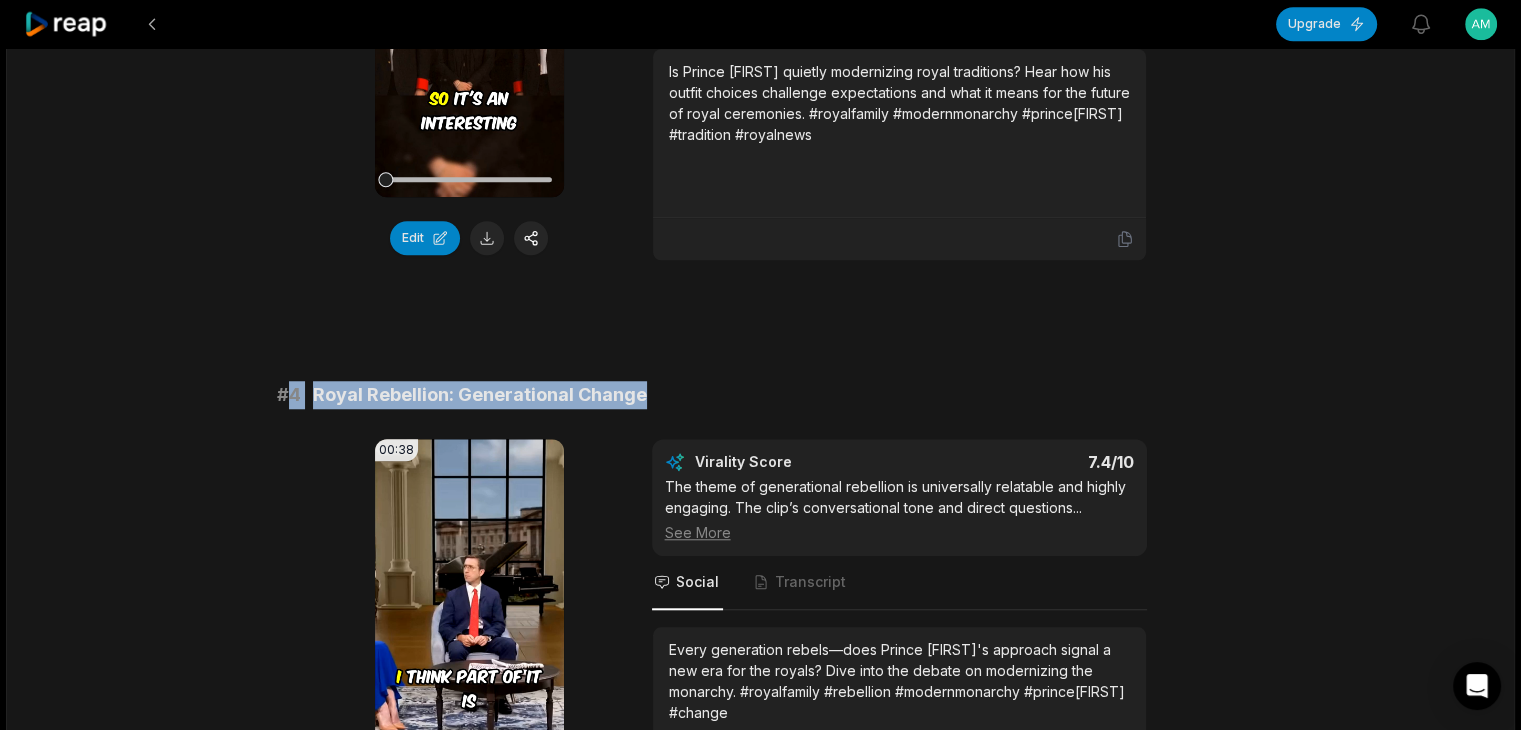 drag, startPoint x: 288, startPoint y: 393, endPoint x: 742, endPoint y: 402, distance: 454.0892 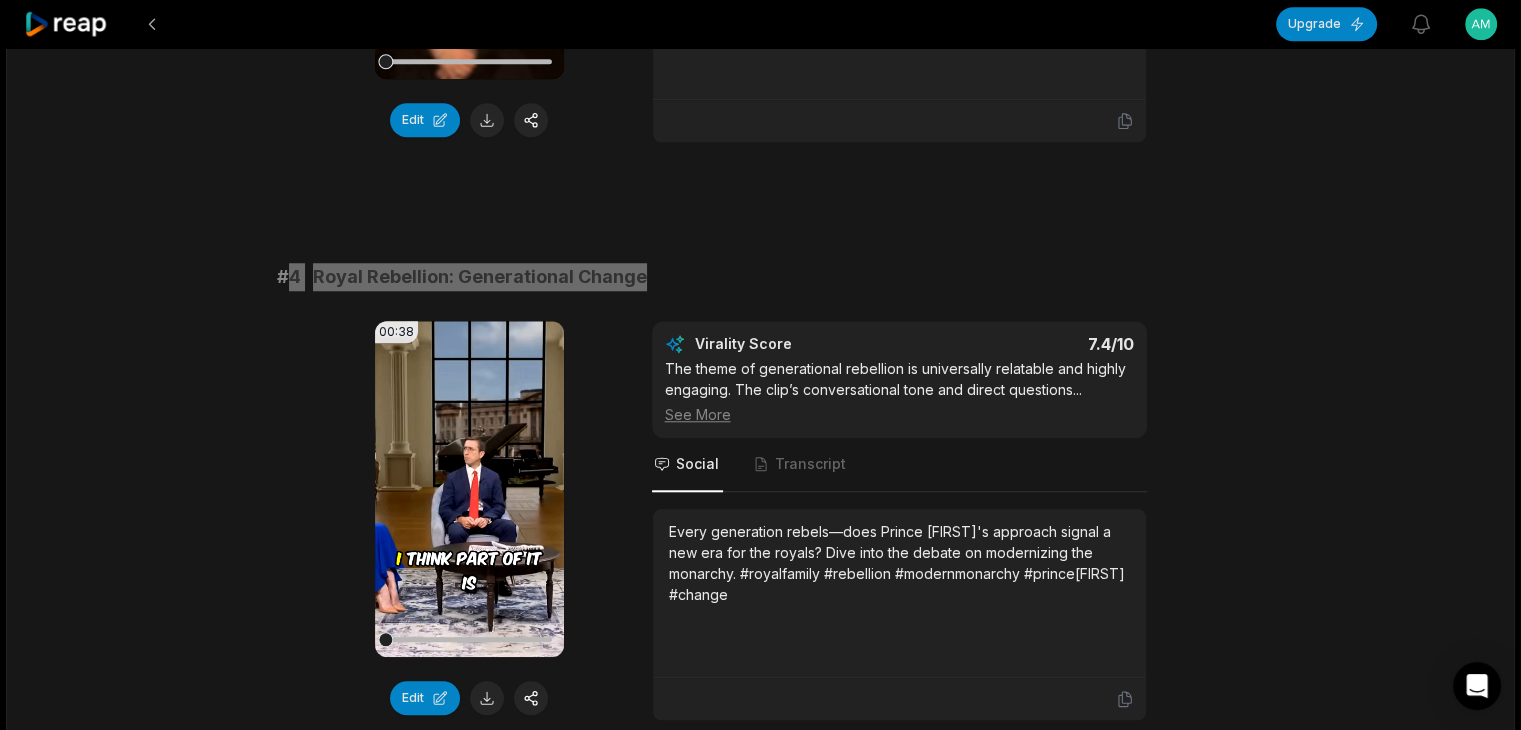 scroll, scrollTop: 1900, scrollLeft: 0, axis: vertical 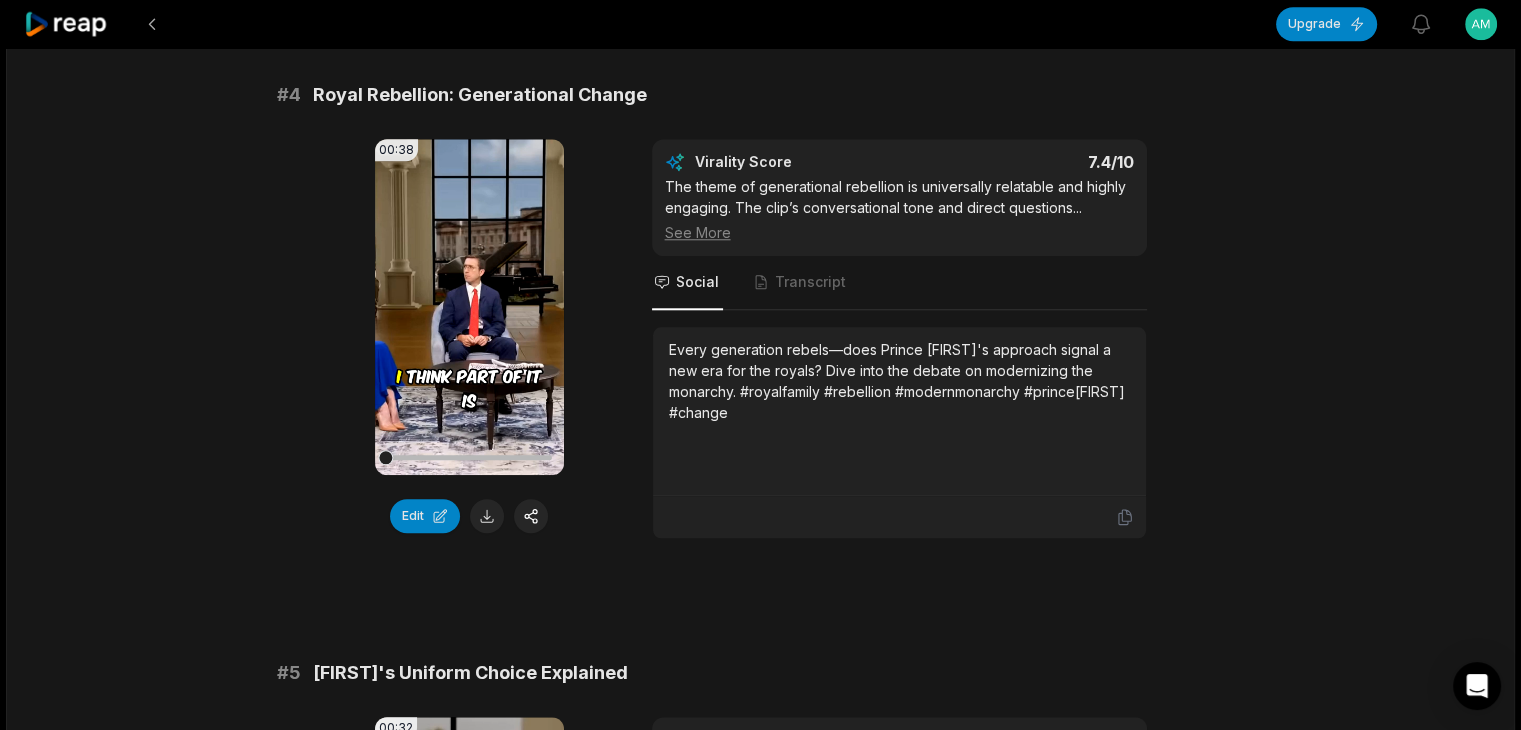click on "Every generation rebels—does Prince [FIRST]'s approach signal a new era for the royals? Dive into the debate on modernizing the monarchy. #royalfamily #rebellion #modernmonarchy #prince[FIRST] #change" at bounding box center [899, 381] 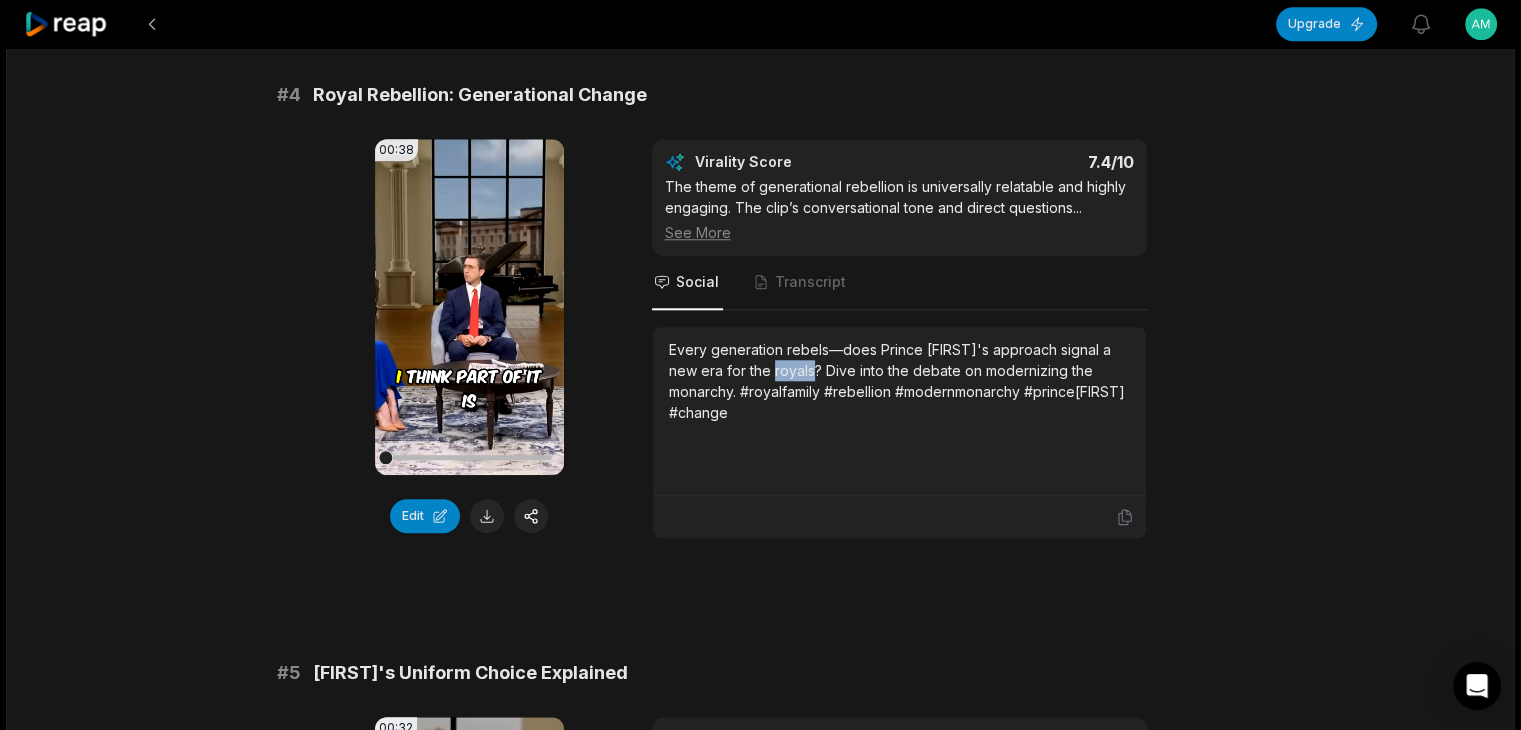 click on "Every generation rebels—does Prince [FIRST]'s approach signal a new era for the royals? Dive into the debate on modernizing the monarchy. #royalfamily #rebellion #modernmonarchy #prince[FIRST] #change" at bounding box center [899, 381] 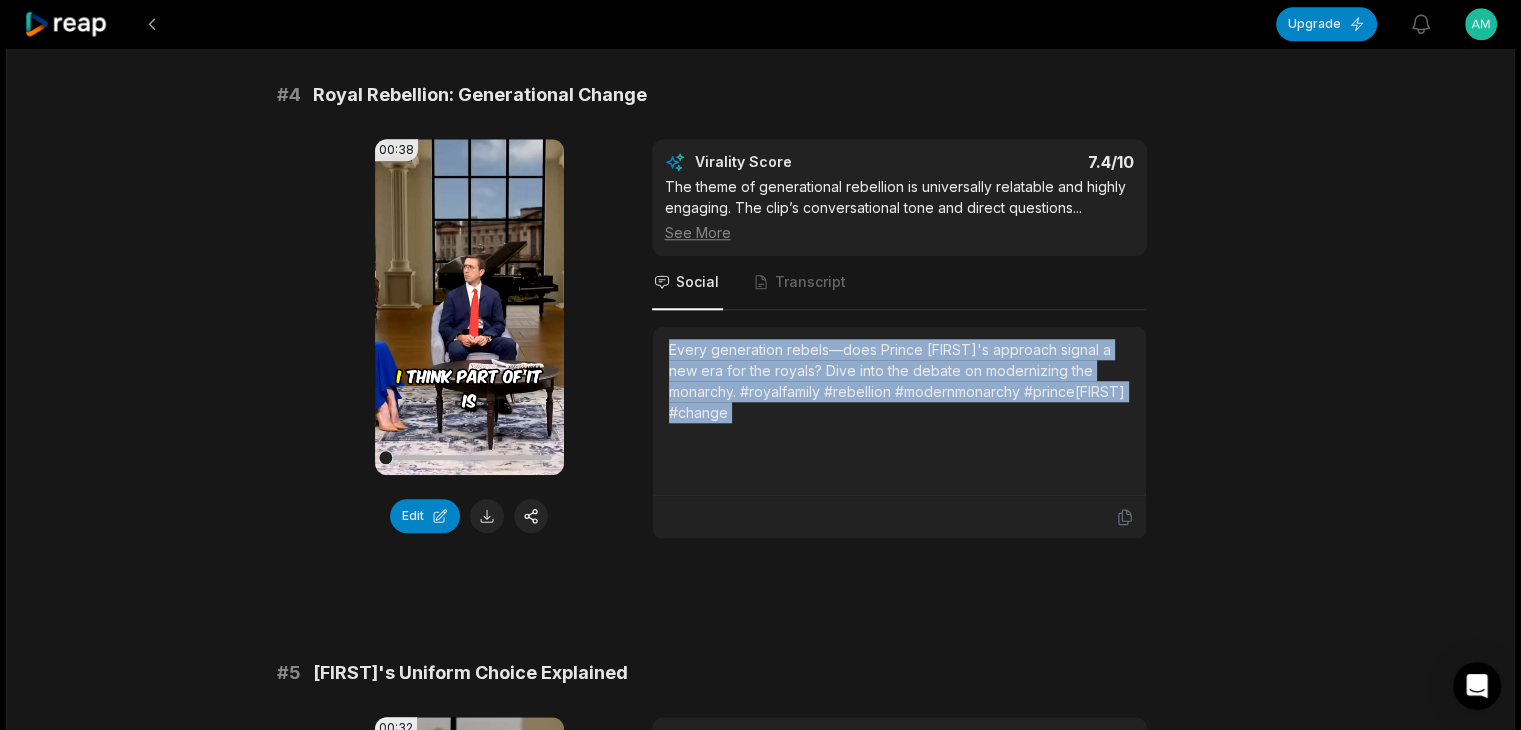 click on "Every generation rebels—does Prince [FIRST]'s approach signal a new era for the royals? Dive into the debate on modernizing the monarchy. #royalfamily #rebellion #modernmonarchy #prince[FIRST] #change" at bounding box center (899, 381) 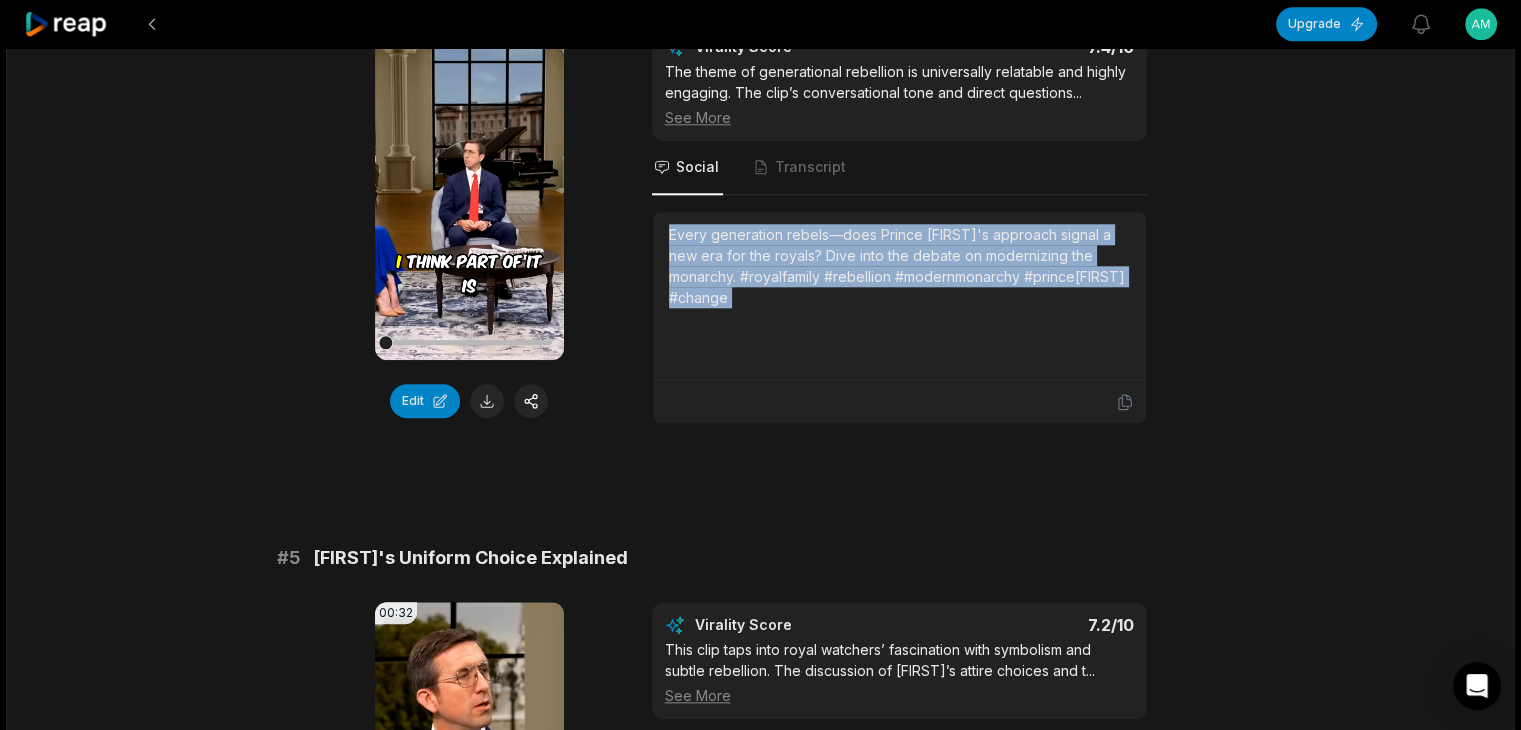 scroll, scrollTop: 2100, scrollLeft: 0, axis: vertical 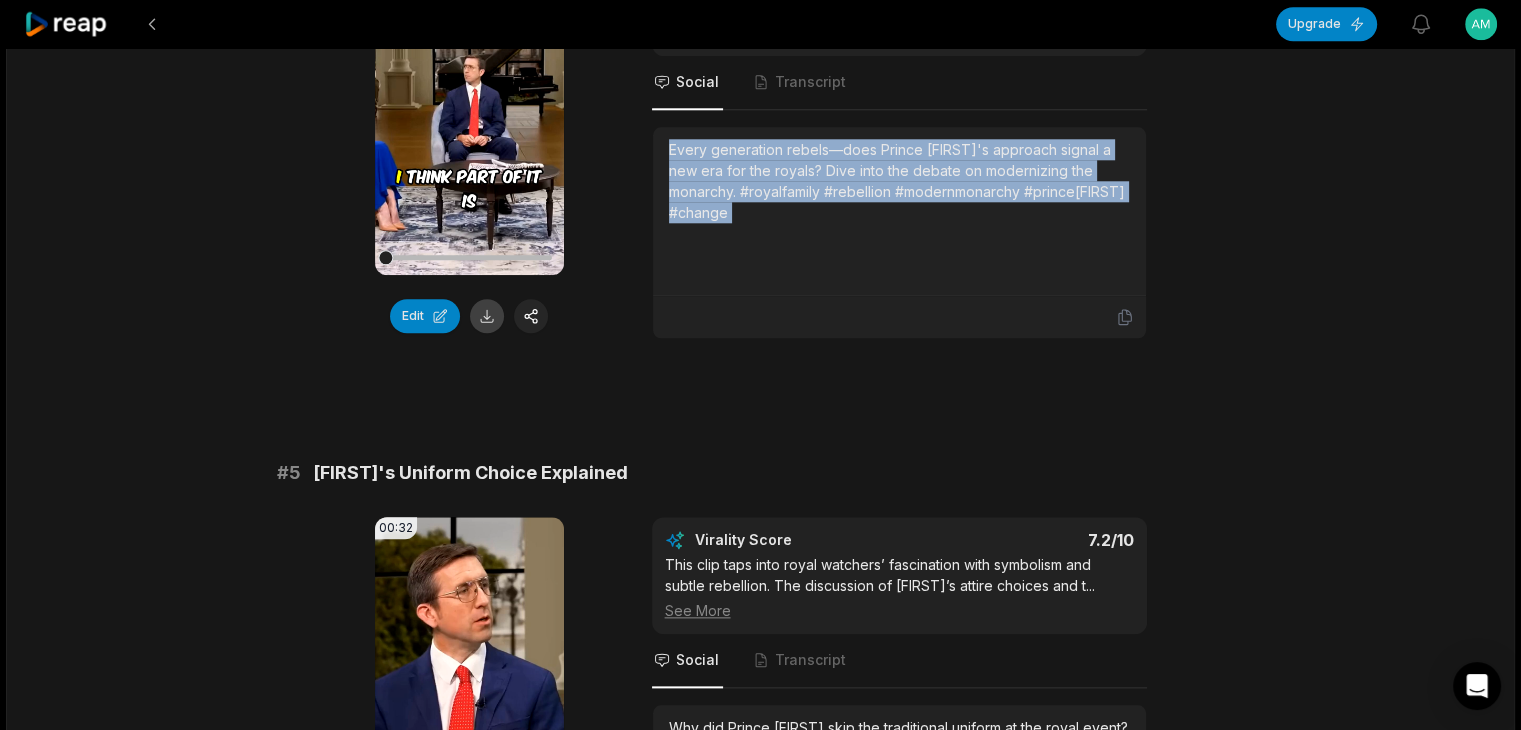 click at bounding box center (487, 316) 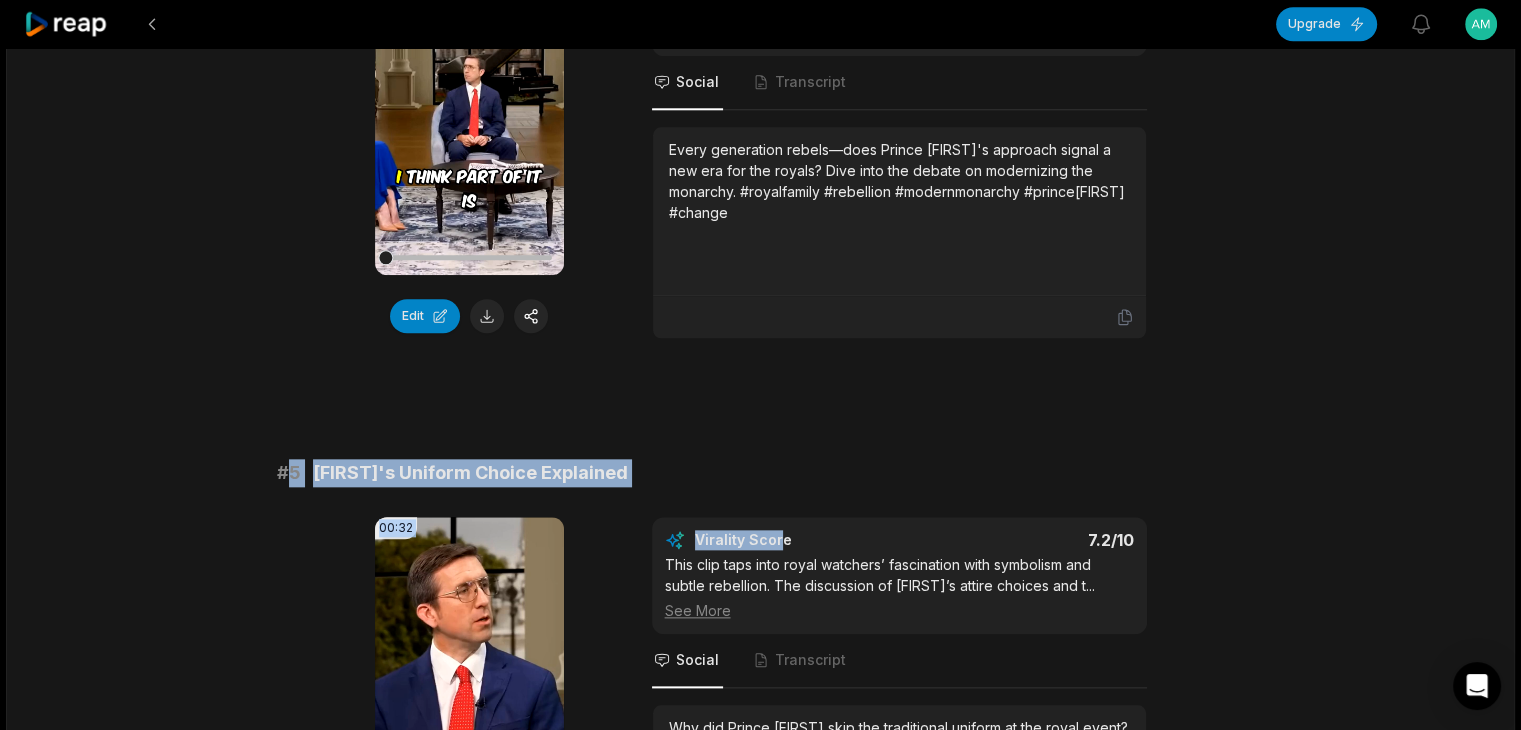 drag, startPoint x: 284, startPoint y: 467, endPoint x: 778, endPoint y: 505, distance: 495.45938 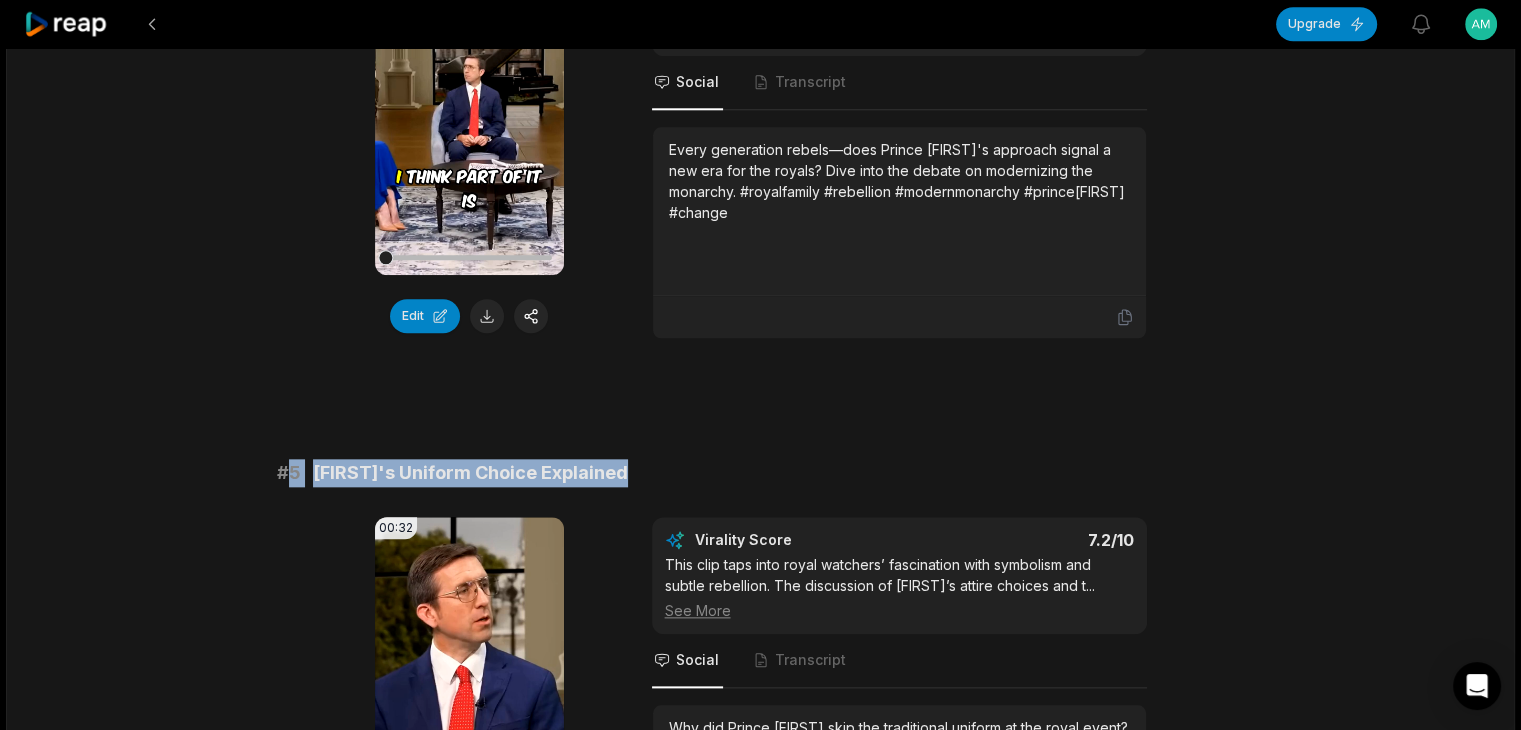drag, startPoint x: 288, startPoint y: 463, endPoint x: 628, endPoint y: 476, distance: 340.24844 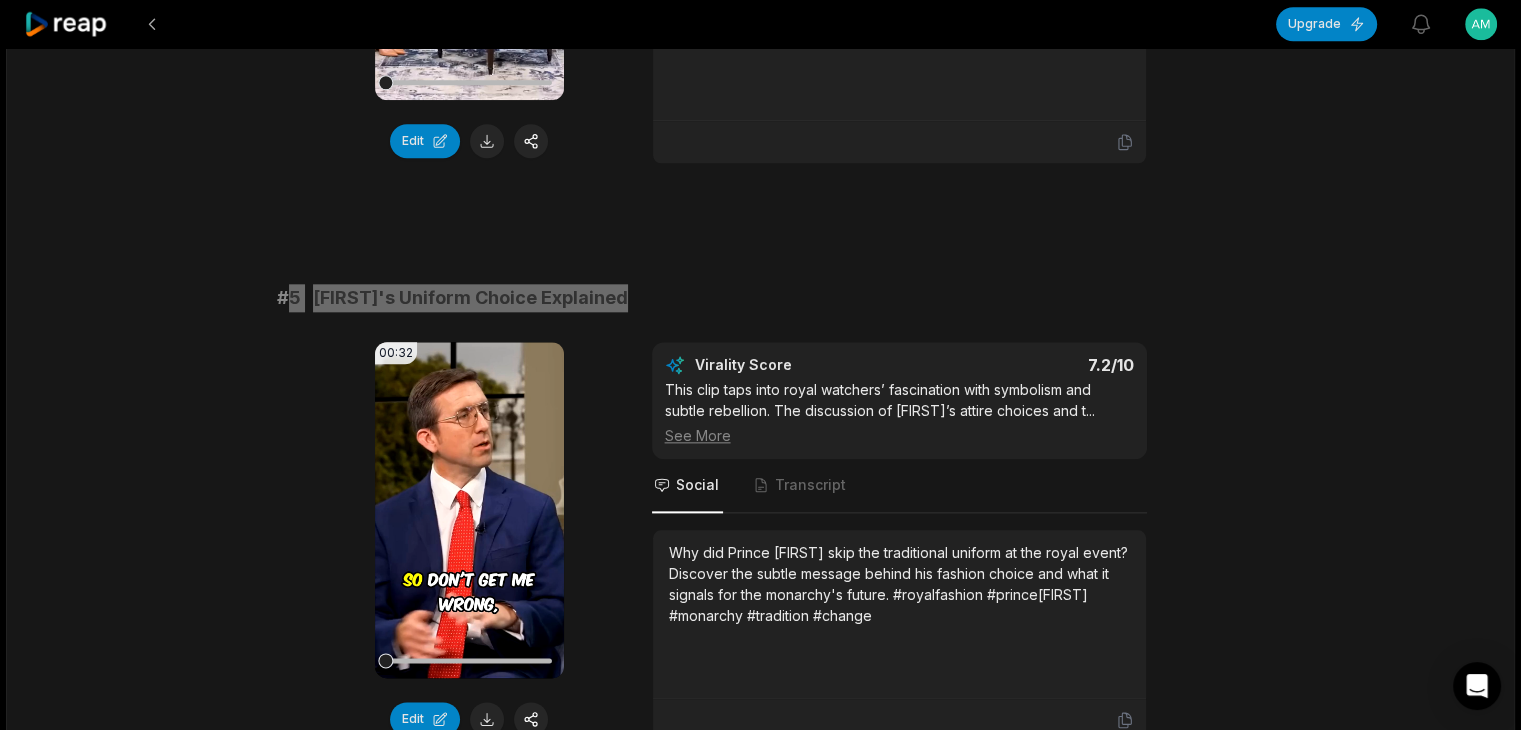 scroll, scrollTop: 2400, scrollLeft: 0, axis: vertical 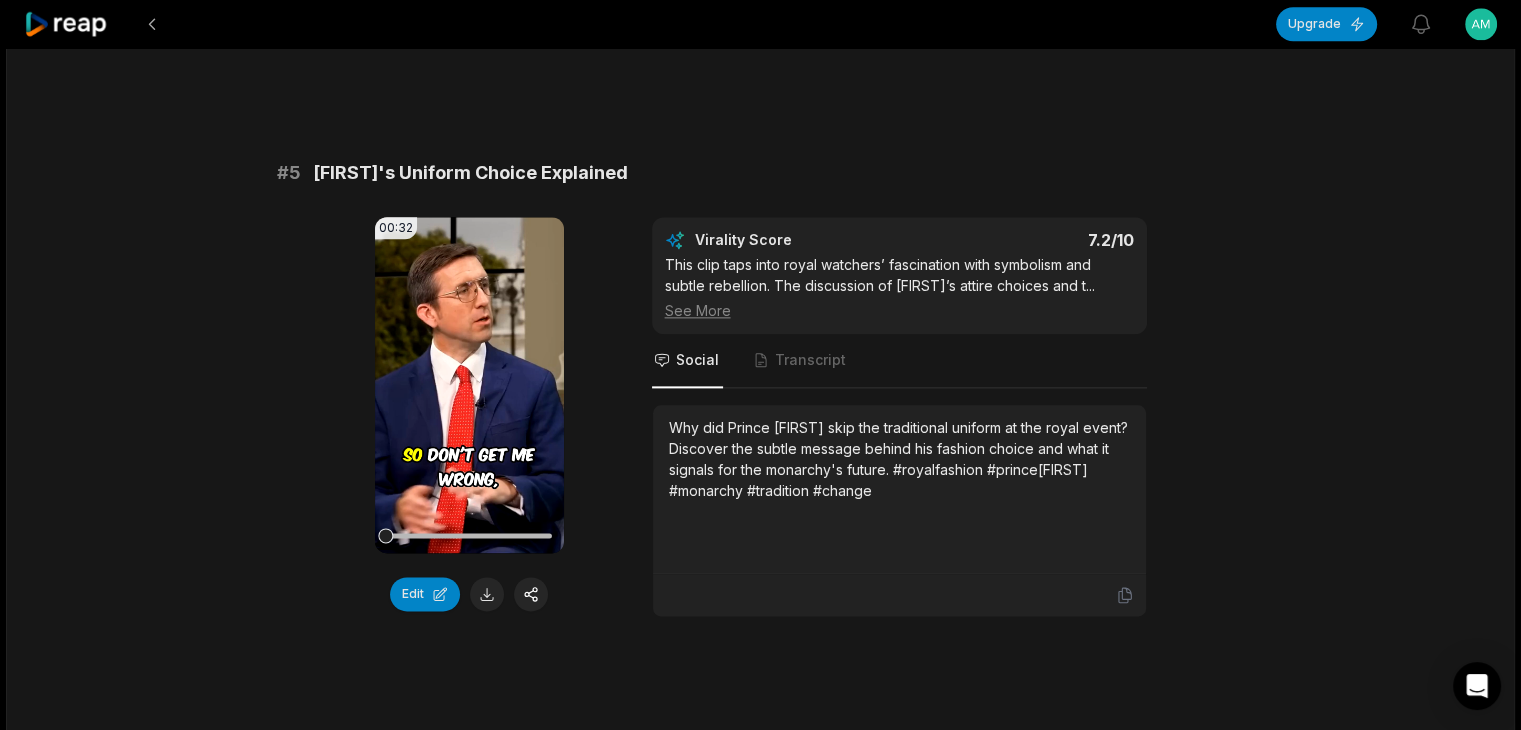 click on "Why did Prince [FIRST] skip the traditional uniform at the royal event? Discover the subtle message behind his fashion choice and what it signals for the monarchy's future. #royalfashion #prince[FIRST] #monarchy #tradition #change" at bounding box center (899, 459) 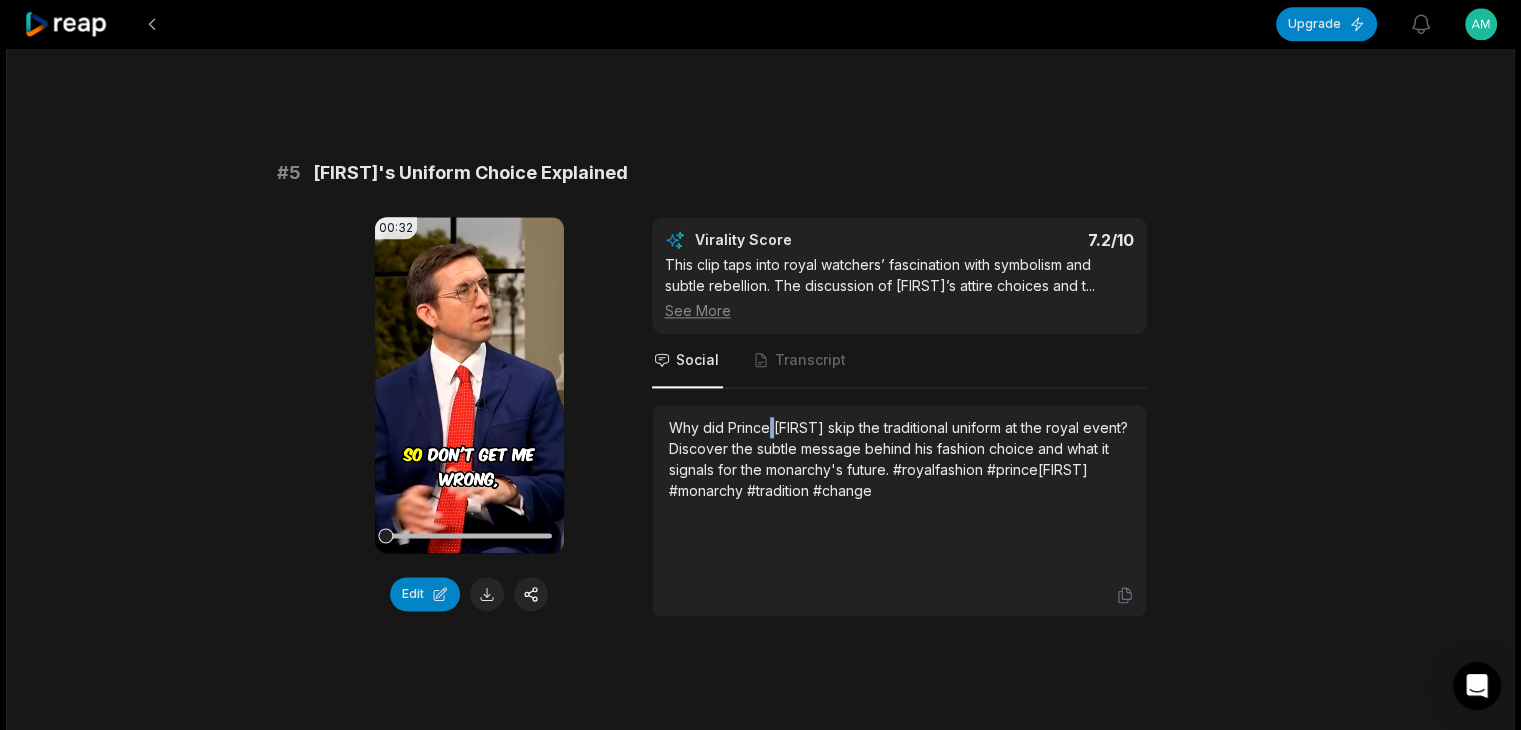 click on "Why did Prince [FIRST] skip the traditional uniform at the royal event? Discover the subtle message behind his fashion choice and what it signals for the monarchy's future. #royalfashion #prince[FIRST] #monarchy #tradition #change" at bounding box center (899, 459) 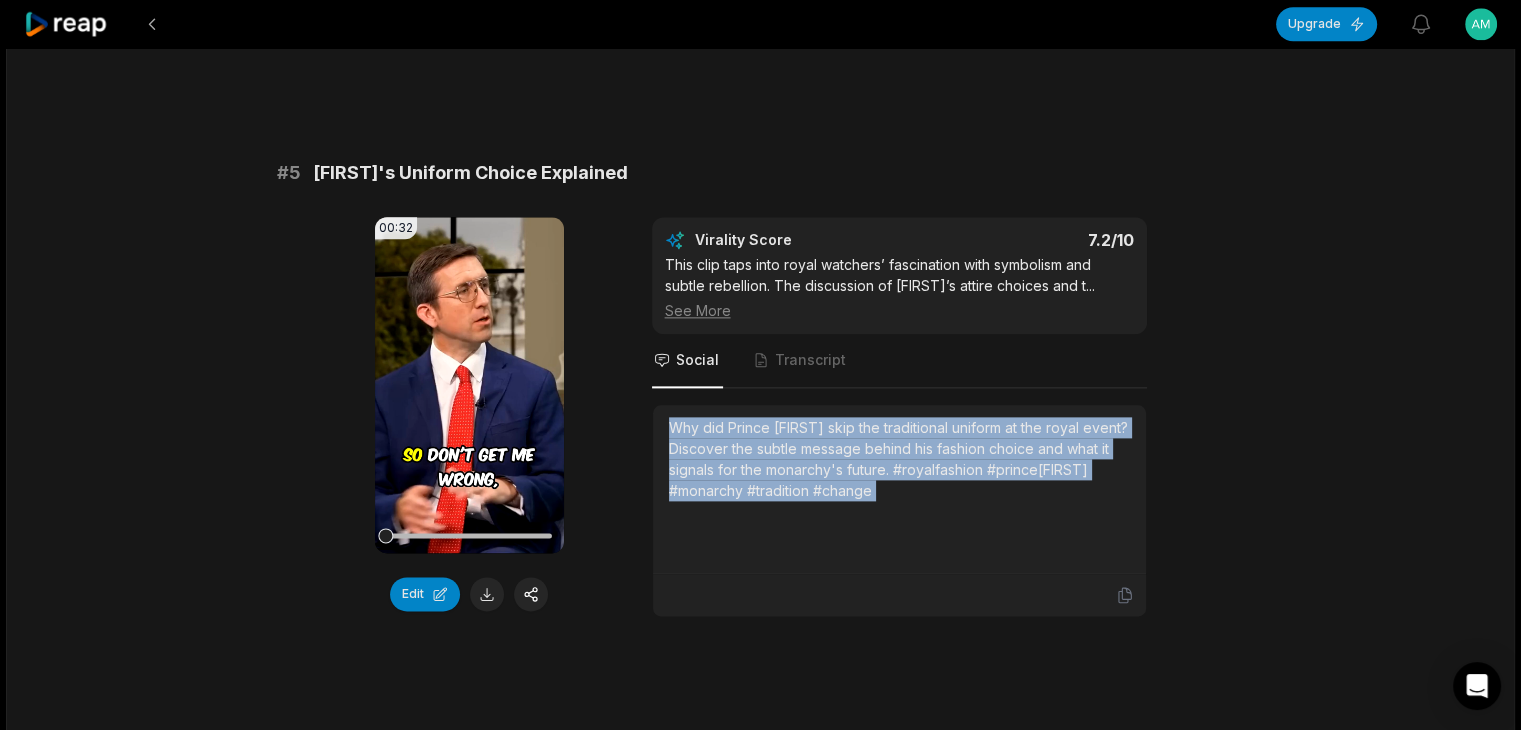 click on "Why did Prince [FIRST] skip the traditional uniform at the royal event? Discover the subtle message behind his fashion choice and what it signals for the monarchy's future. #royalfashion #prince[FIRST] #monarchy #tradition #change" at bounding box center [899, 459] 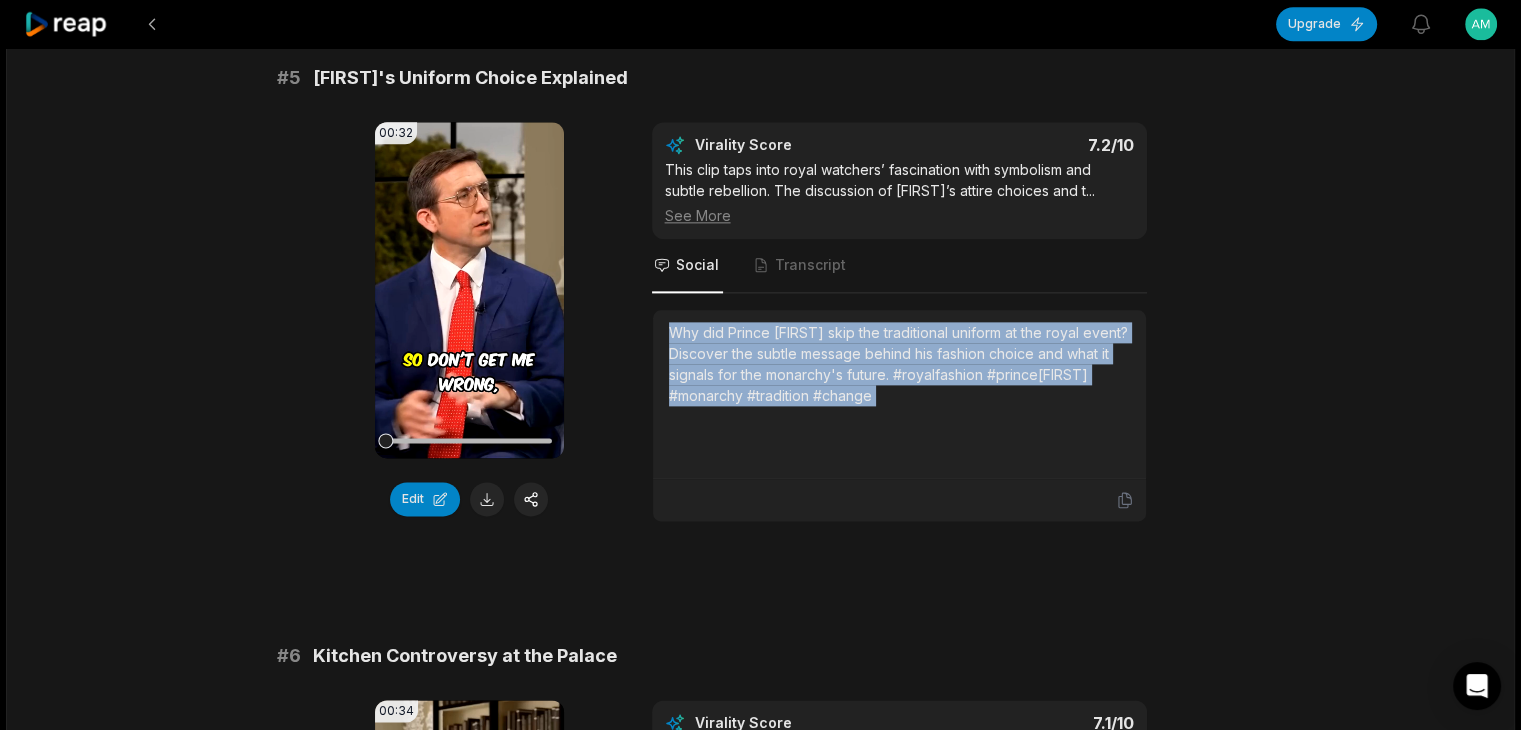 scroll, scrollTop: 2600, scrollLeft: 0, axis: vertical 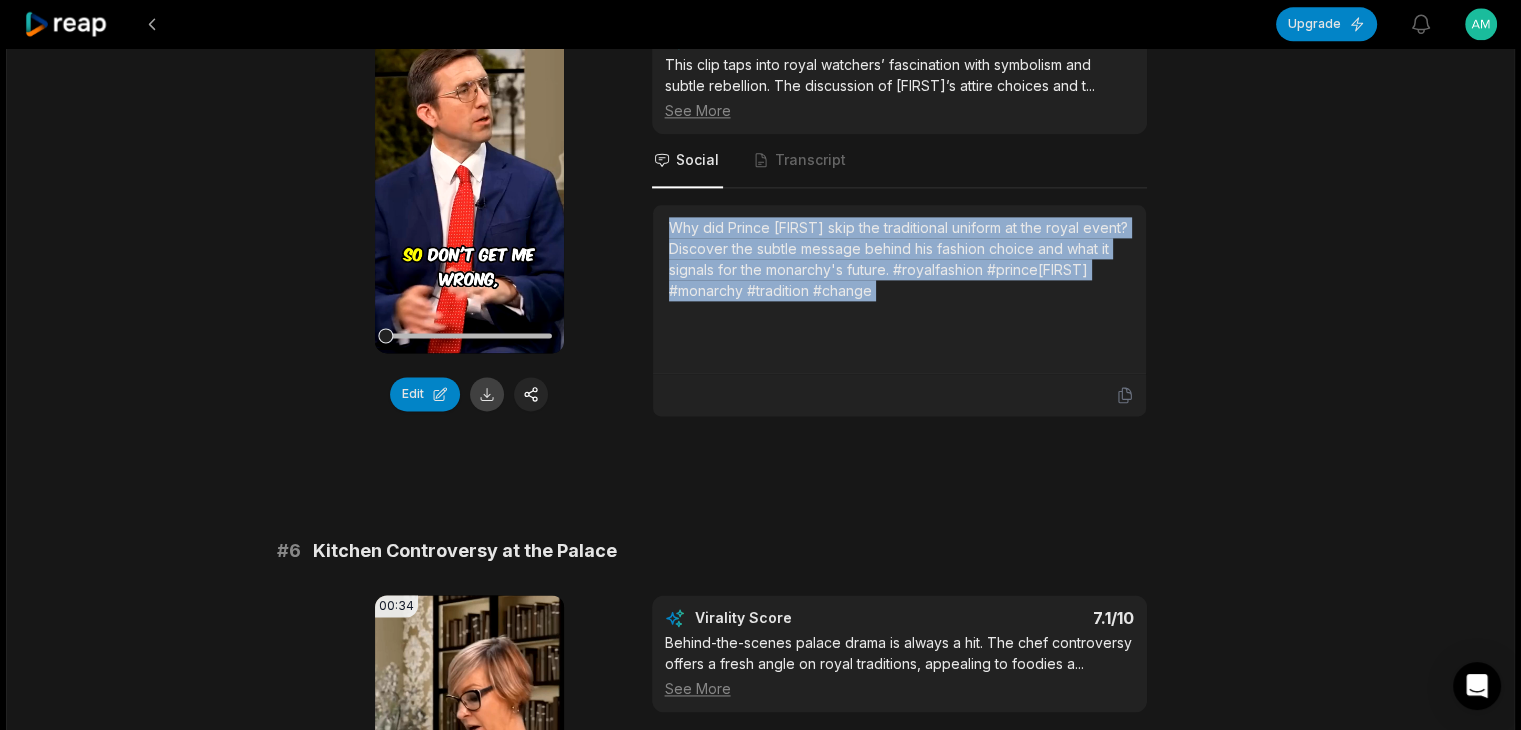click at bounding box center [487, 394] 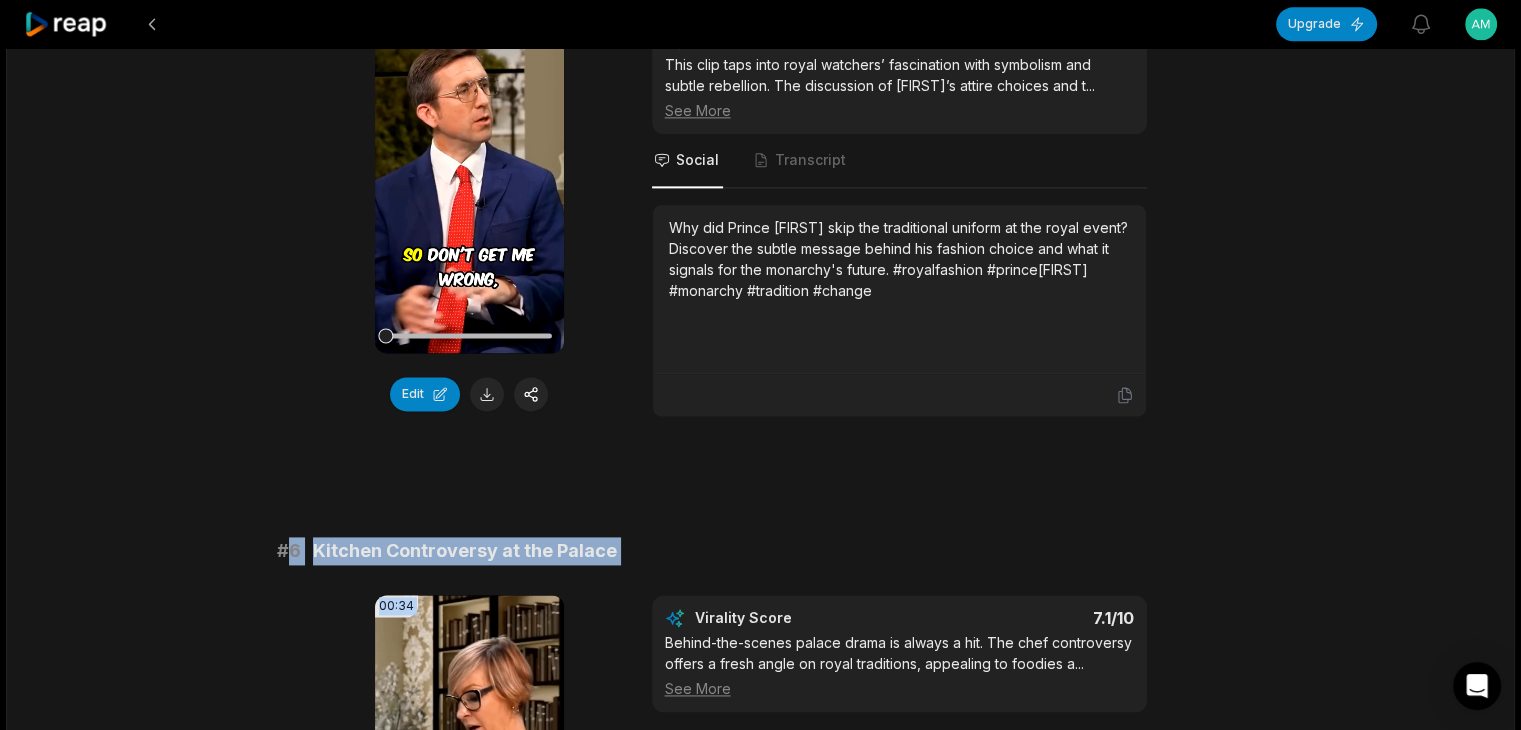 drag, startPoint x: 292, startPoint y: 535, endPoint x: 675, endPoint y: 567, distance: 384.3345 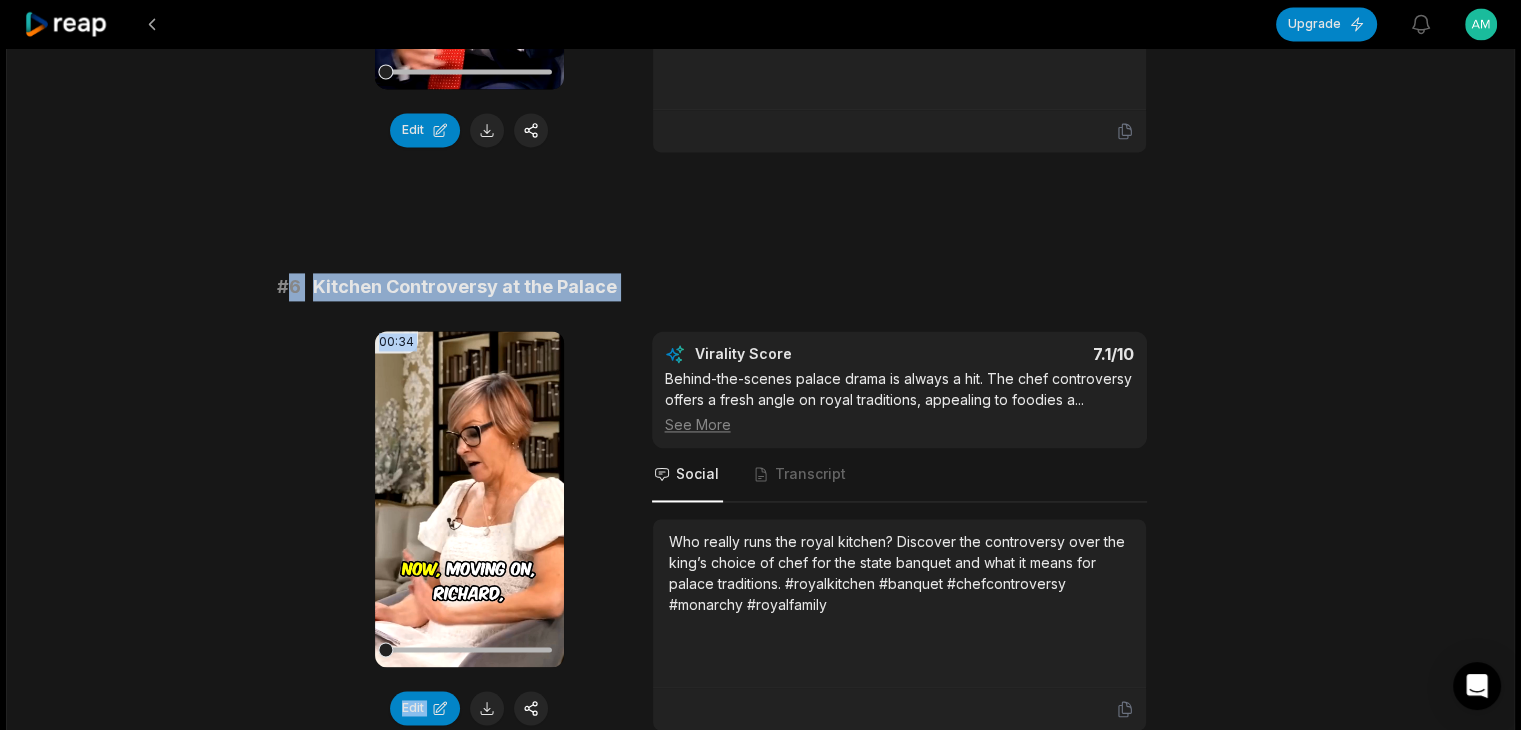 scroll, scrollTop: 2900, scrollLeft: 0, axis: vertical 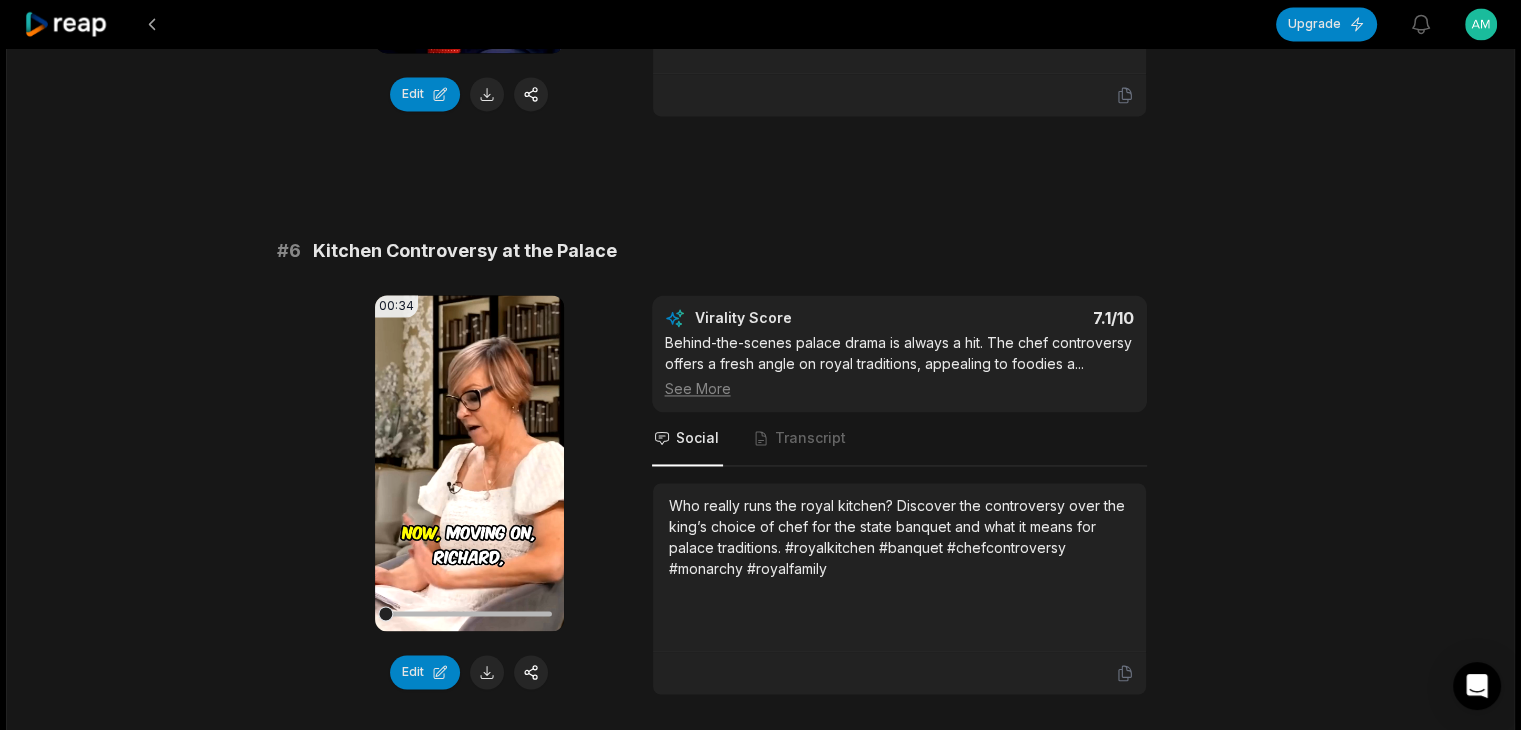 click on "Who really runs the royal kitchen? Discover the controversy over the king’s choice of chef for the state banquet and what it means for palace traditions. #royalkitchen #banquet #chefcontroversy #monarchy #royalfamily" at bounding box center (899, 537) 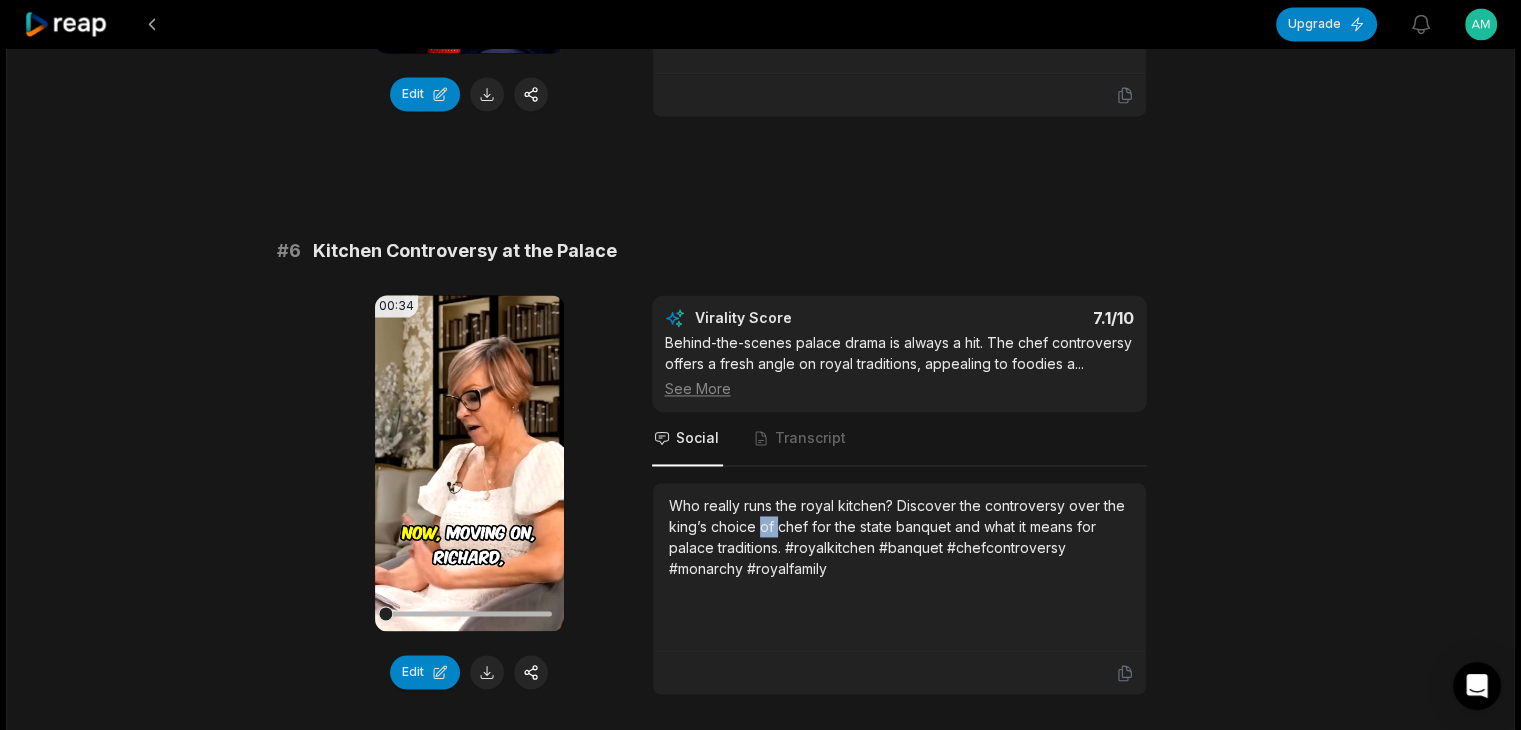click on "Who really runs the royal kitchen? Discover the controversy over the king’s choice of chef for the state banquet and what it means for palace traditions. #royalkitchen #banquet #chefcontroversy #monarchy #royalfamily" at bounding box center (899, 537) 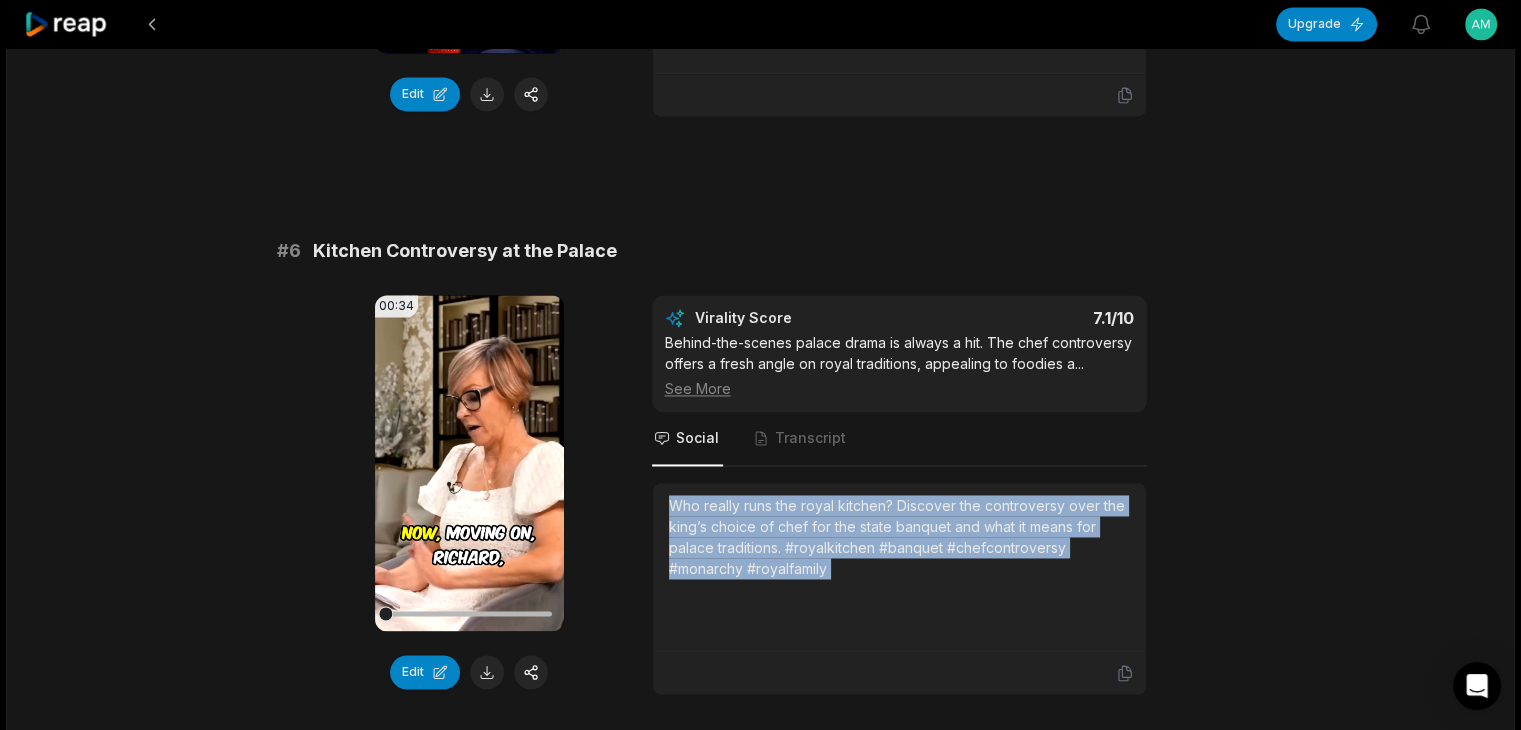 click on "Who really runs the royal kitchen? Discover the controversy over the king’s choice of chef for the state banquet and what it means for palace traditions. #royalkitchen #banquet #chefcontroversy #monarchy #royalfamily" at bounding box center [899, 537] 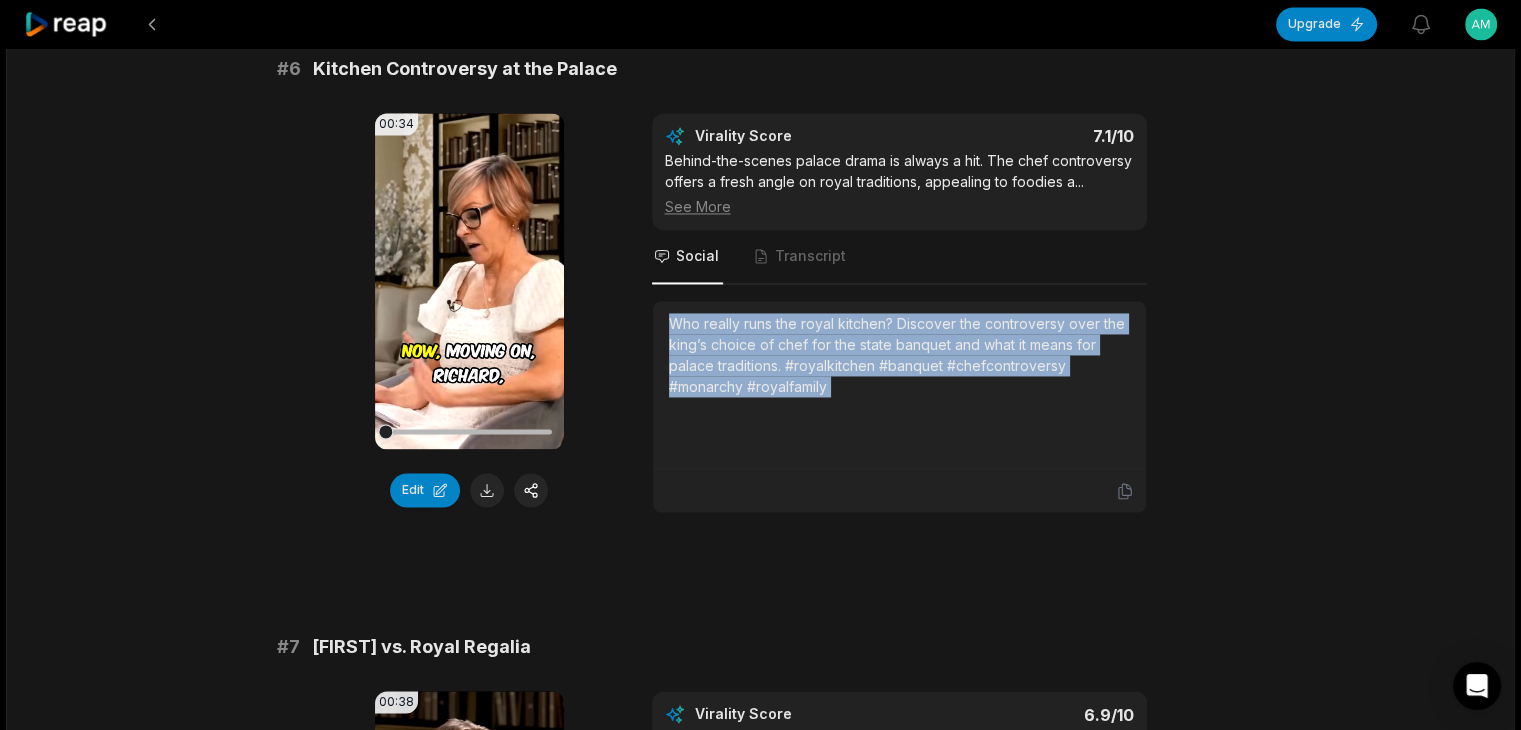 scroll, scrollTop: 3200, scrollLeft: 0, axis: vertical 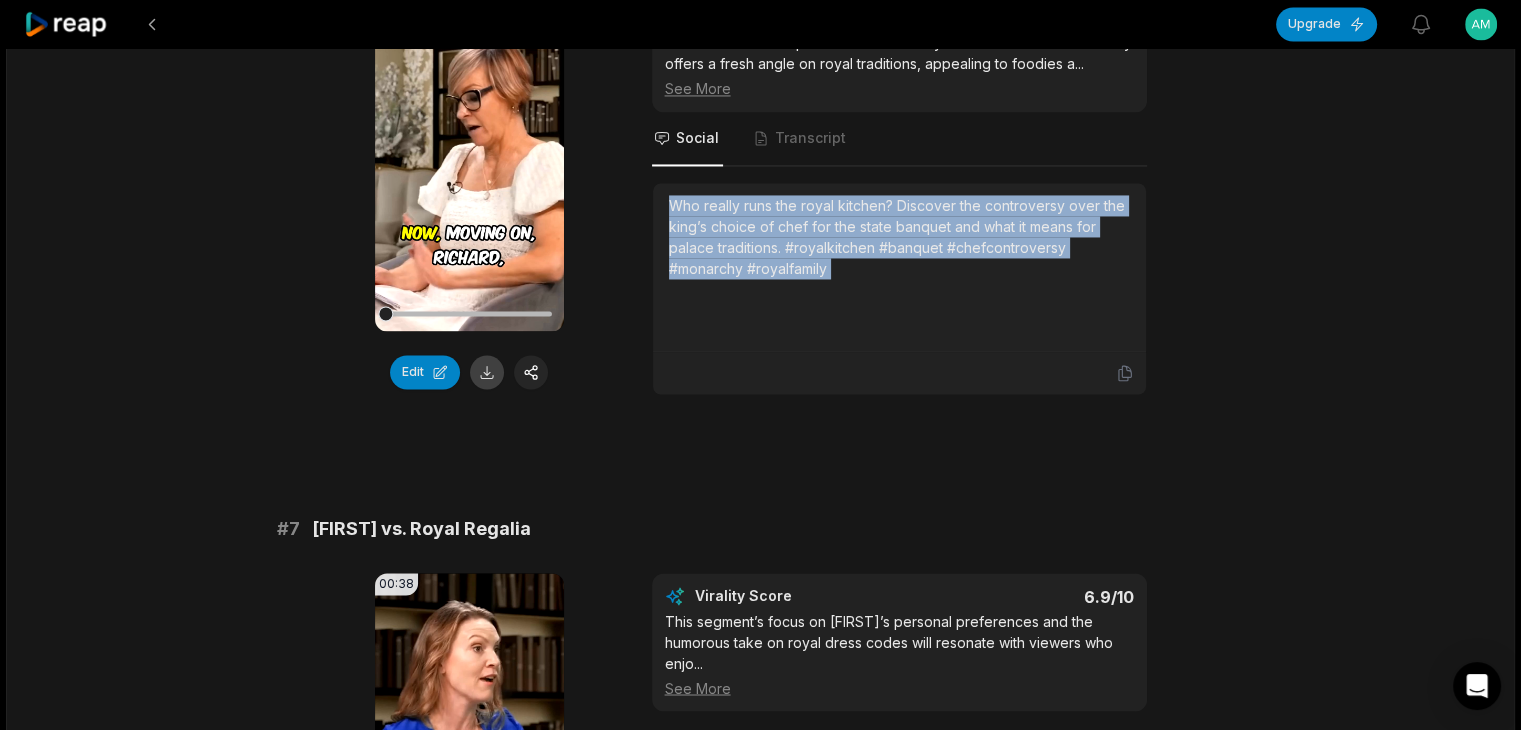 click at bounding box center [487, 372] 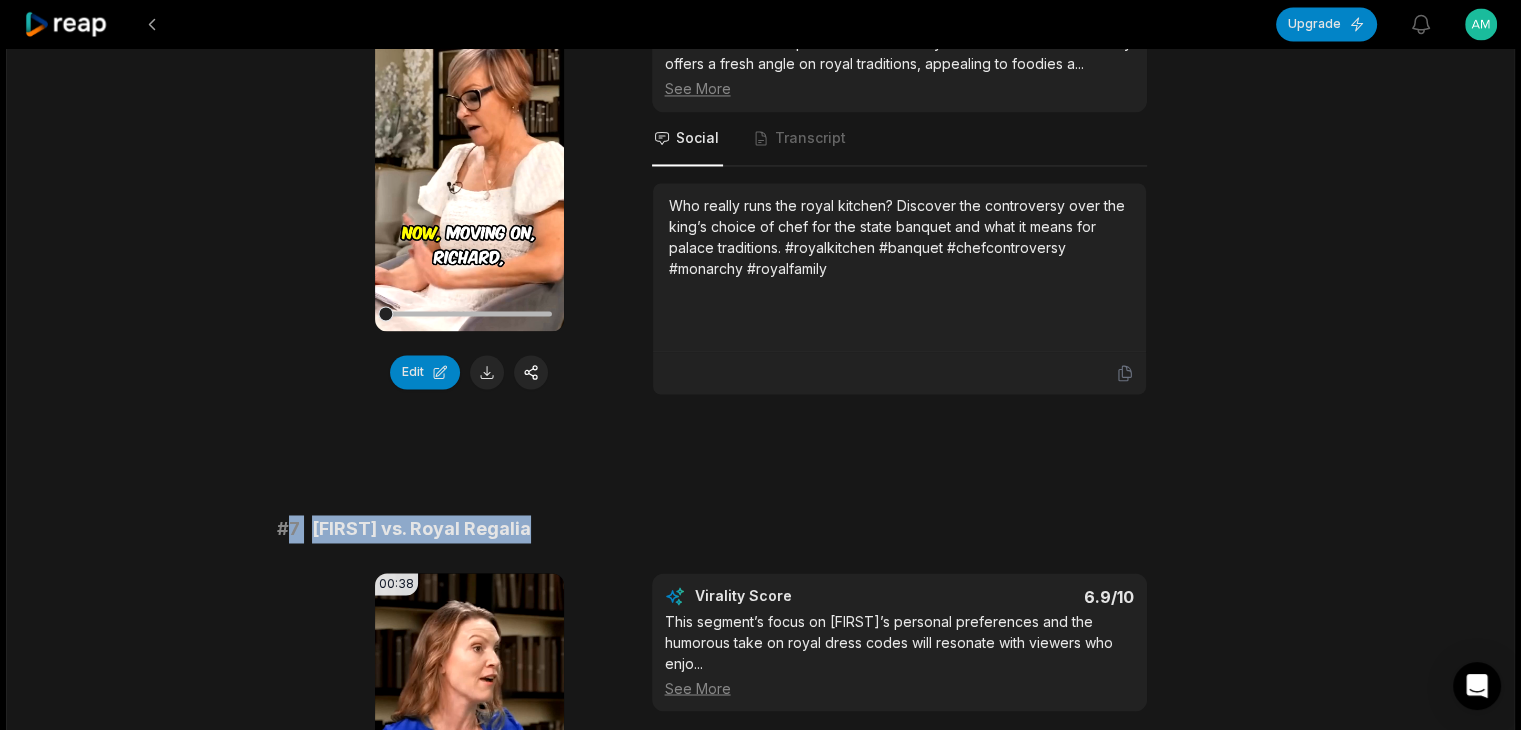 drag, startPoint x: 286, startPoint y: 515, endPoint x: 586, endPoint y: 521, distance: 300.06 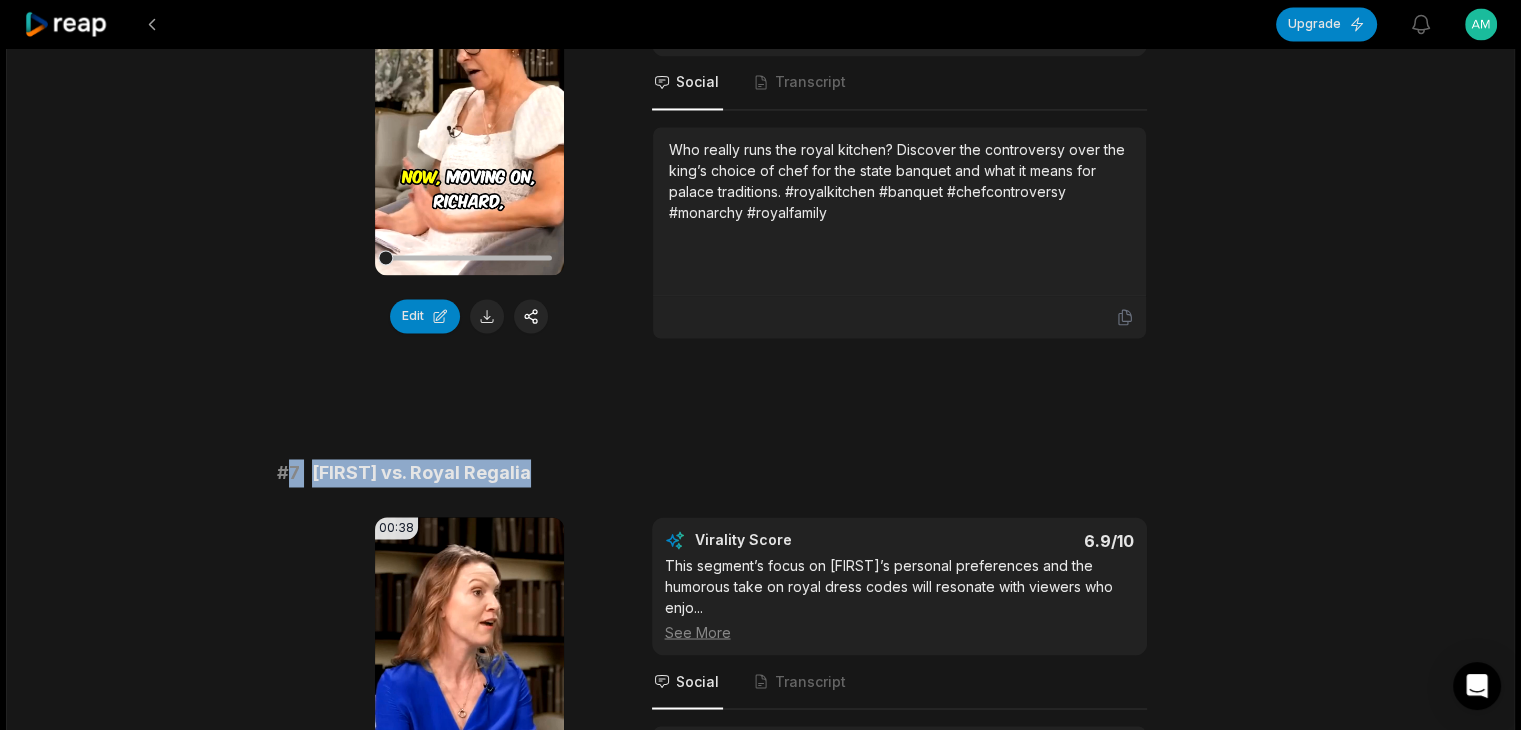 scroll, scrollTop: 3600, scrollLeft: 0, axis: vertical 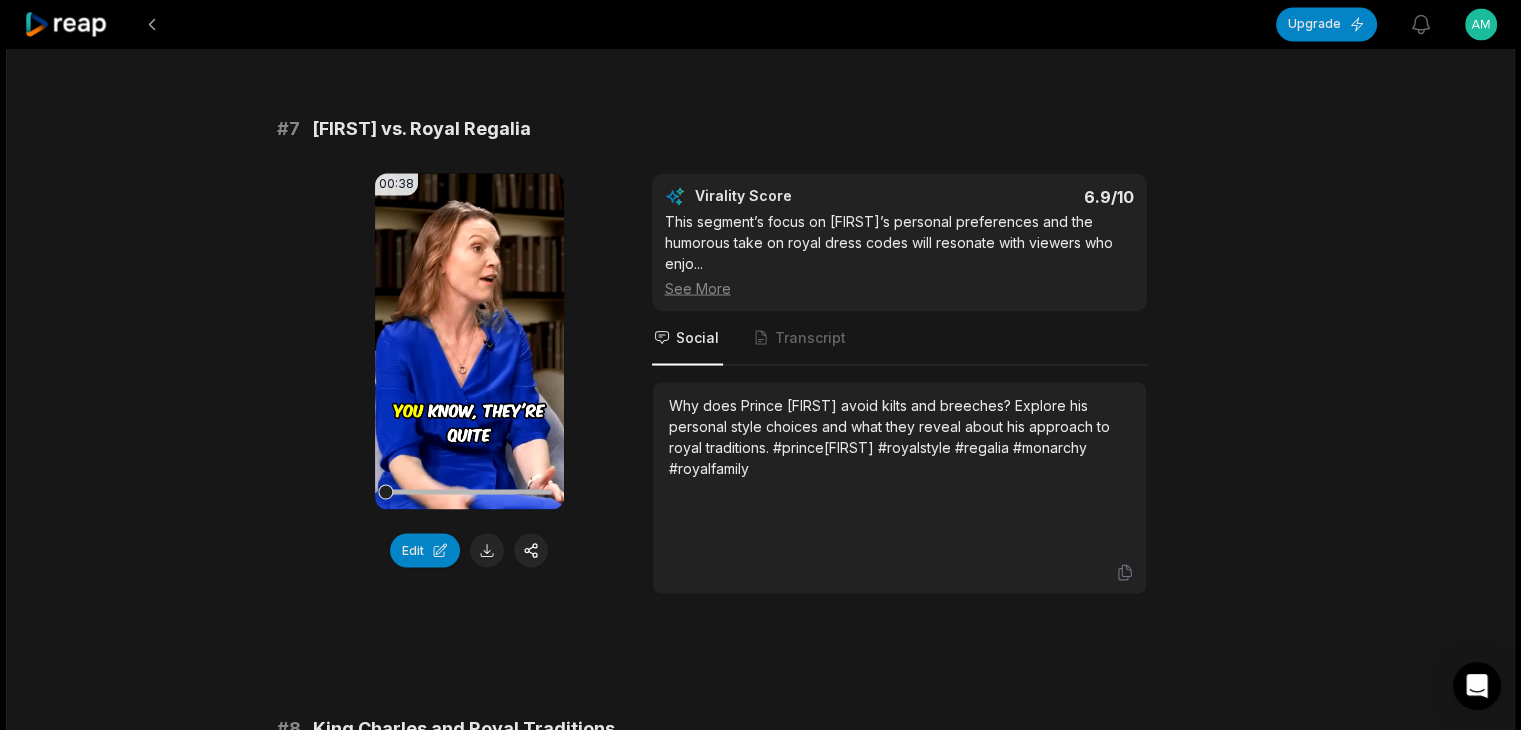 click on "Virality Score 6.9 /10 This segment’s focus on [FIRST]’s personal preferences and the humorous take on royal dress codes will resonate with viewers who enjo ...   See More Social Transcript Why does Prince [FIRST] avoid kilts and breeches? Explore his personal style choices and what they reveal about his approach to royal traditions. #prince[FIRST] #royalstyle #regalia #monarchy #royalfamily" at bounding box center (899, 383) 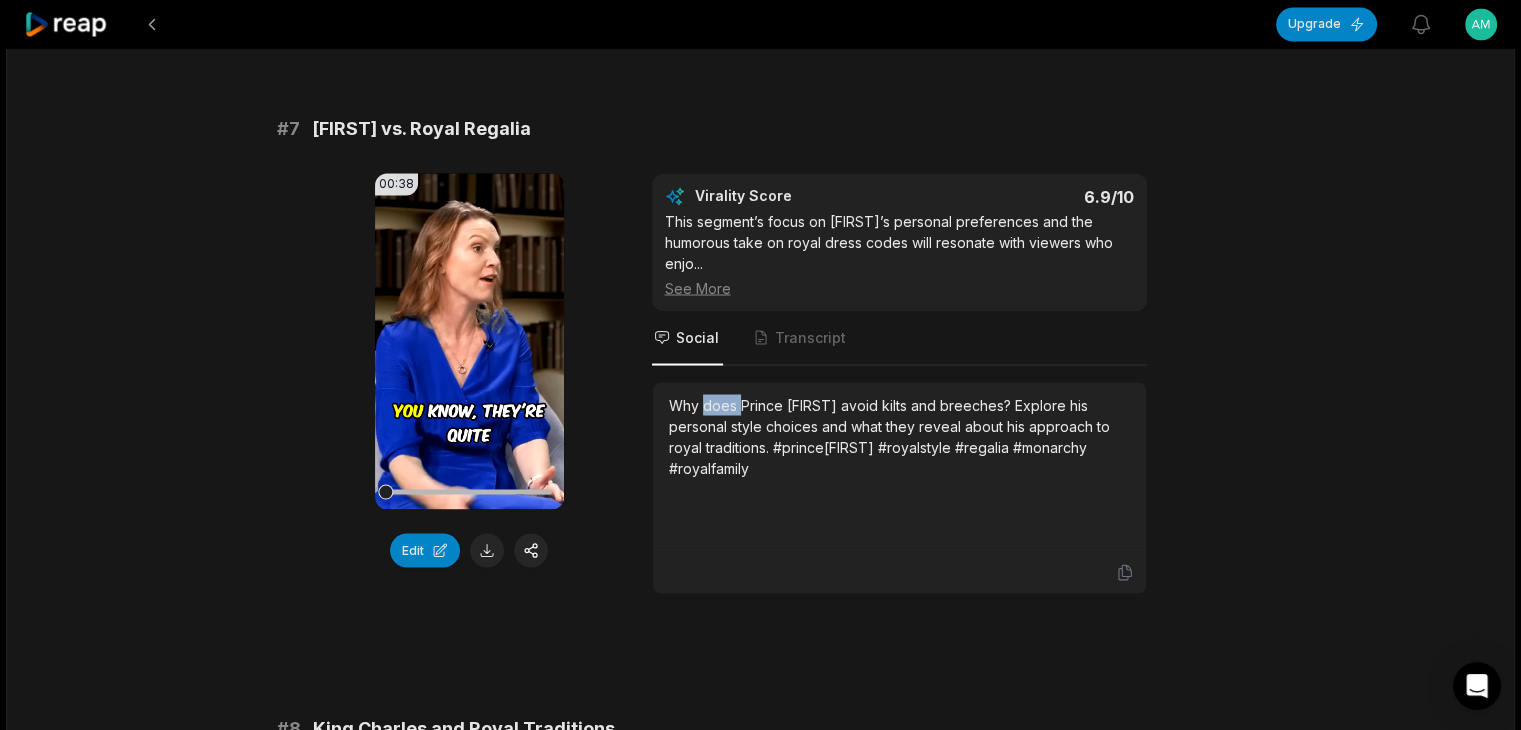 click on "Virality Score 6.9 /10 This segment’s focus on [FIRST]’s personal preferences and the humorous take on royal dress codes will resonate with viewers who enjo ...   See More Social Transcript Why does Prince [FIRST] avoid kilts and breeches? Explore his personal style choices and what they reveal about his approach to royal traditions. #prince[FIRST] #royalstyle #regalia #monarchy #royalfamily" at bounding box center [899, 383] 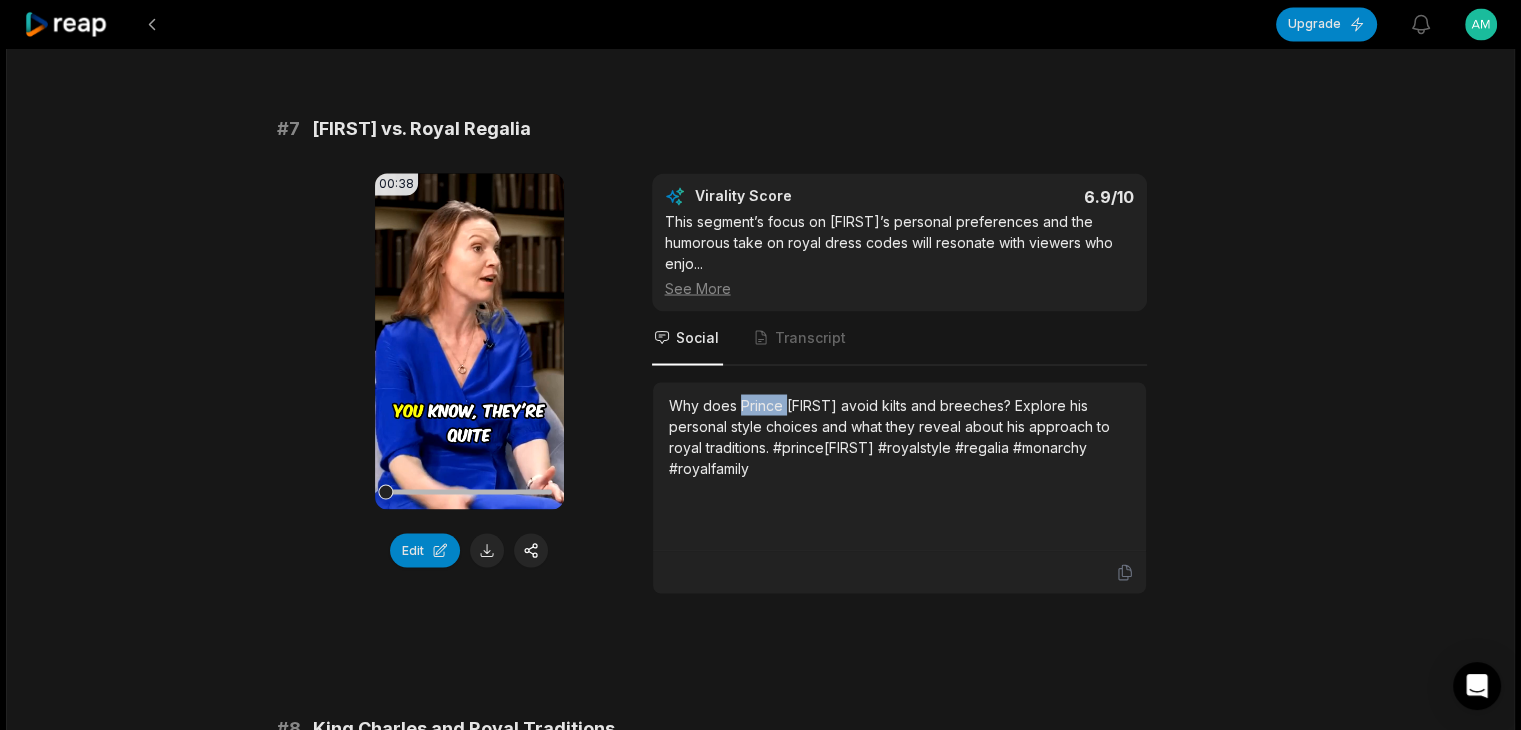 click on "Why does Prince [FIRST] avoid kilts and breeches? Explore his personal style choices and what they reveal about his approach to royal traditions. #prince[FIRST] #royalstyle #regalia #monarchy #royalfamily" at bounding box center [899, 436] 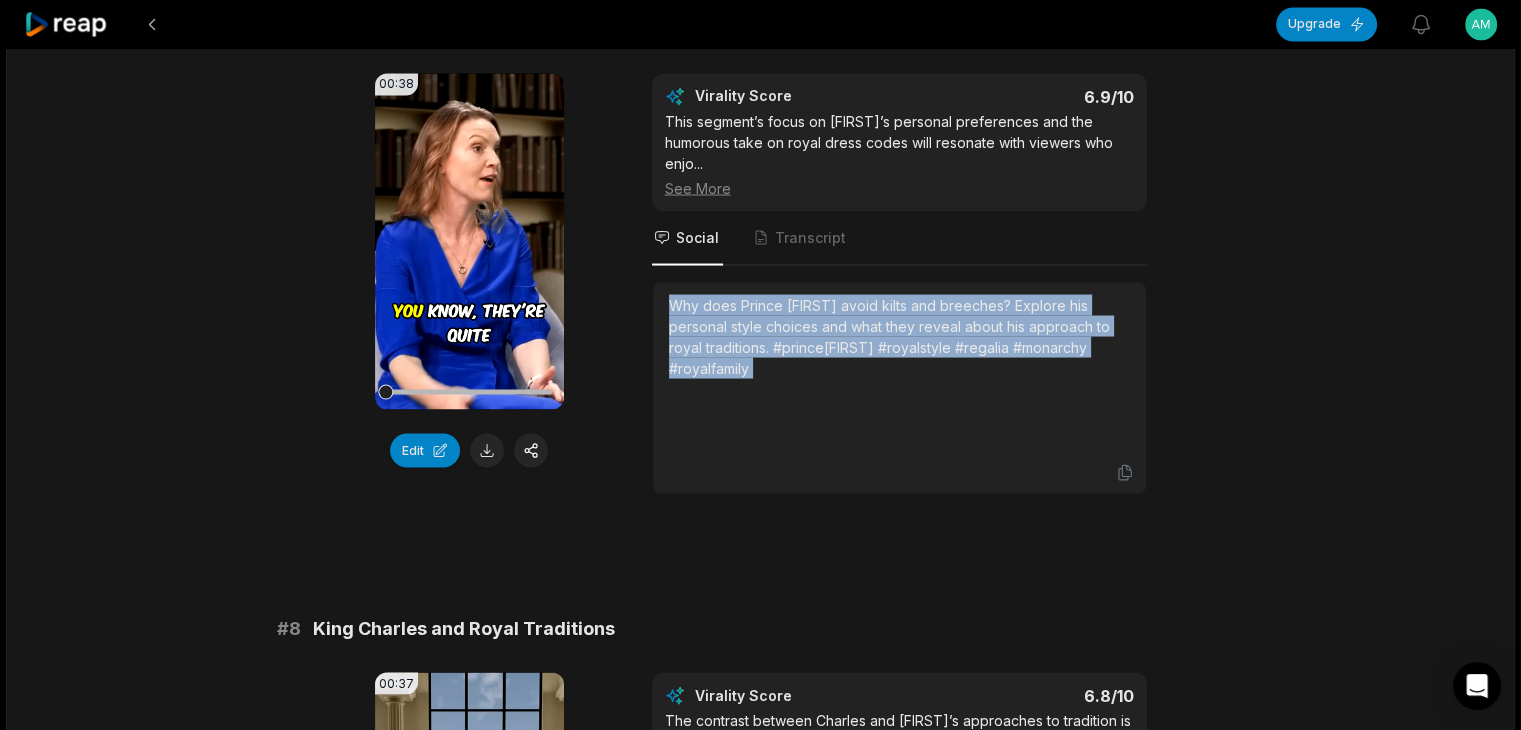 click at bounding box center (487, 450) 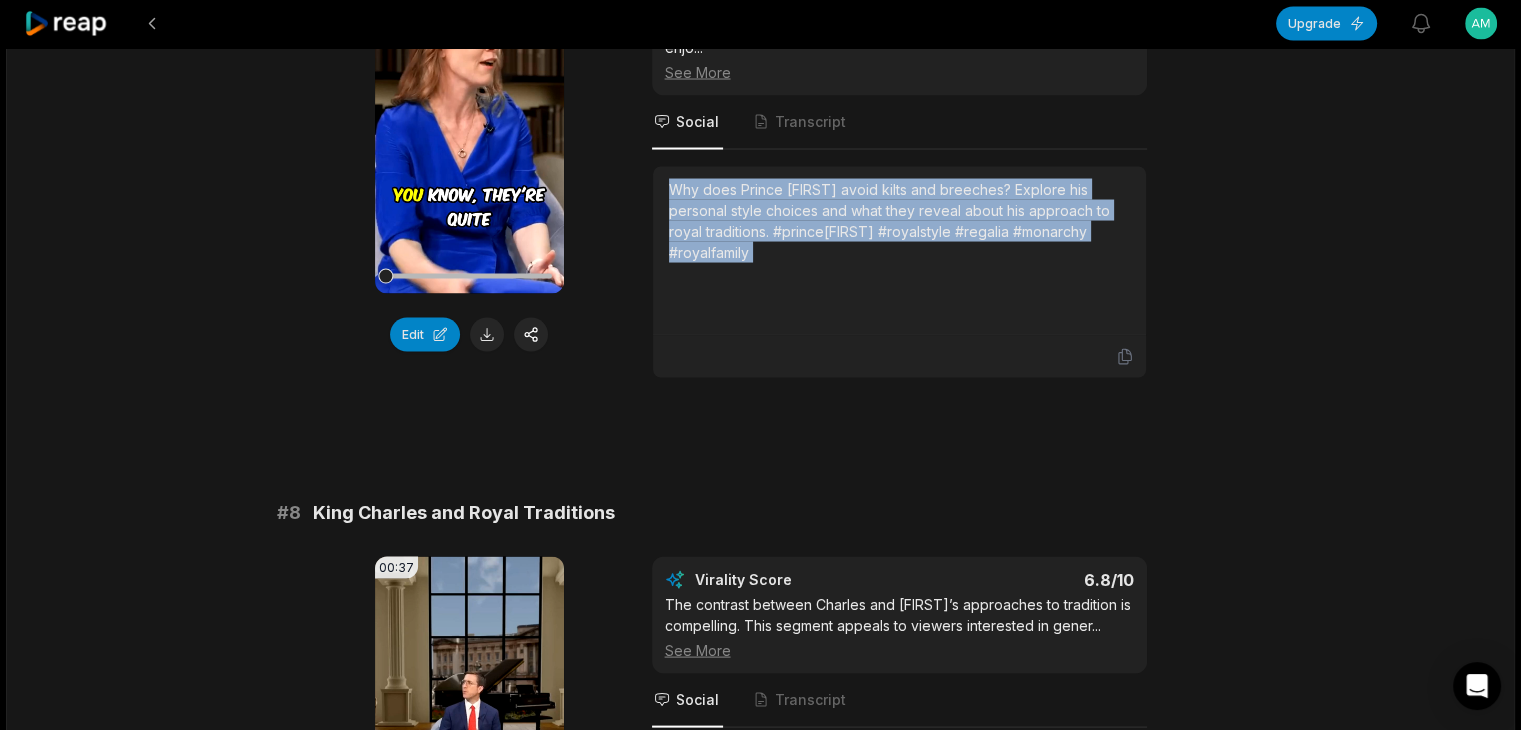 scroll, scrollTop: 3900, scrollLeft: 0, axis: vertical 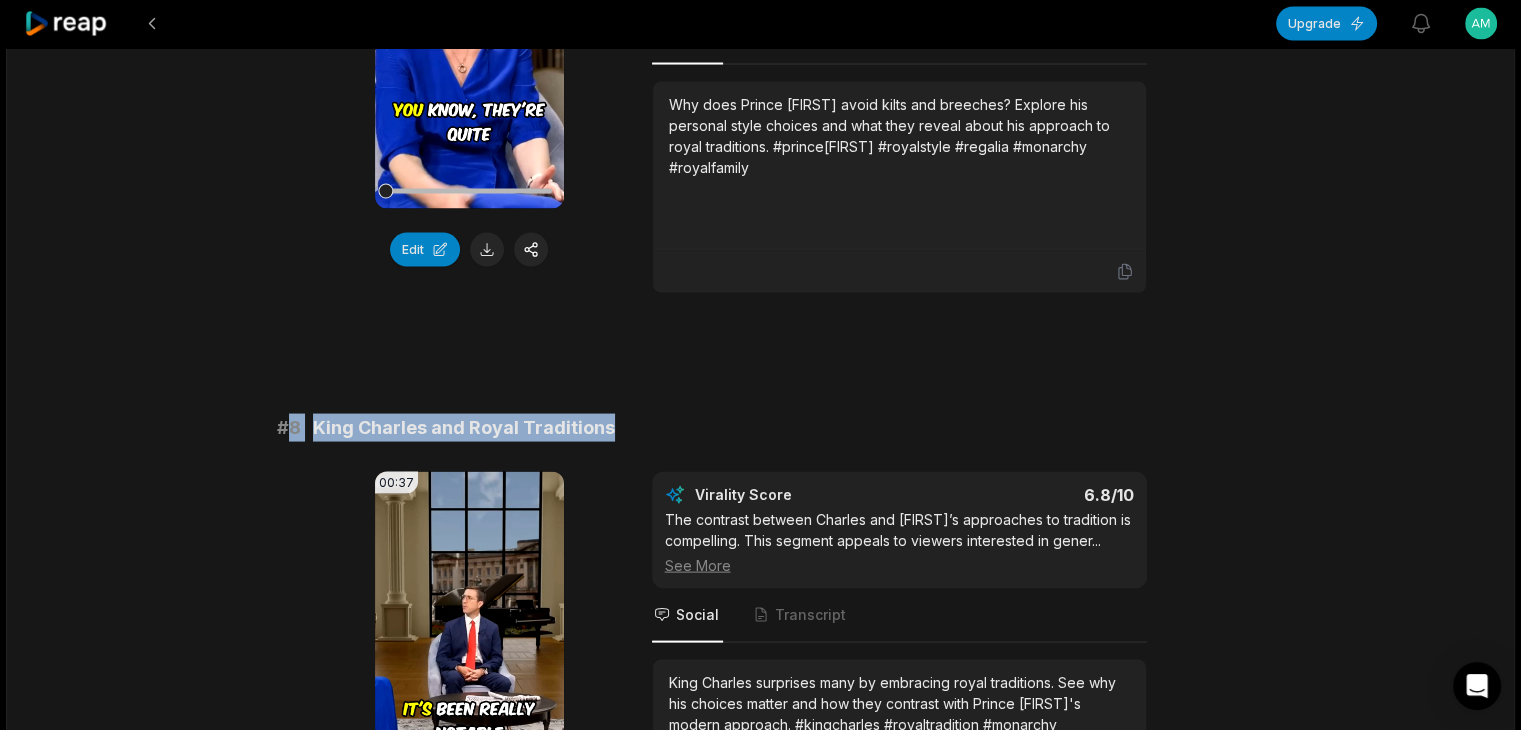 drag, startPoint x: 286, startPoint y: 417, endPoint x: 631, endPoint y: 419, distance: 345.0058 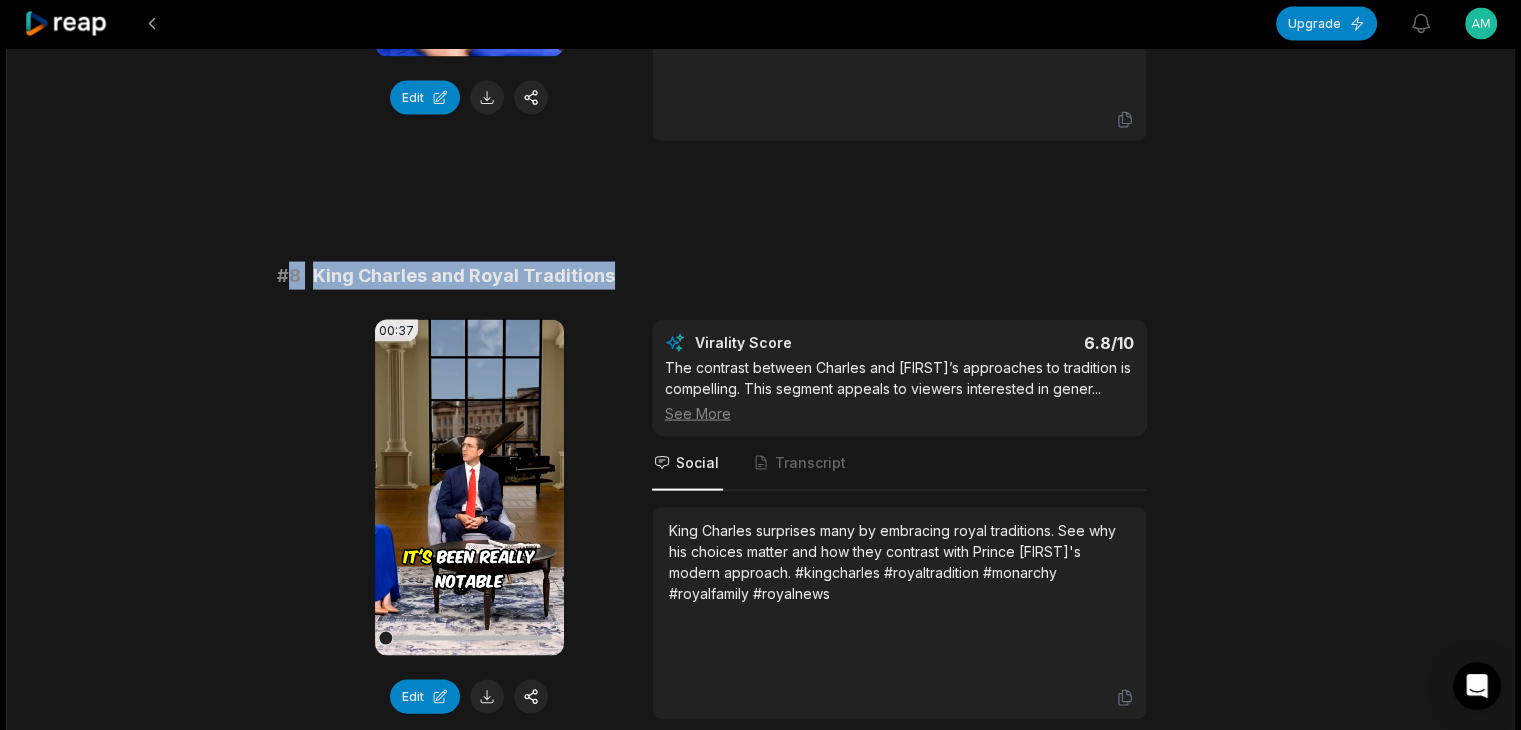 scroll, scrollTop: 4200, scrollLeft: 0, axis: vertical 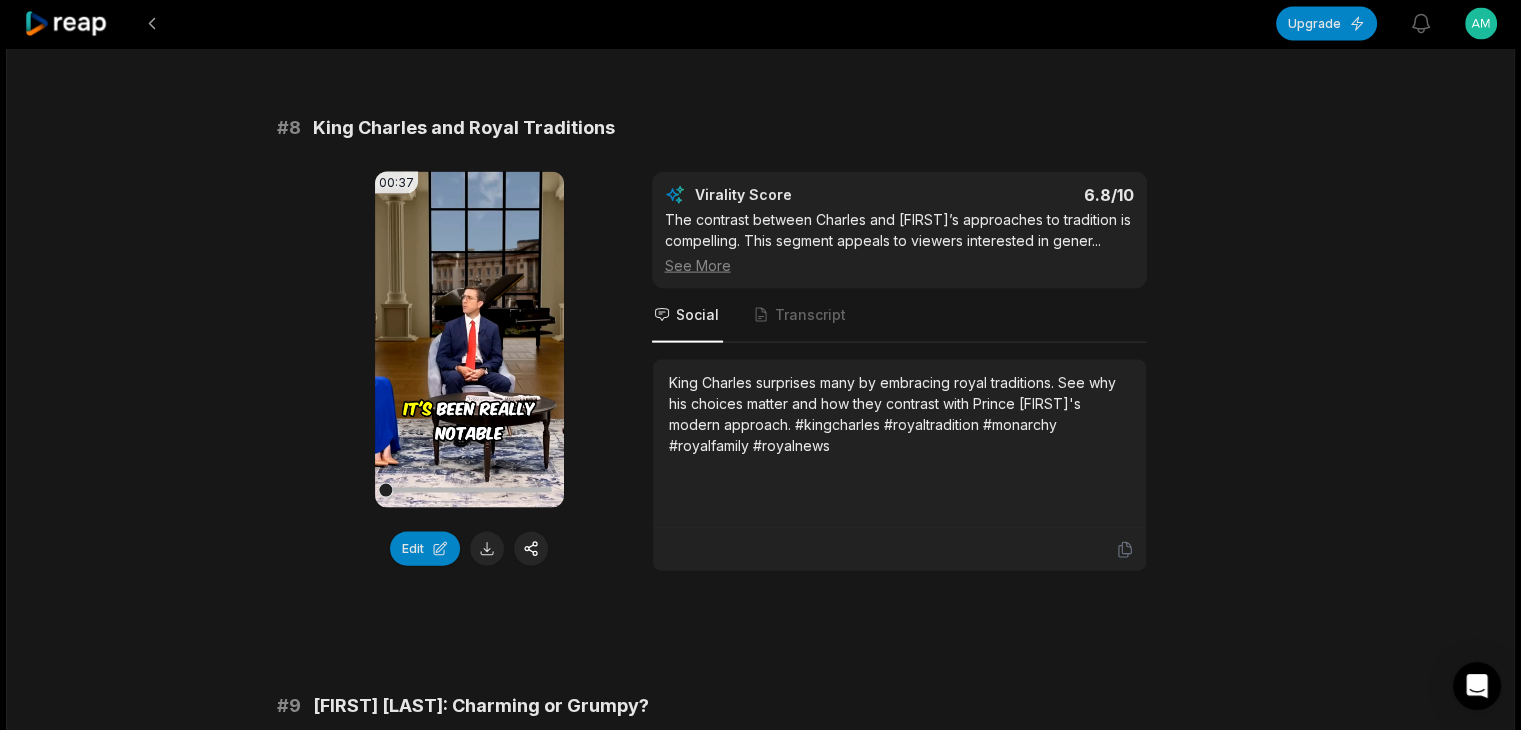 click on "King Charles surprises many by embracing royal traditions. See why his choices matter and how they contrast with Prince [FIRST]'s modern approach. #kingcharles #royaltradition #monarchy #royalfamily #royalnews" at bounding box center (899, 414) 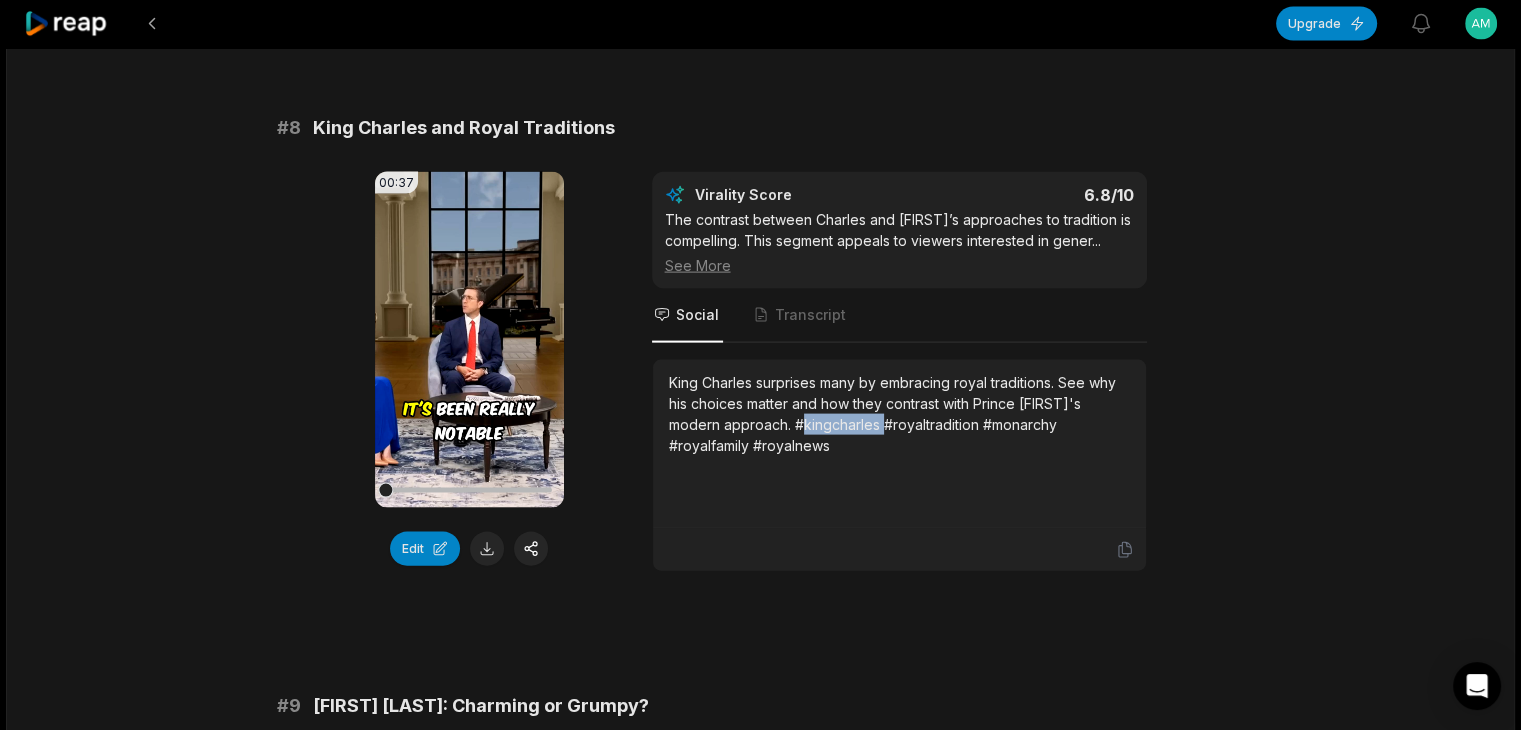 click on "King Charles surprises many by embracing royal traditions. See why his choices matter and how they contrast with Prince [FIRST]'s modern approach. #kingcharles #royaltradition #monarchy #royalfamily #royalnews" at bounding box center [899, 414] 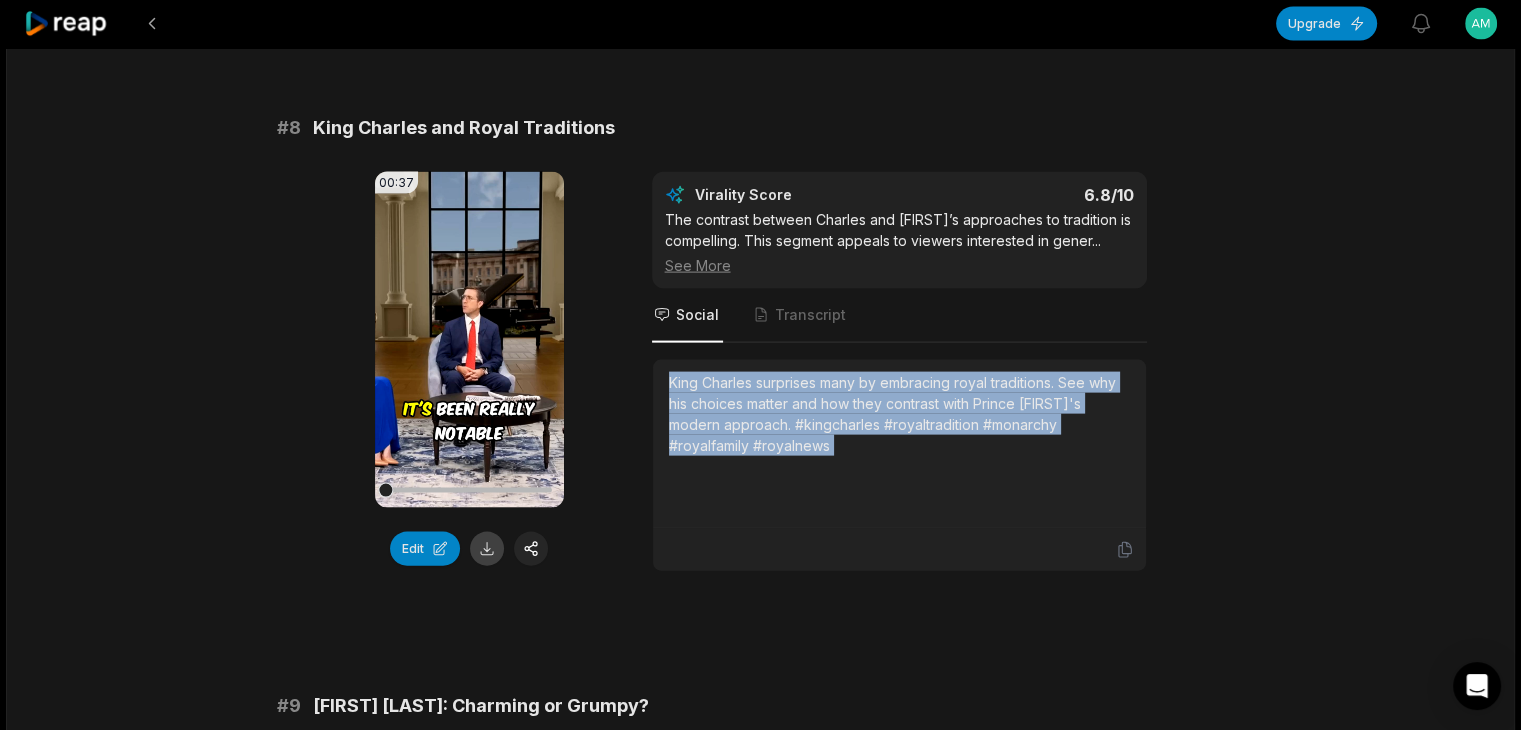 click at bounding box center [487, 549] 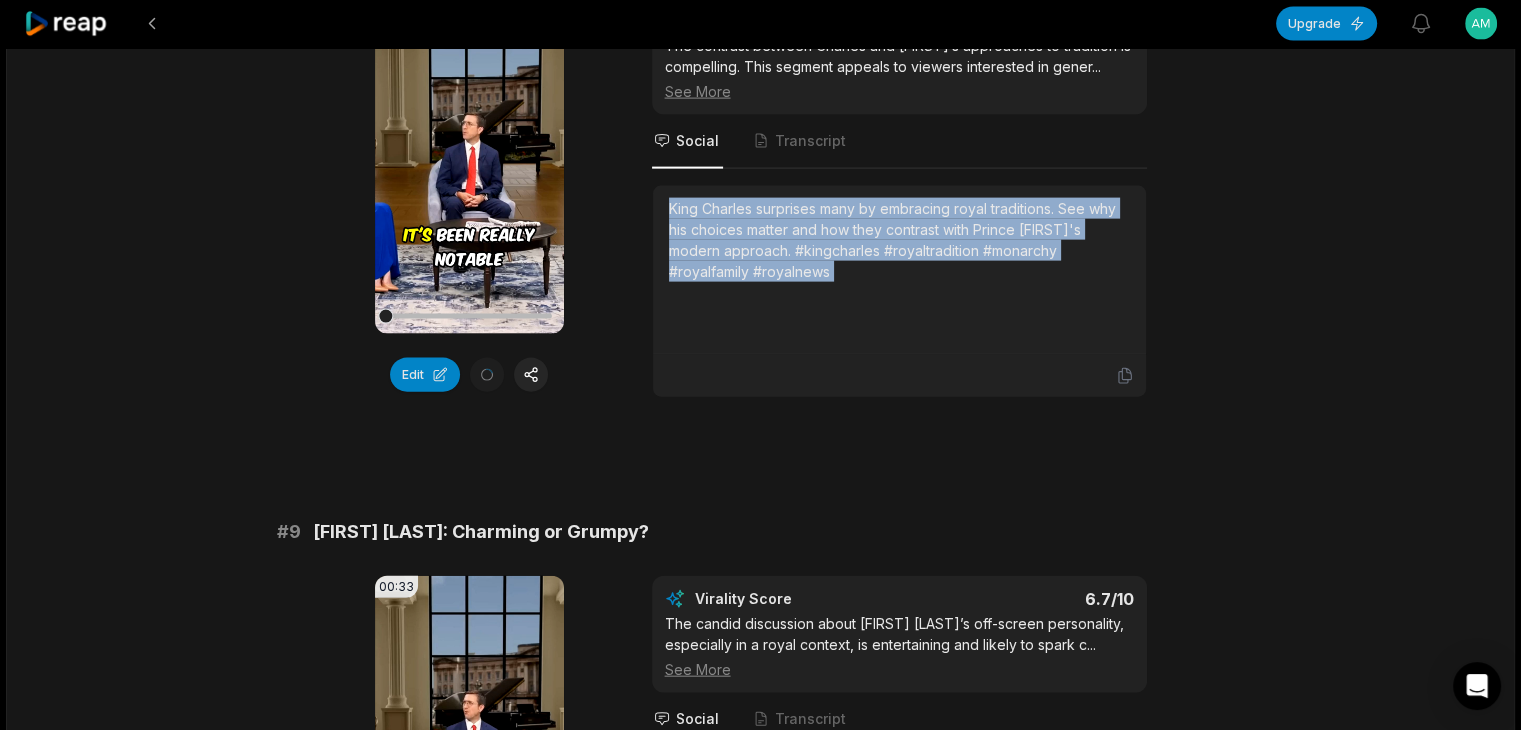 scroll, scrollTop: 4500, scrollLeft: 0, axis: vertical 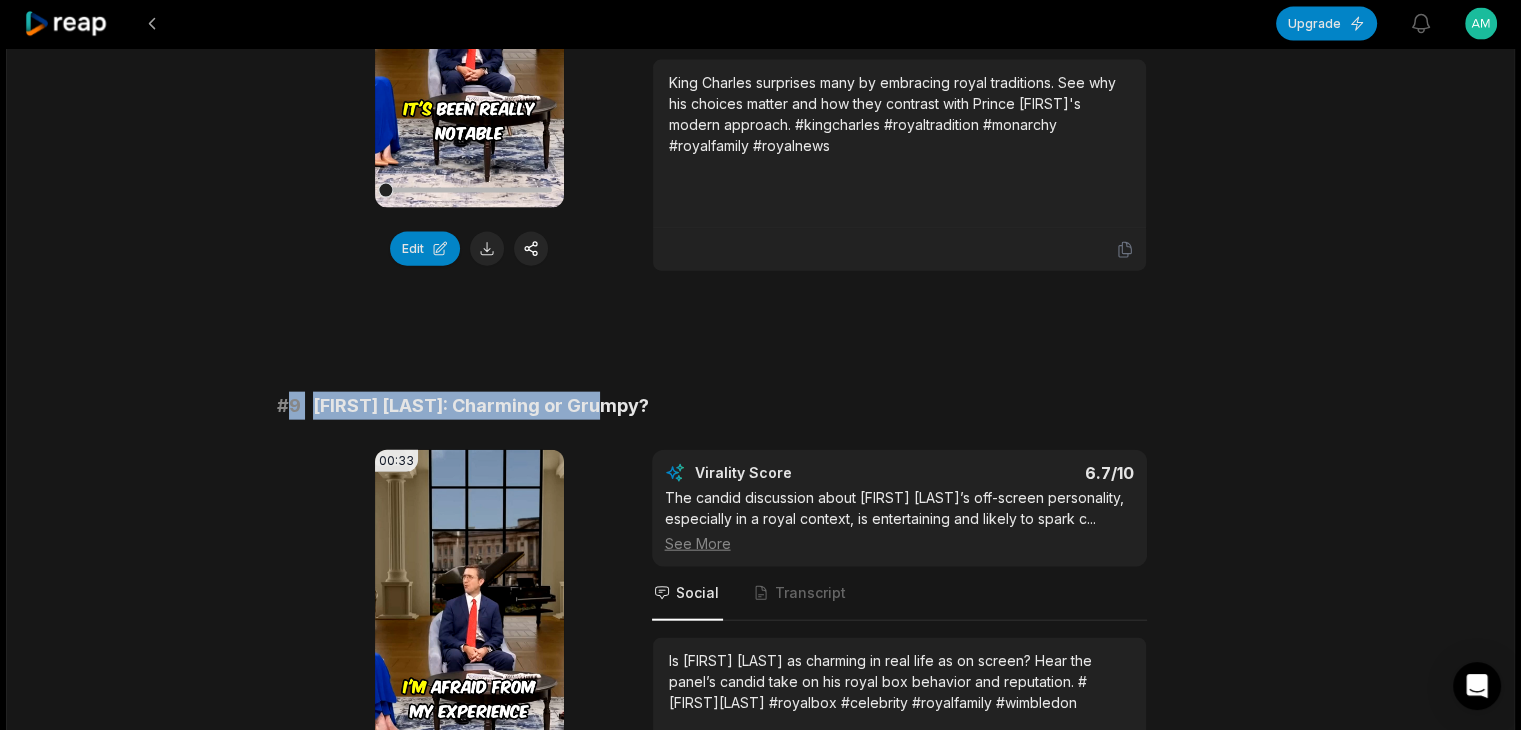 drag, startPoint x: 285, startPoint y: 391, endPoint x: 768, endPoint y: 397, distance: 483.03726 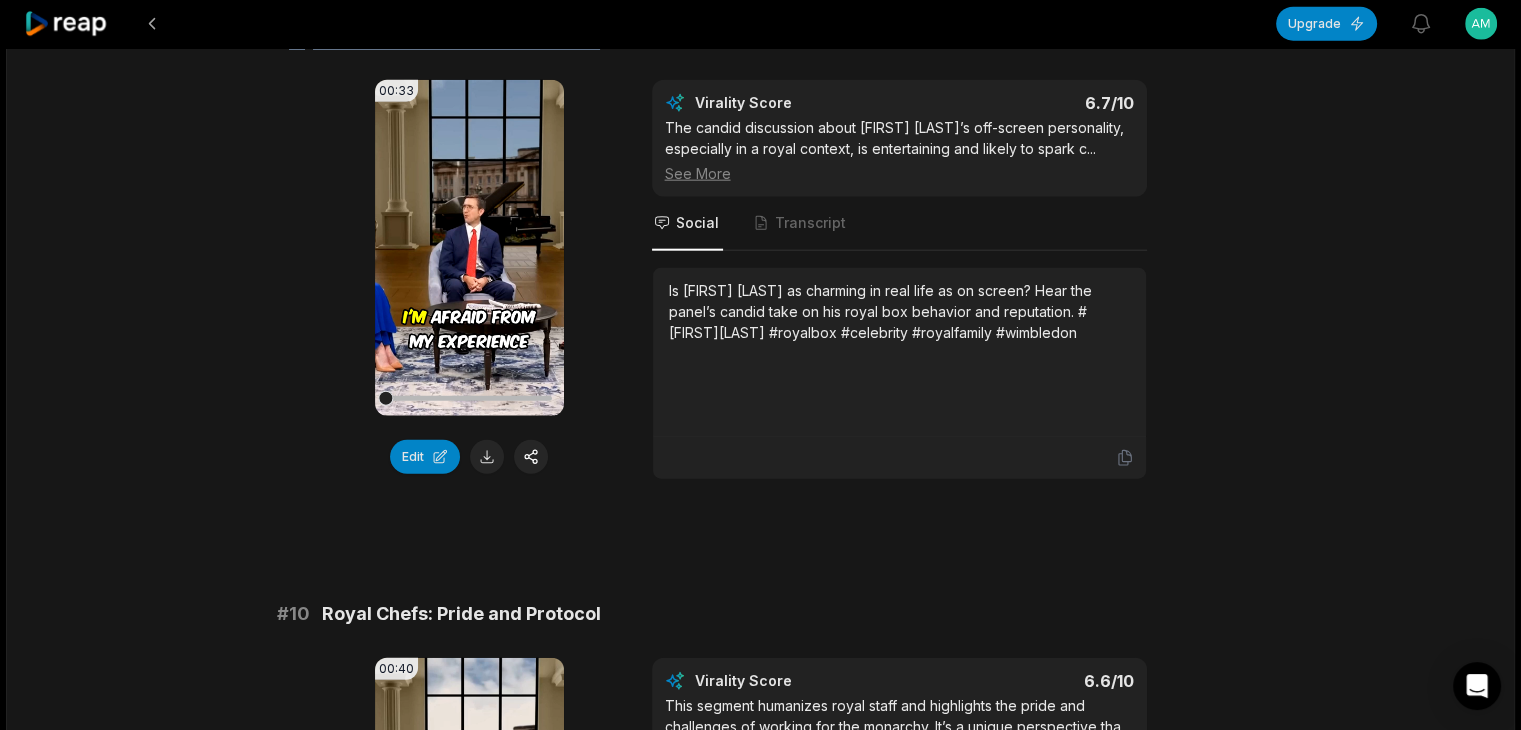 scroll, scrollTop: 4900, scrollLeft: 0, axis: vertical 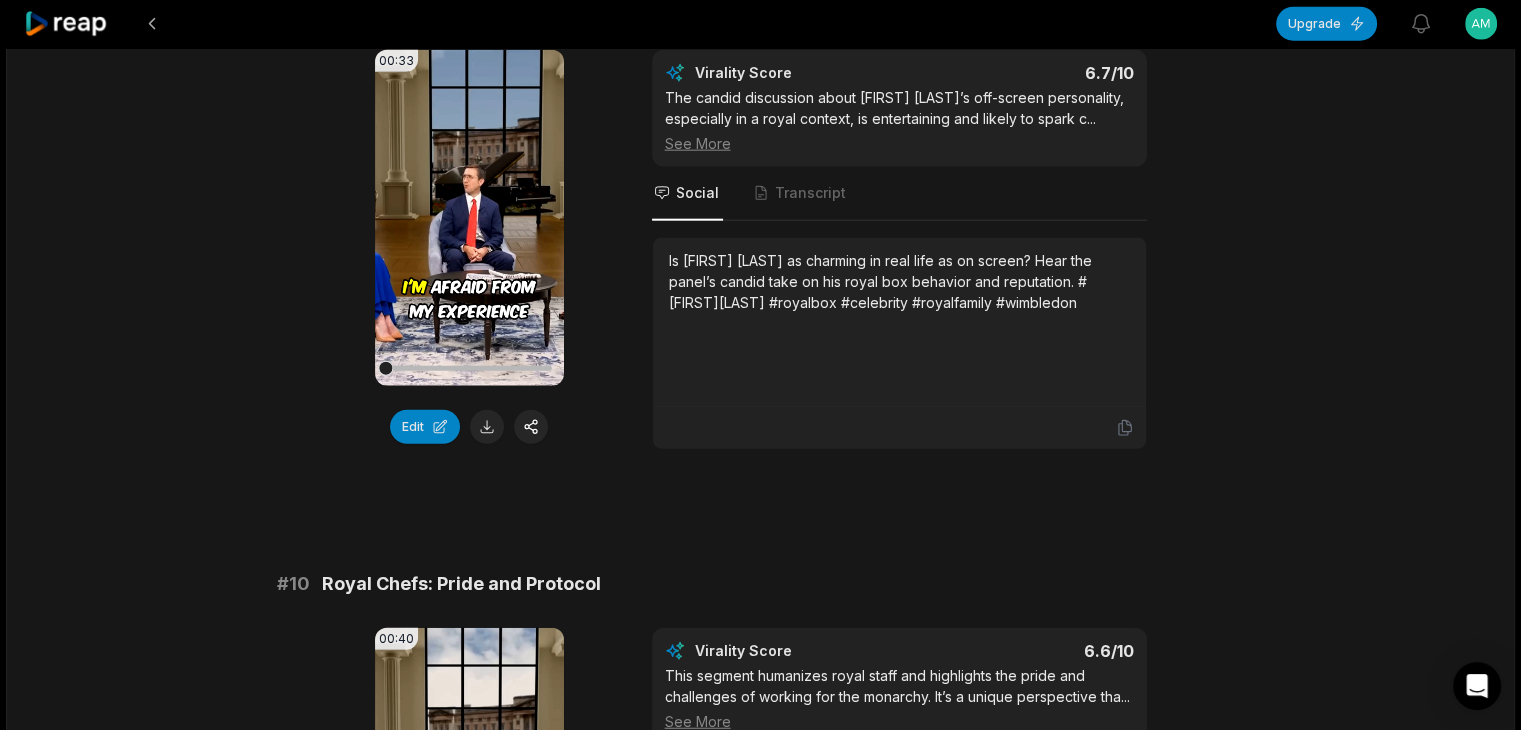 click on "Is [FIRST] [LAST] as charming in real life as on screen? Hear the panel’s candid take on his royal box behavior and reputation. #[FIRST][LAST] #royalbox #celebrity #royalfamily #wimbledon" at bounding box center (899, 281) 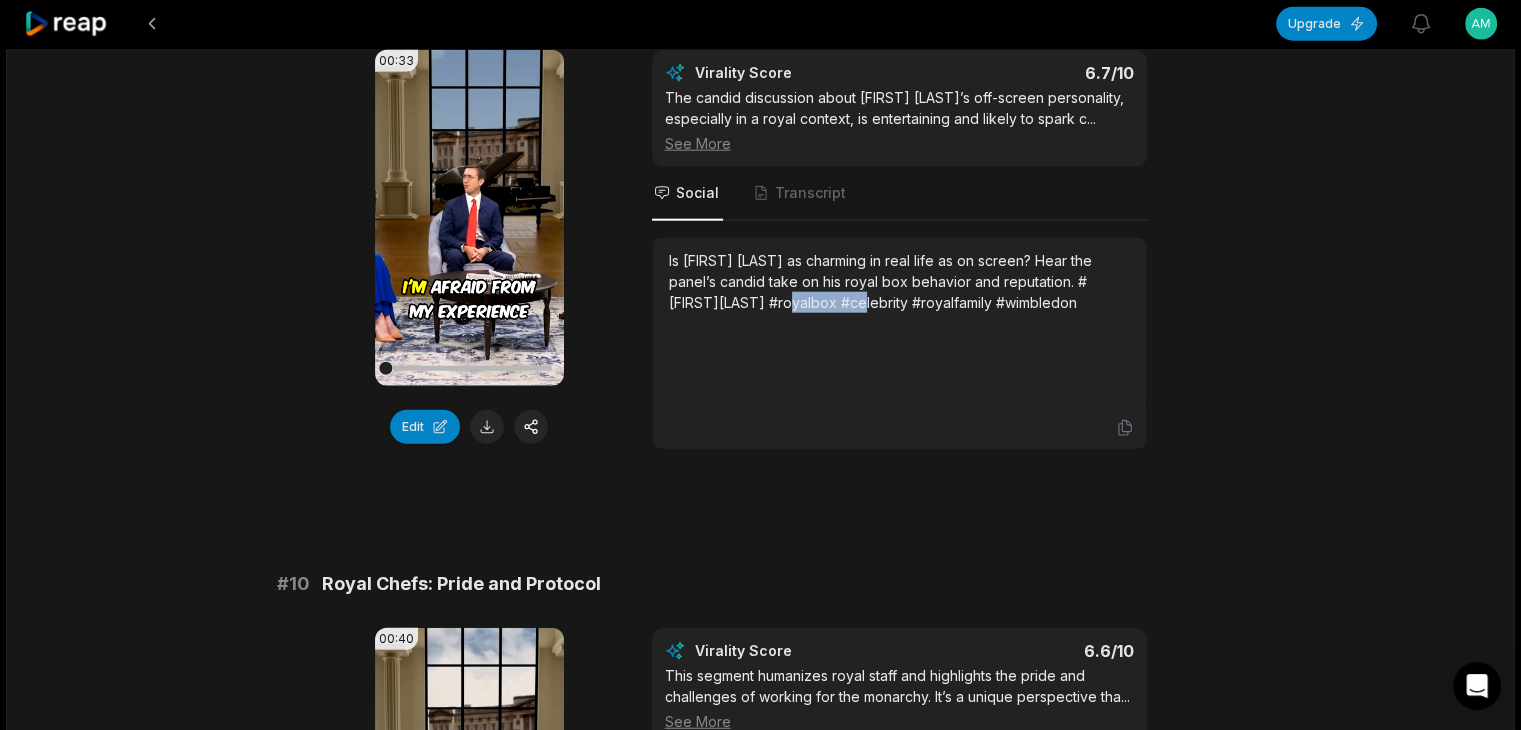 click on "Is [FIRST] [LAST] as charming in real life as on screen? Hear the panel’s candid take on his royal box behavior and reputation. #[FIRST][LAST] #royalbox #celebrity #royalfamily #wimbledon" at bounding box center [899, 281] 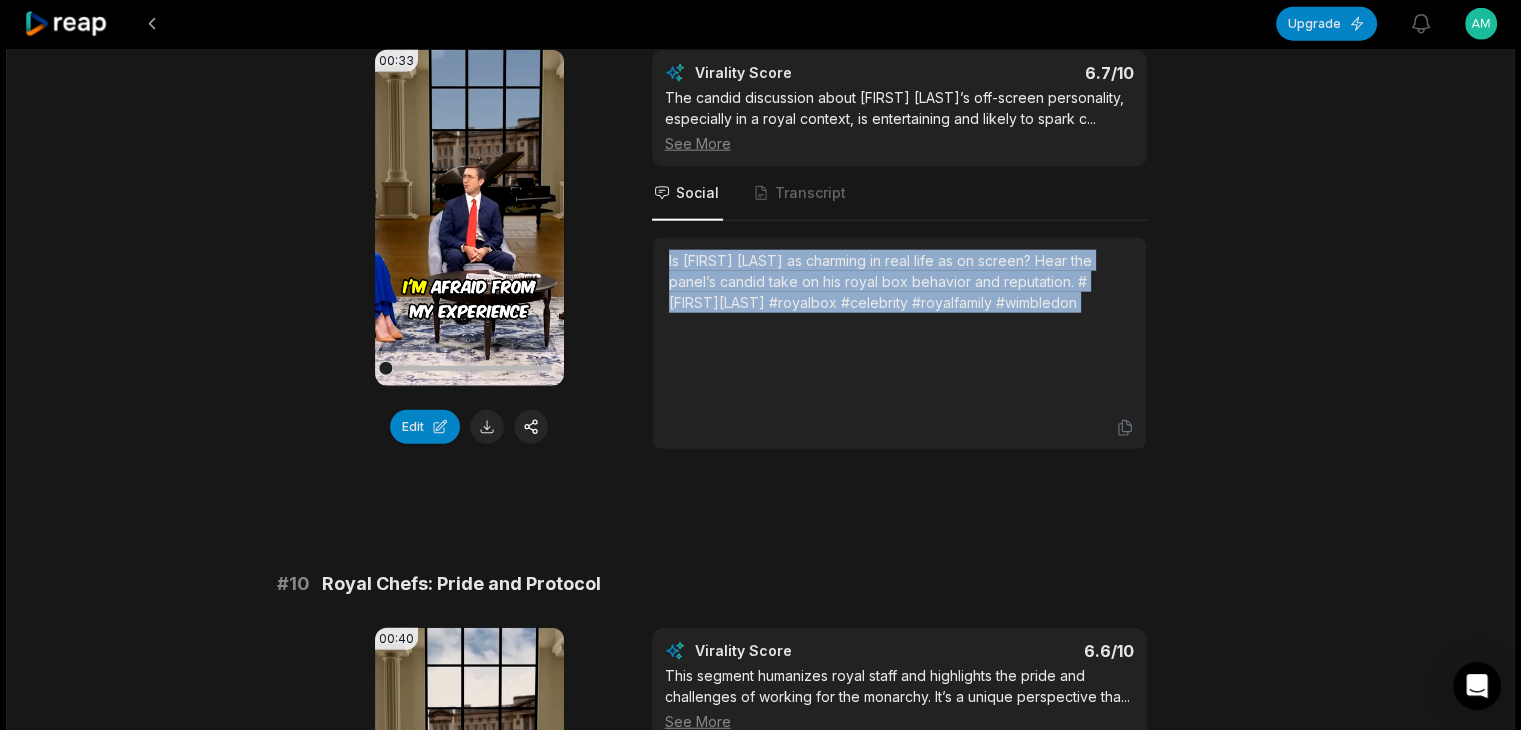 click on "Is [FIRST] [LAST] as charming in real life as on screen? Hear the panel’s candid take on his royal box behavior and reputation. #[FIRST][LAST] #royalbox #celebrity #royalfamily #wimbledon" at bounding box center (899, 281) 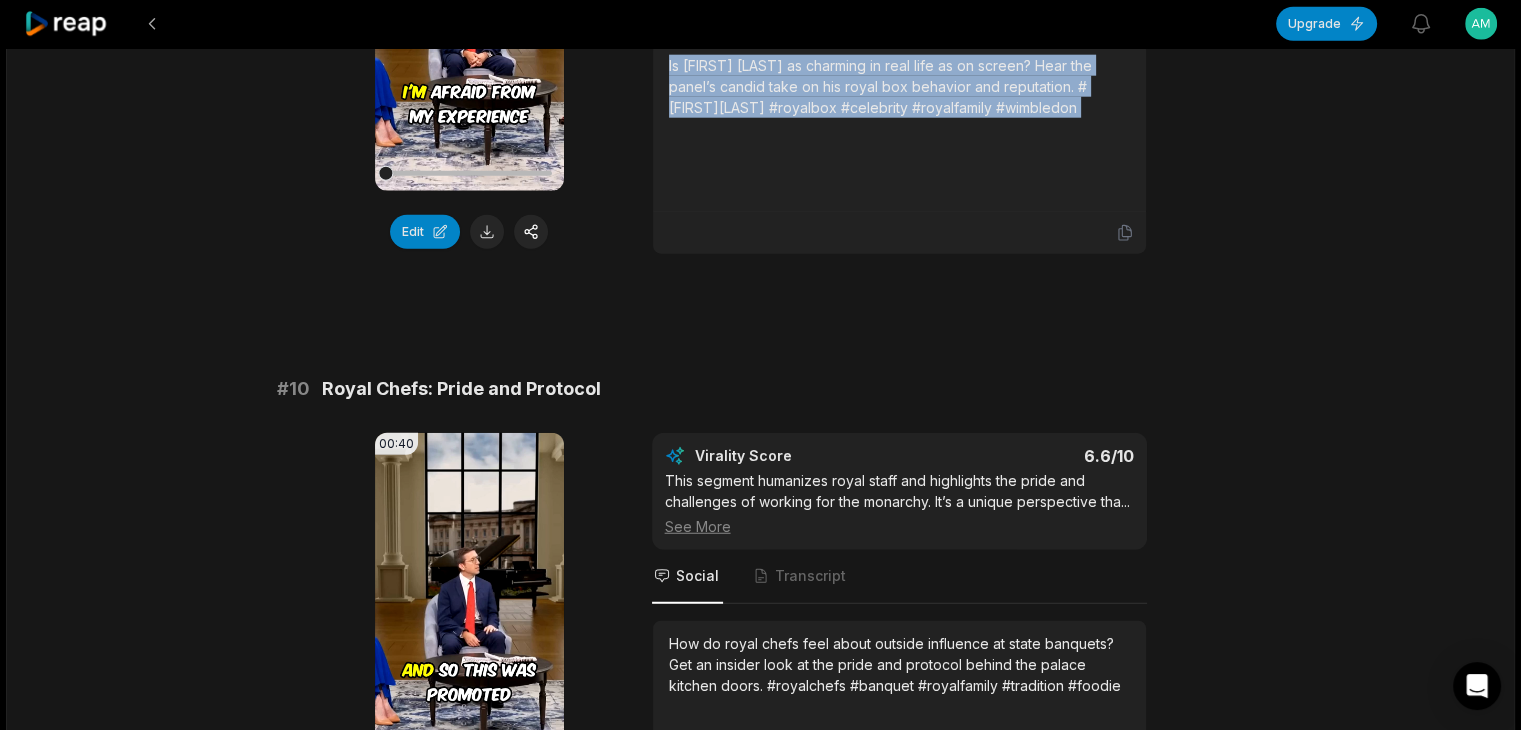 scroll, scrollTop: 5100, scrollLeft: 0, axis: vertical 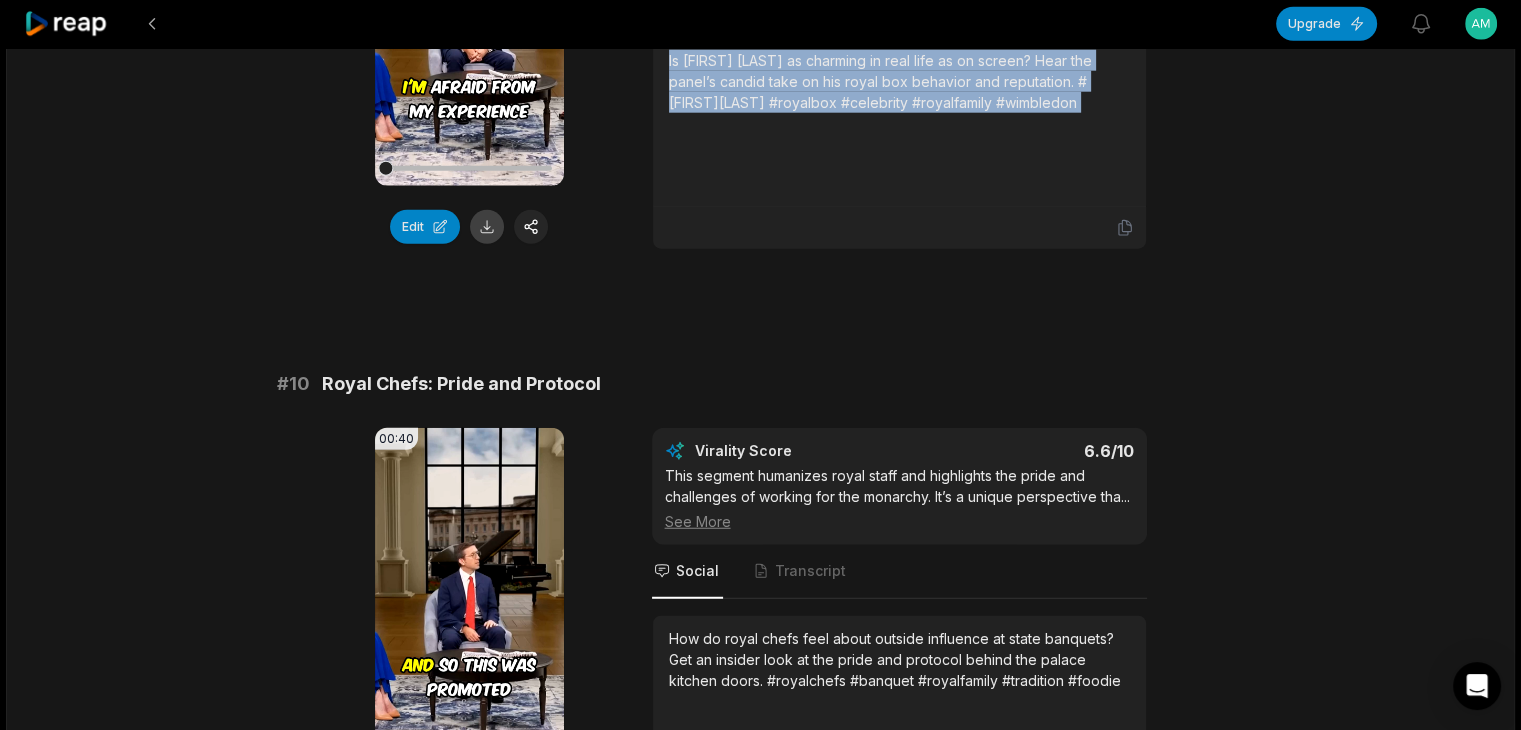 click at bounding box center (487, 227) 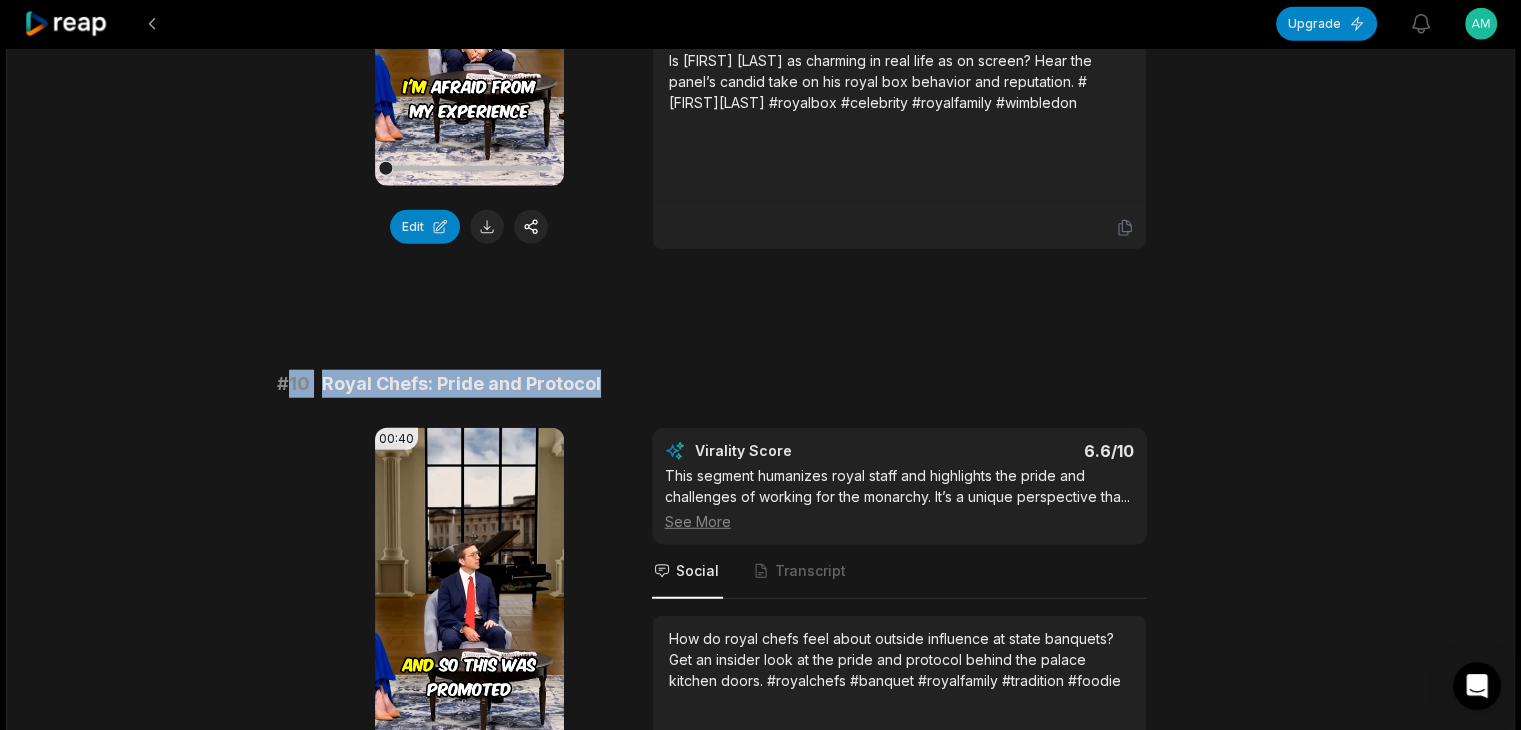drag, startPoint x: 287, startPoint y: 371, endPoint x: 628, endPoint y: 370, distance: 341.00146 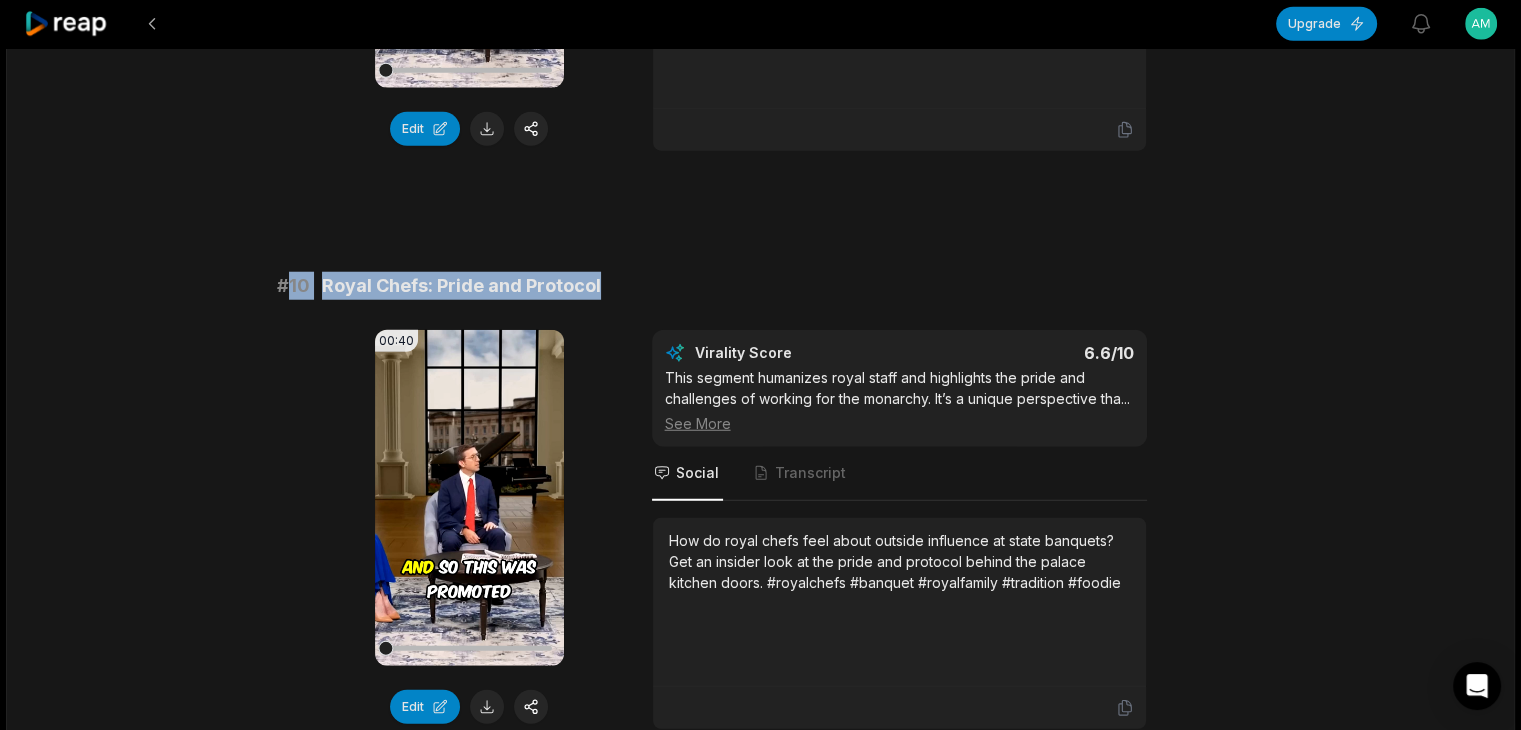 scroll, scrollTop: 5300, scrollLeft: 0, axis: vertical 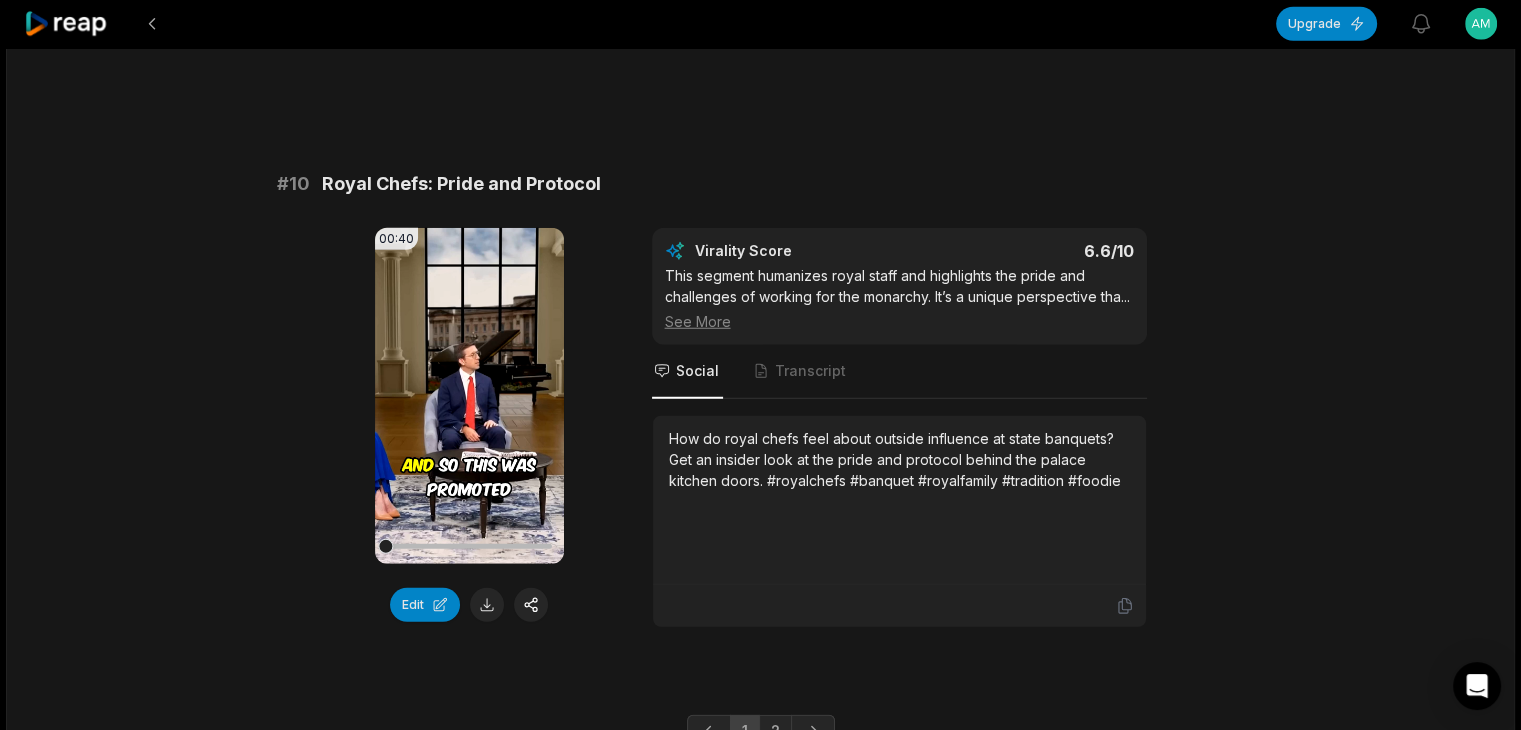 click on "How do royal chefs feel about outside influence at state banquets? Get an insider look at the pride and protocol behind the palace kitchen doors. #royalchefs #banquet #royalfamily #tradition #foodie" at bounding box center (899, 500) 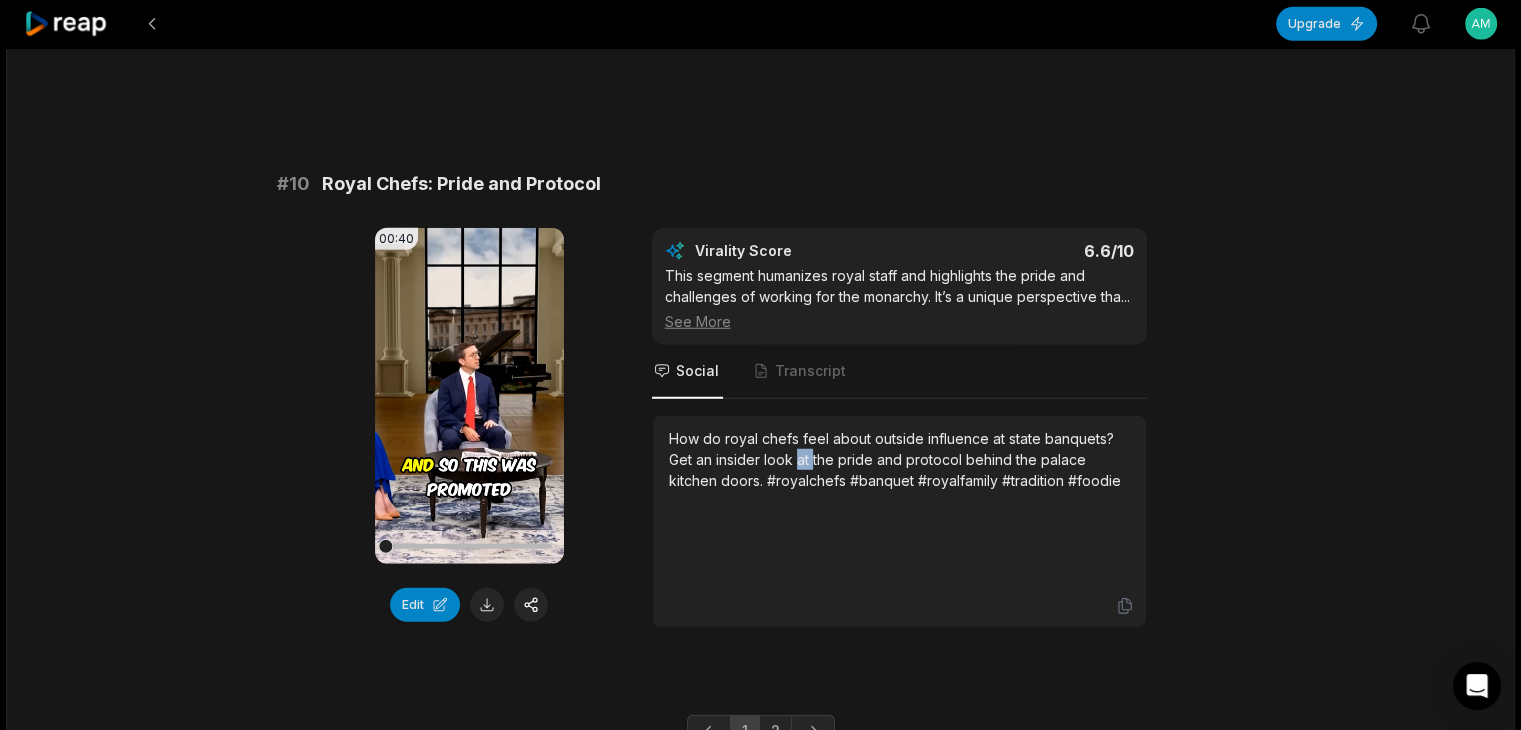 click on "How do royal chefs feel about outside influence at state banquets? Get an insider look at the pride and protocol behind the palace kitchen doors. #royalchefs #banquet #royalfamily #tradition #foodie" at bounding box center [899, 459] 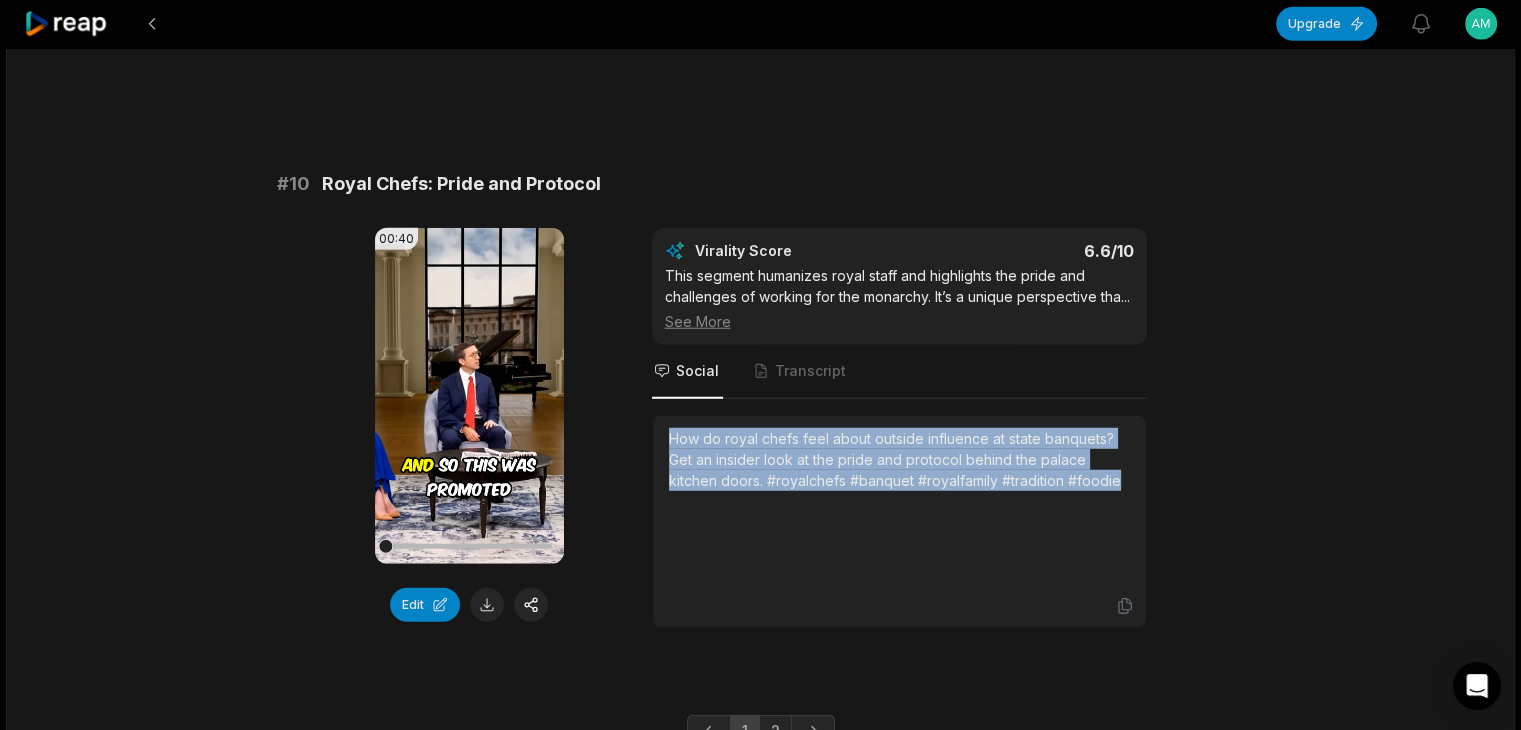 click on "How do royal chefs feel about outside influence at state banquets? Get an insider look at the pride and protocol behind the palace kitchen doors. #royalchefs #banquet #royalfamily #tradition #foodie" at bounding box center [899, 459] 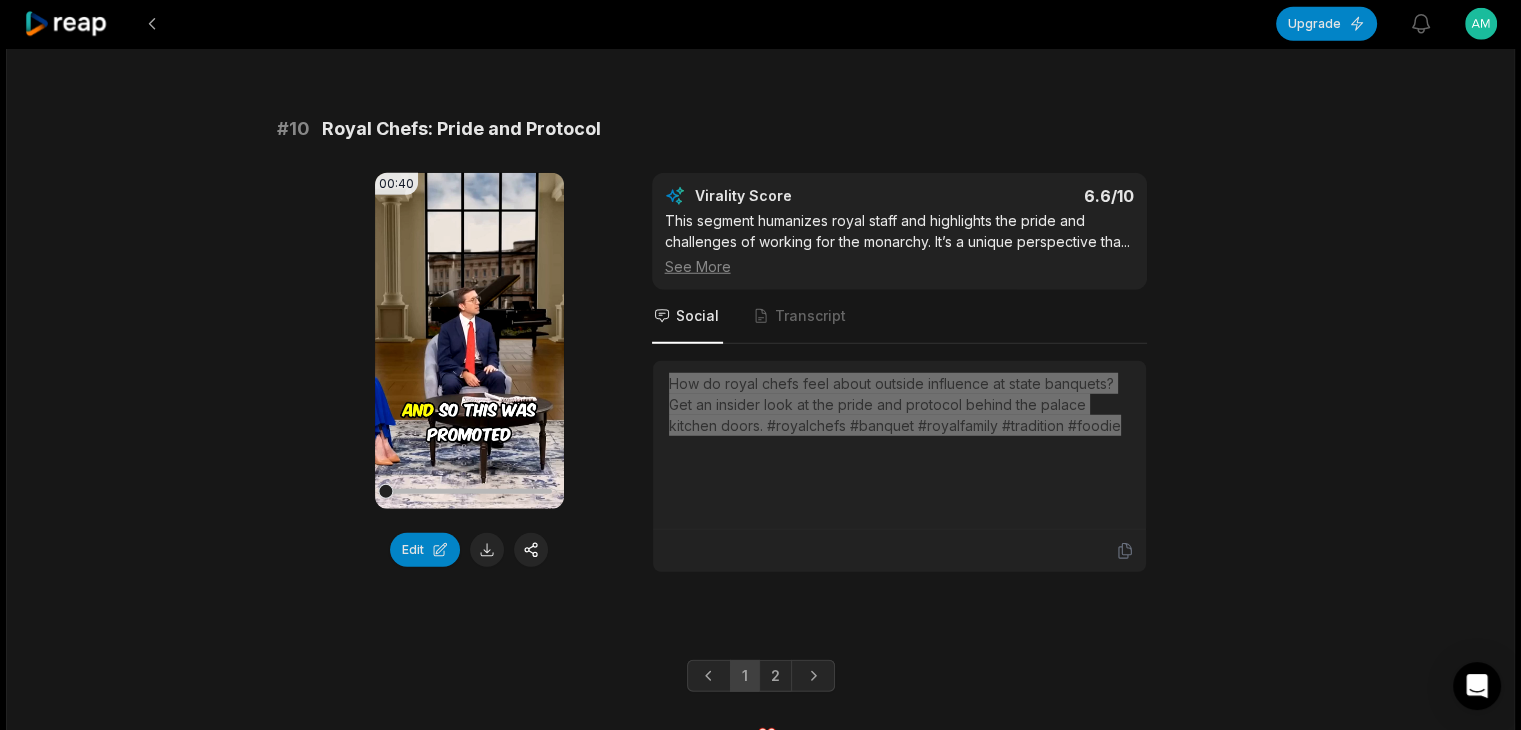 scroll, scrollTop: 5383, scrollLeft: 0, axis: vertical 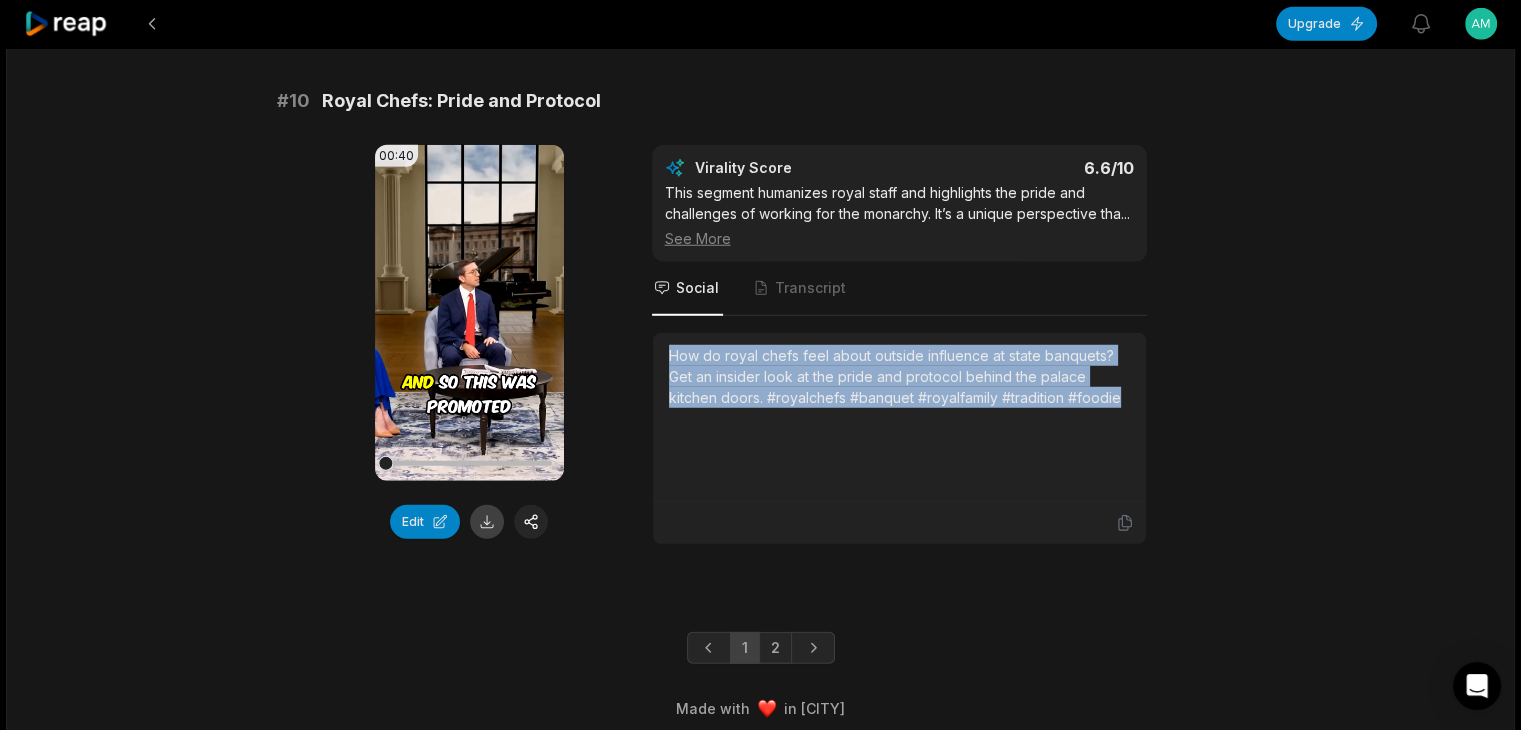 click at bounding box center [487, 522] 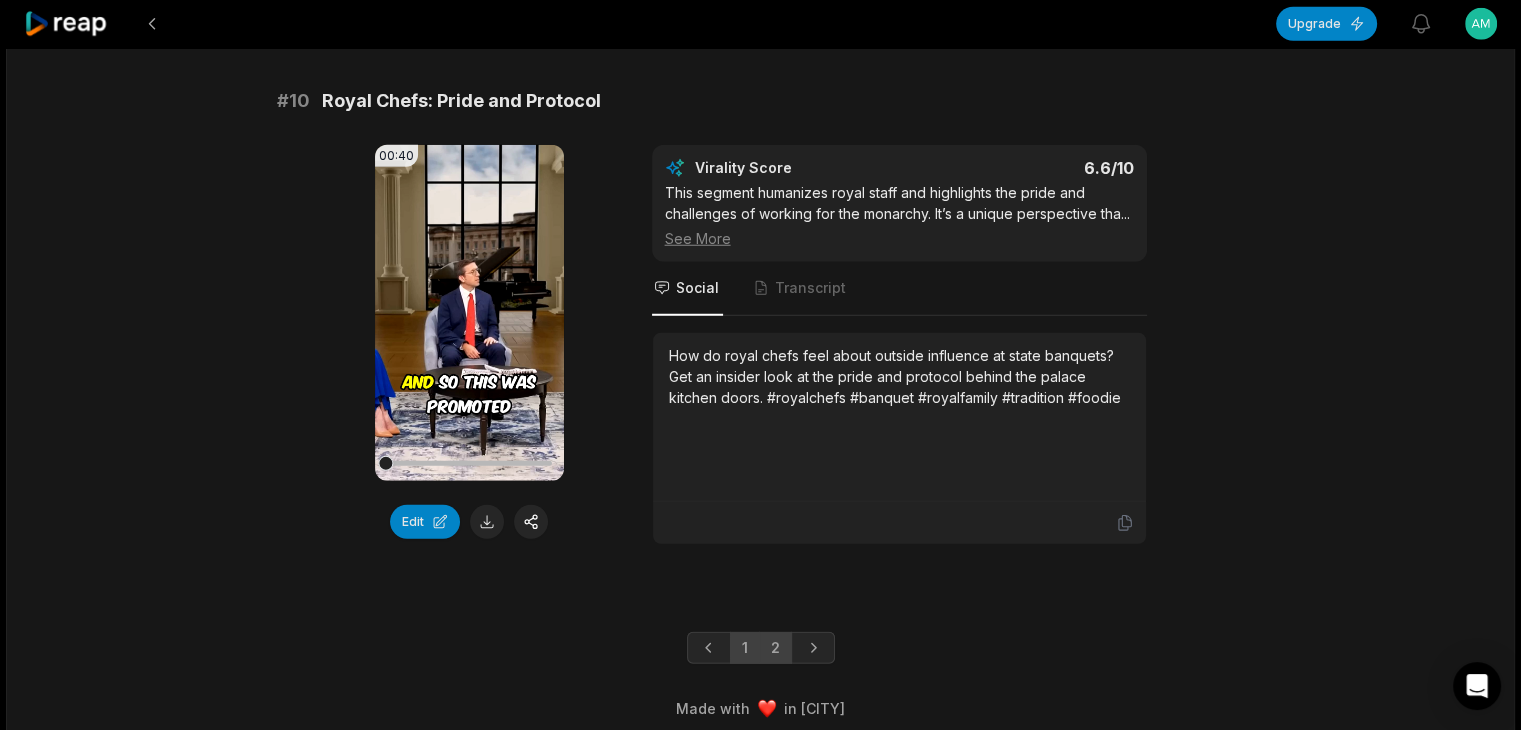 click on "2" at bounding box center (775, 648) 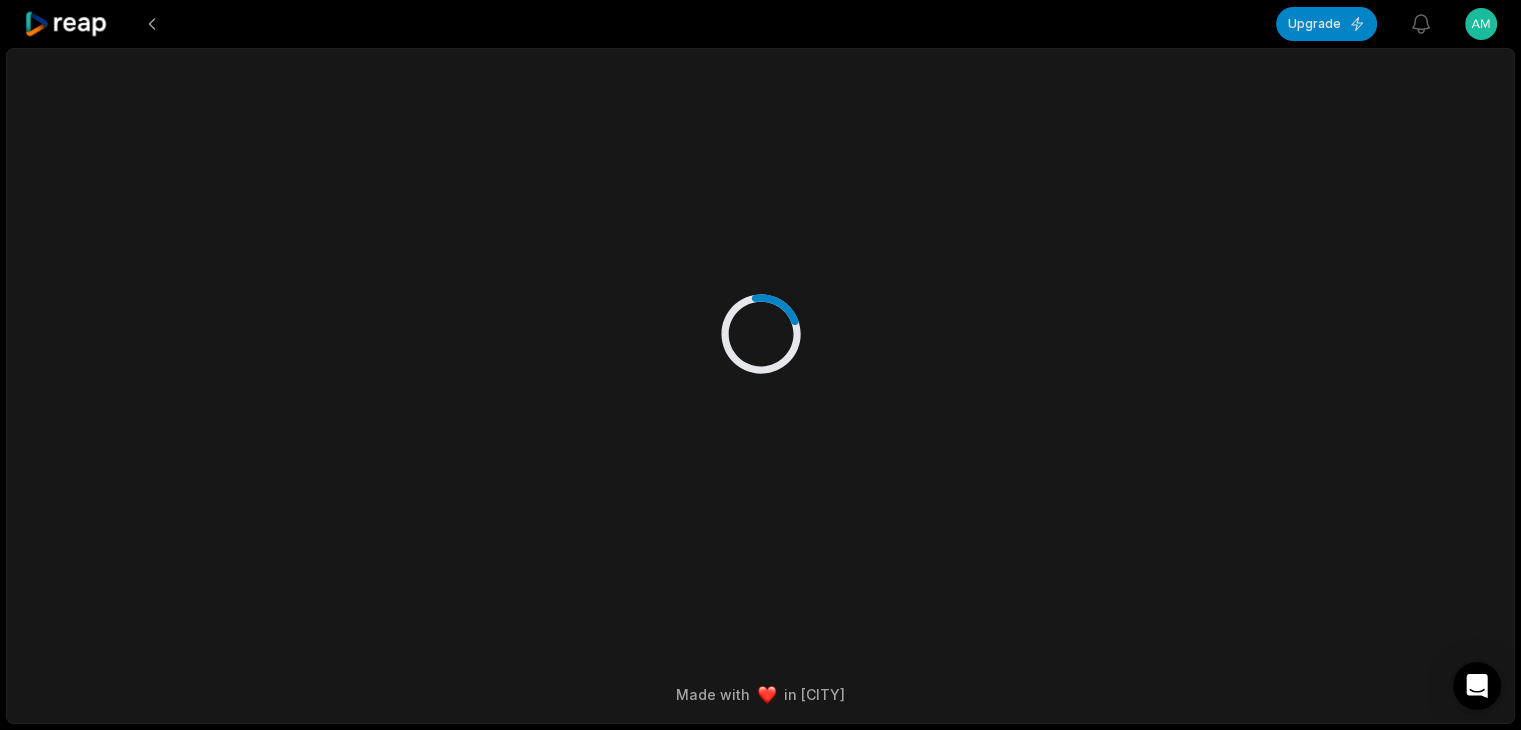 scroll, scrollTop: 0, scrollLeft: 0, axis: both 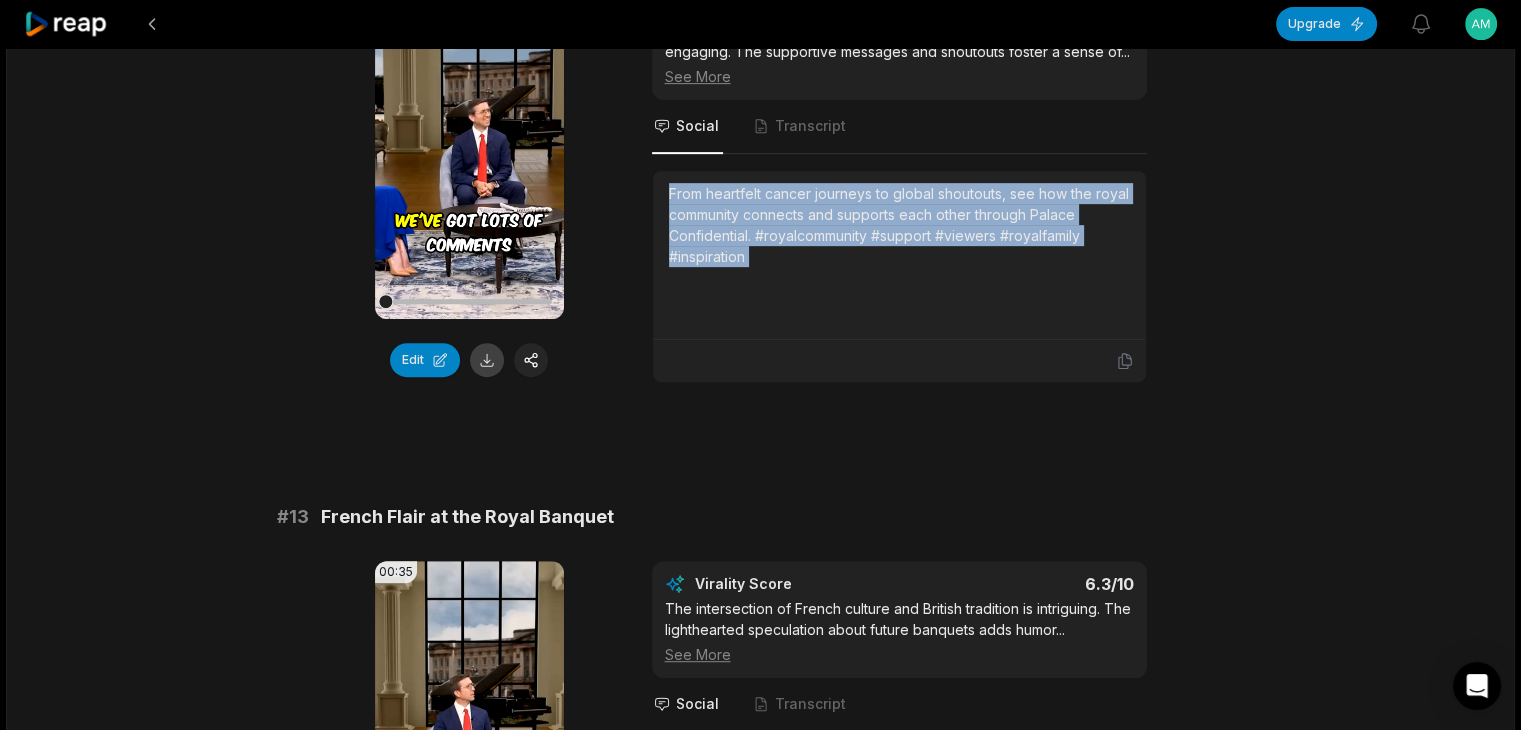 click at bounding box center (487, 360) 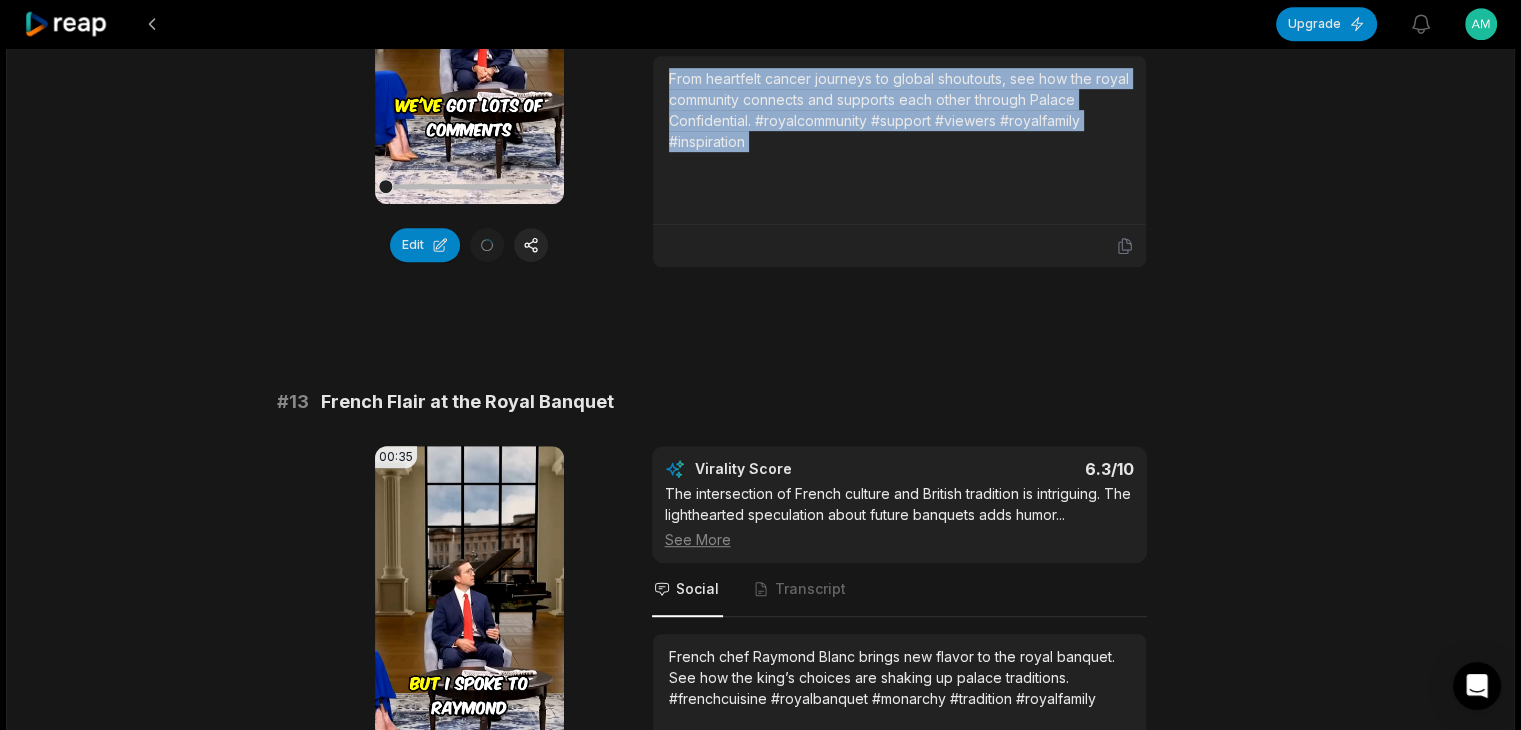 scroll, scrollTop: 1100, scrollLeft: 0, axis: vertical 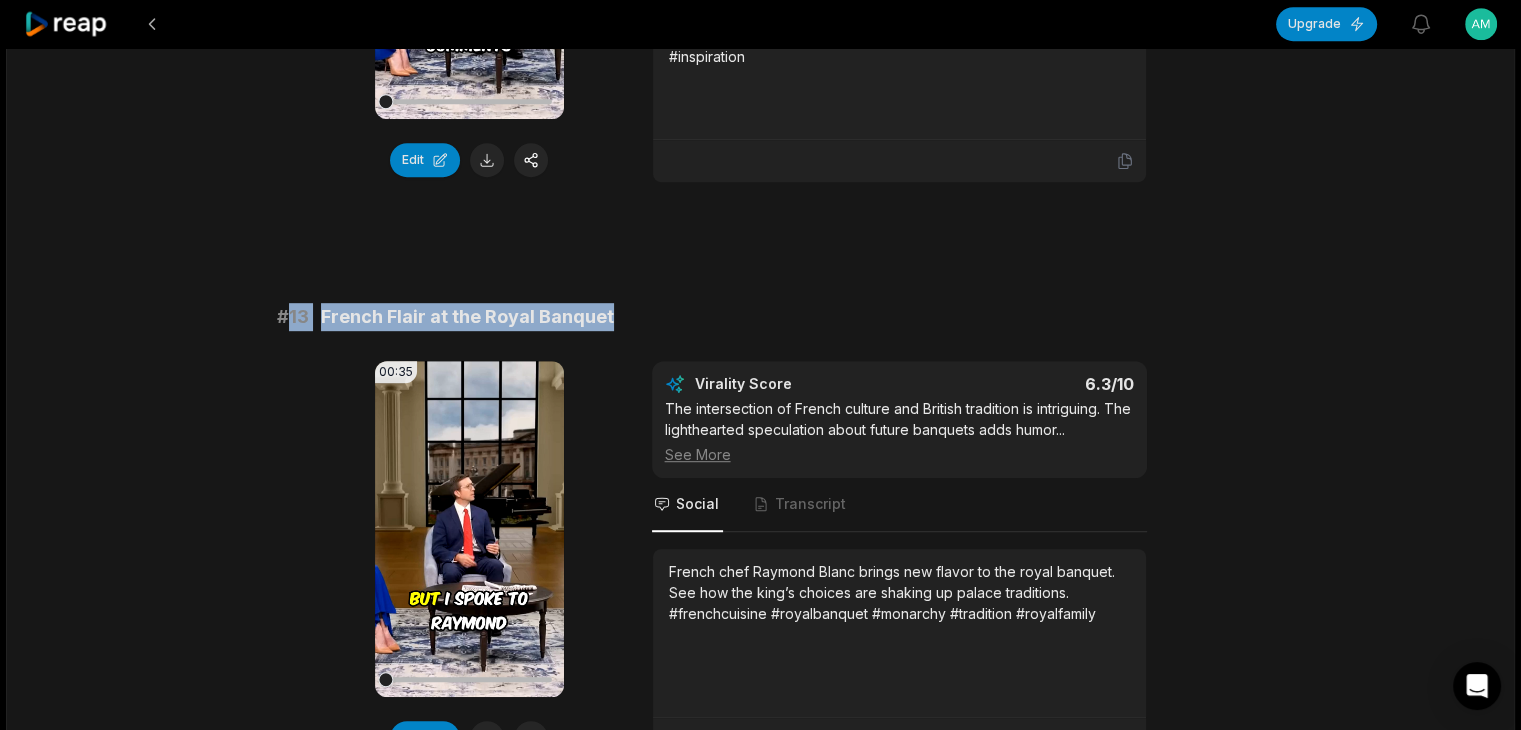 drag, startPoint x: 297, startPoint y: 340, endPoint x: 632, endPoint y: 330, distance: 335.14923 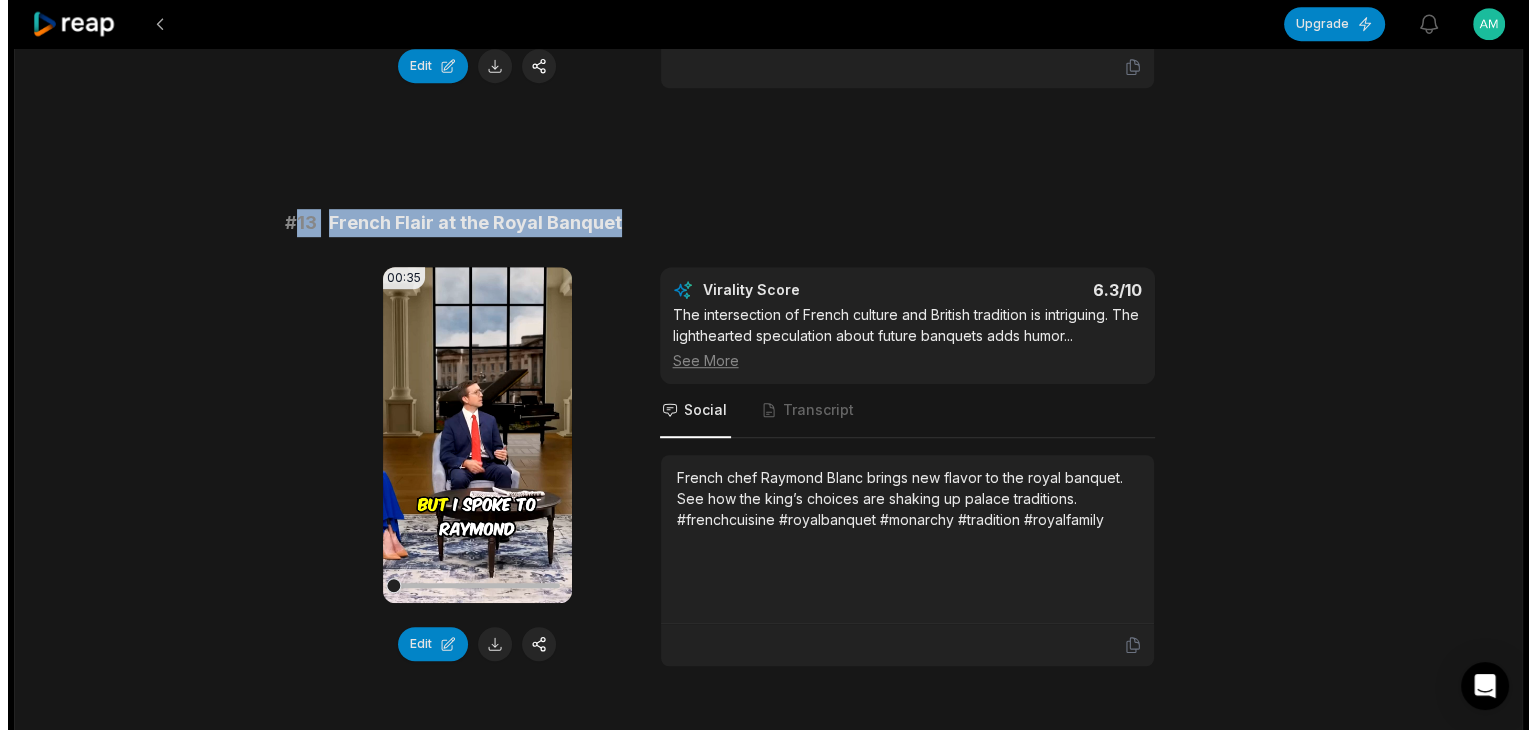 scroll, scrollTop: 1347, scrollLeft: 0, axis: vertical 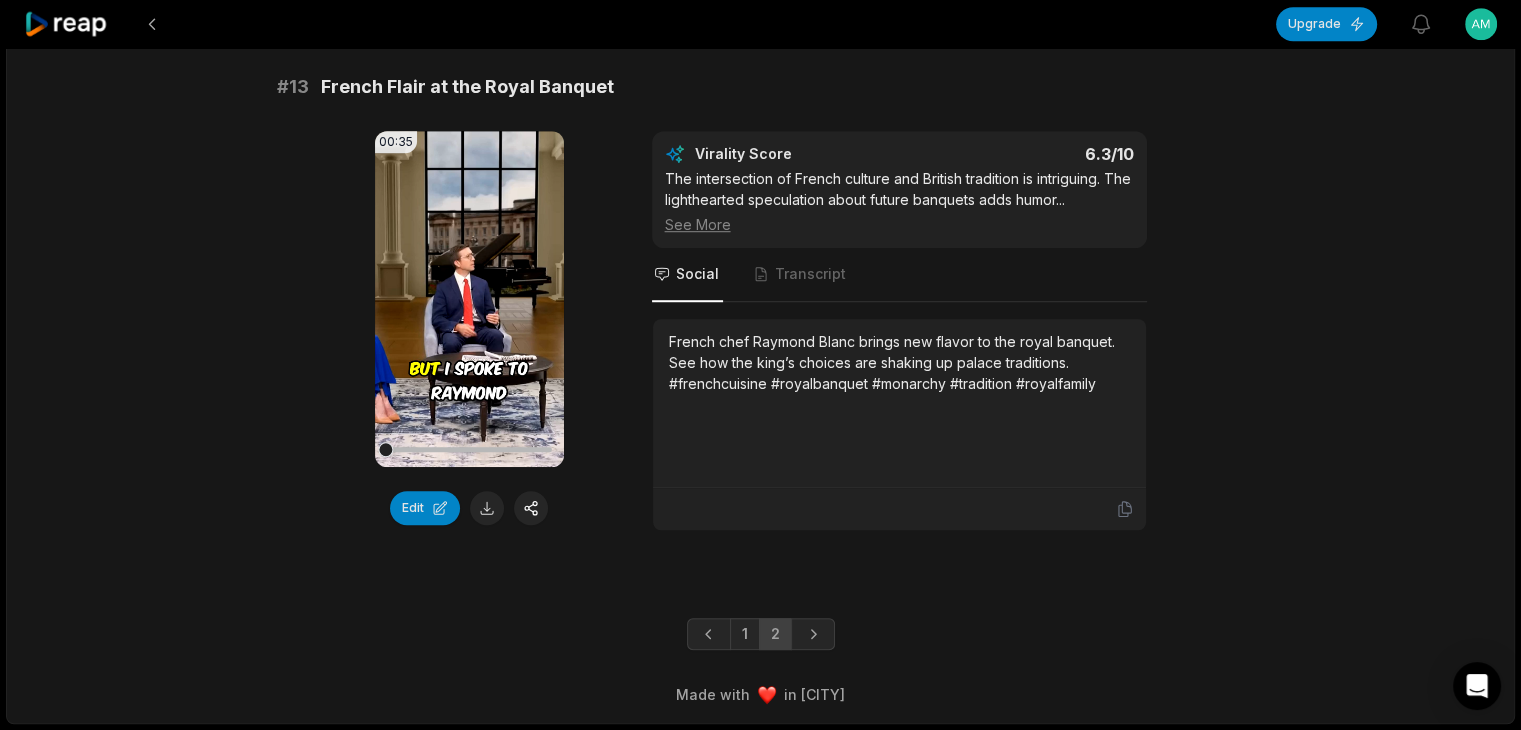 click on "French chef Raymond Blanc brings new flavor to the royal banquet. See how the king’s choices are shaking up palace traditions. #frenchcuisine #royalbanquet #monarchy #tradition #royalfamily" at bounding box center [899, 362] 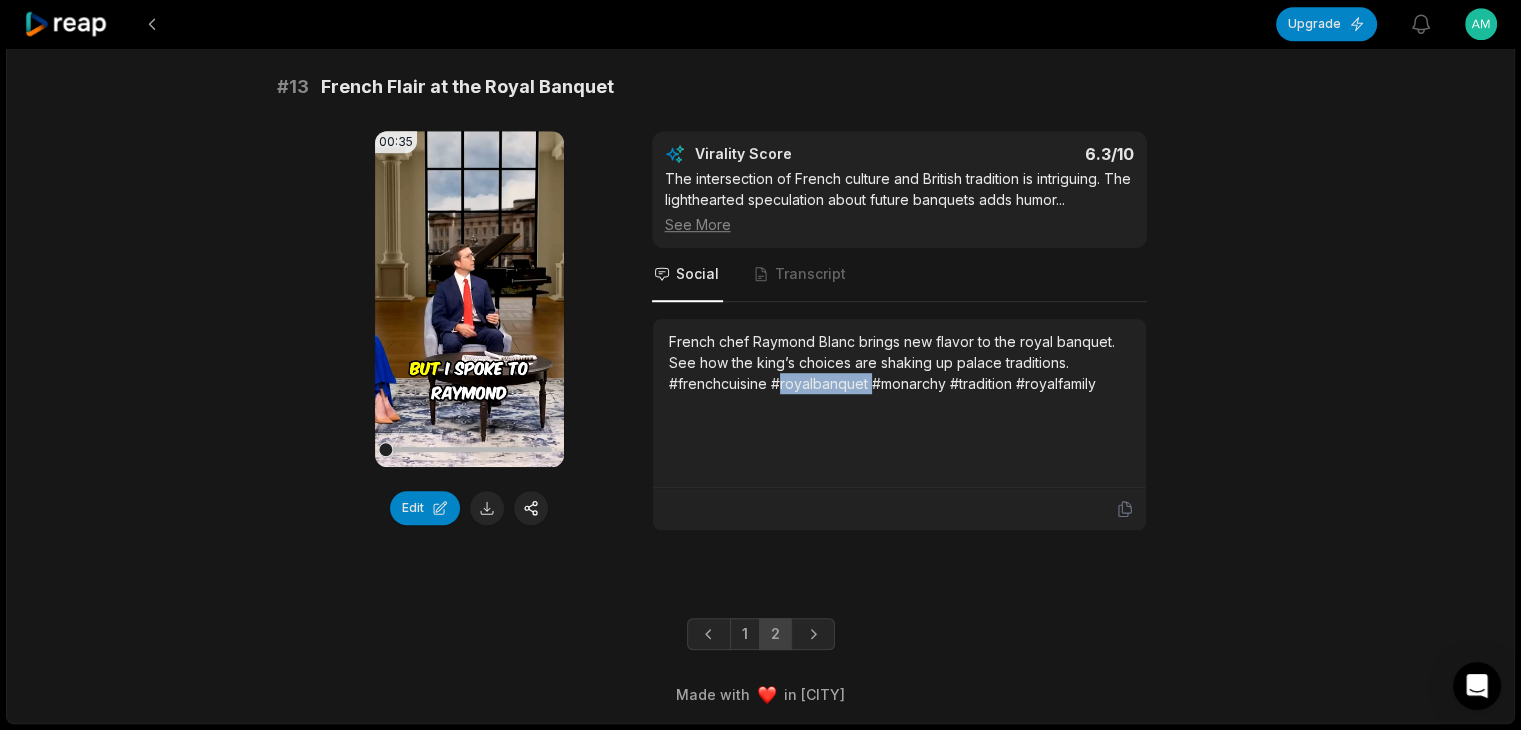 click on "French chef Raymond Blanc brings new flavor to the royal banquet. See how the king’s choices are shaking up palace traditions. #frenchcuisine #royalbanquet #monarchy #tradition #royalfamily" at bounding box center (899, 362) 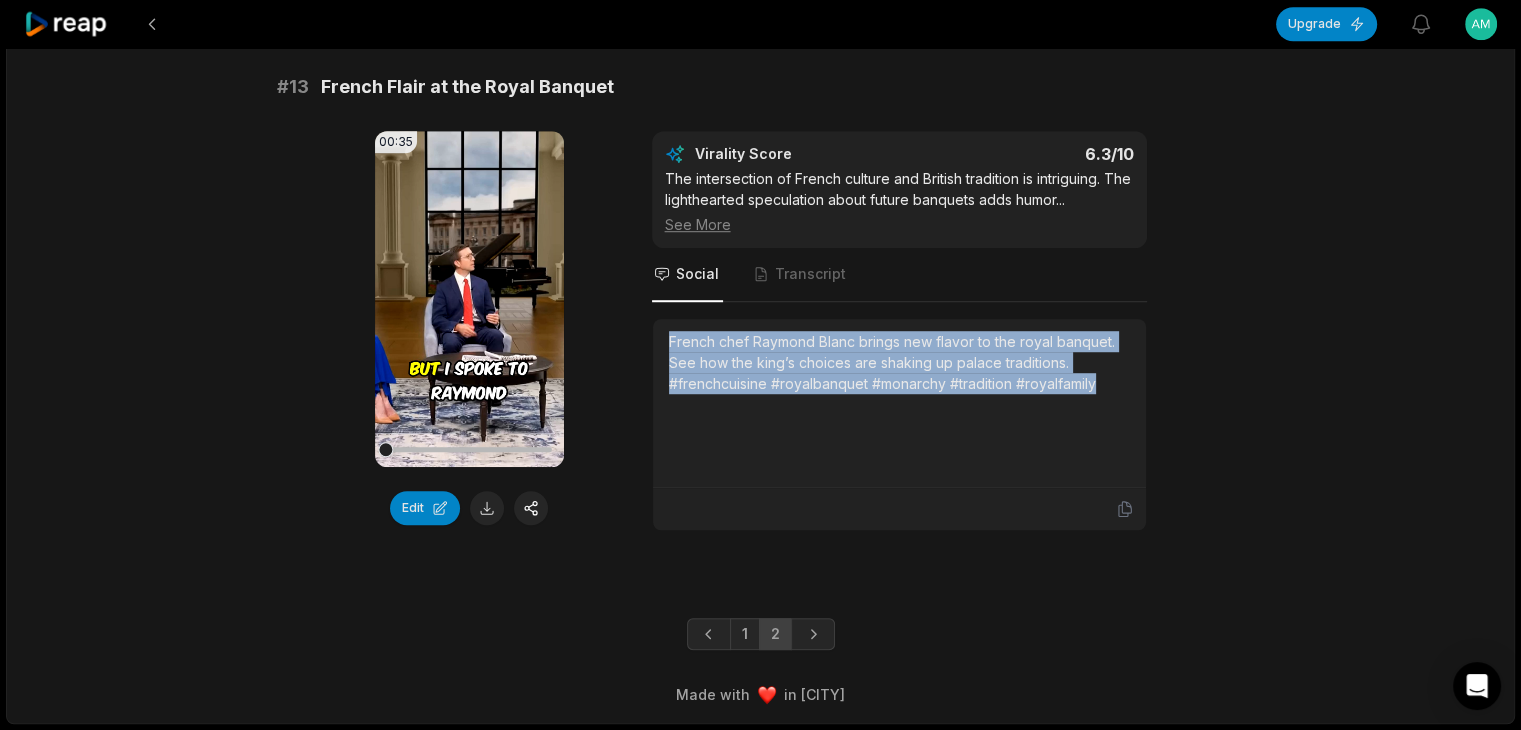 click on "French chef Raymond Blanc brings new flavor to the royal banquet. See how the king’s choices are shaking up palace traditions. #frenchcuisine #royalbanquet #monarchy #tradition #royalfamily" at bounding box center [899, 362] 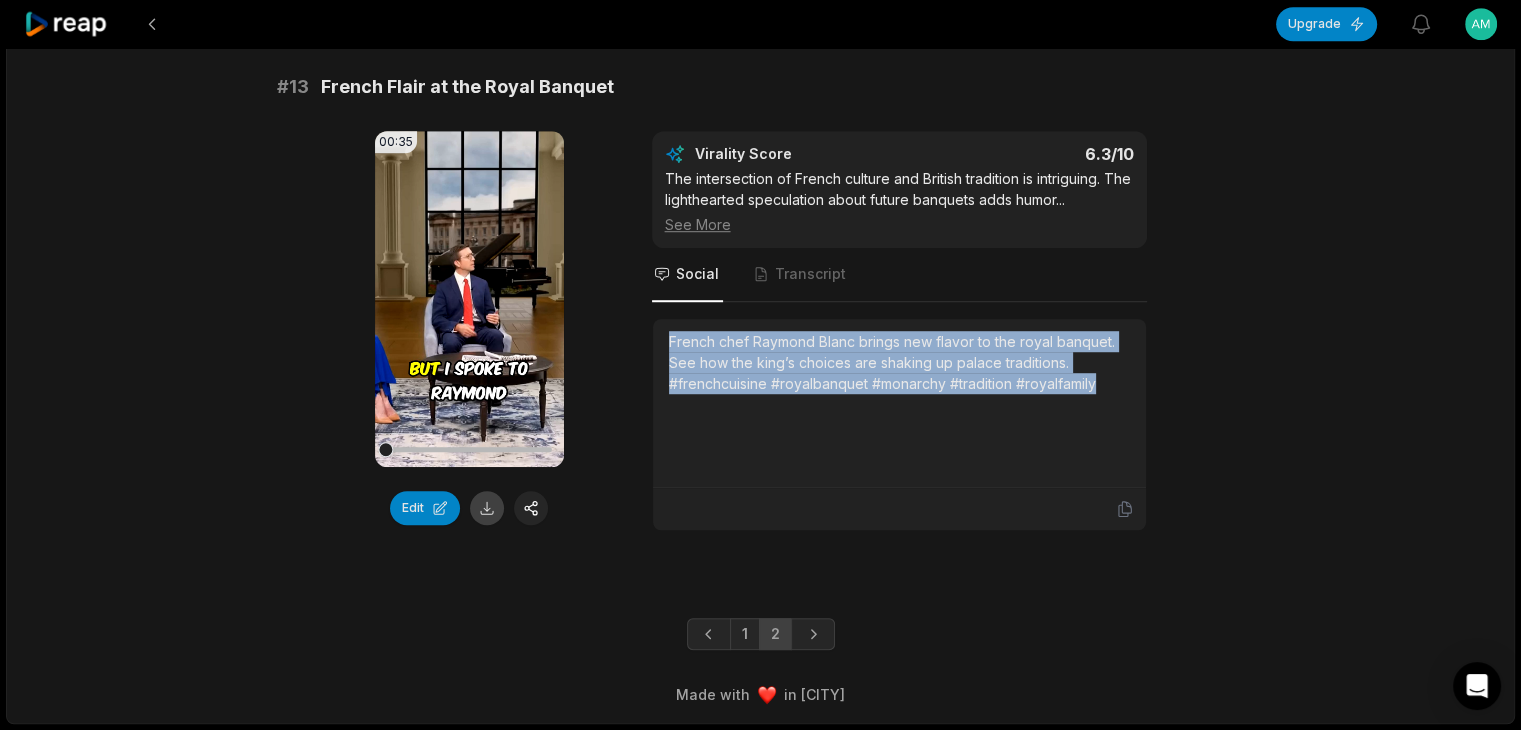 click at bounding box center [487, 508] 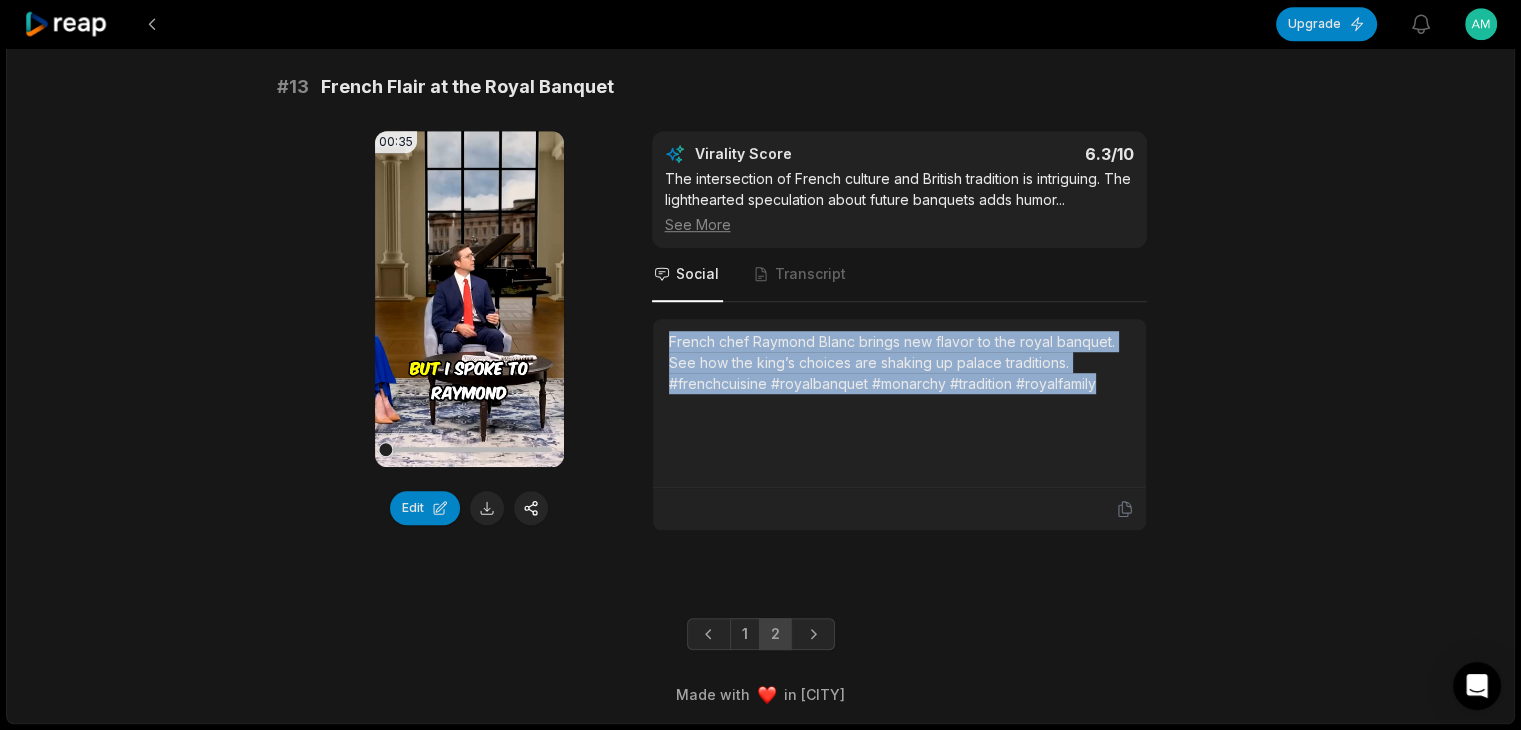 click on "Upgrade View notifications Open user menu 36:17 'REBELLION?!' Is Prince William sending a message that CHANGE is coming? | Palace Confidential 13 hours ago English en 10:00  -  20:00 Portrait 25   fps Beasty # 11 Scottish Heritage and Royal Choices 00:35 Your browser does not support mp4 format. Edit Virality Score 6.5 /10 The discussion about Scottish tradition and potential offense is timely and relevant, especially for UK audiences. The respectful deb ...   See More Social Transcript Should Prince William embrace the kilt? The panel debates the importance of Scottish heritage and the risks of breaking with tradition. #scottishheritage #royalfamily #princewilliam #tradition #monarchy # 12 Royal Shoutouts and Heartfelt Messages 00:41 Your browser does not support mp4 format. Edit Virality Score 6.4 /10 This segment’s emotional resonance and global reach make it highly engaging. The supportive messages and shoutouts foster a sense of  ...   See More Social Transcript # 13 French Flair at the Royal Banquet" at bounding box center [760, -965] 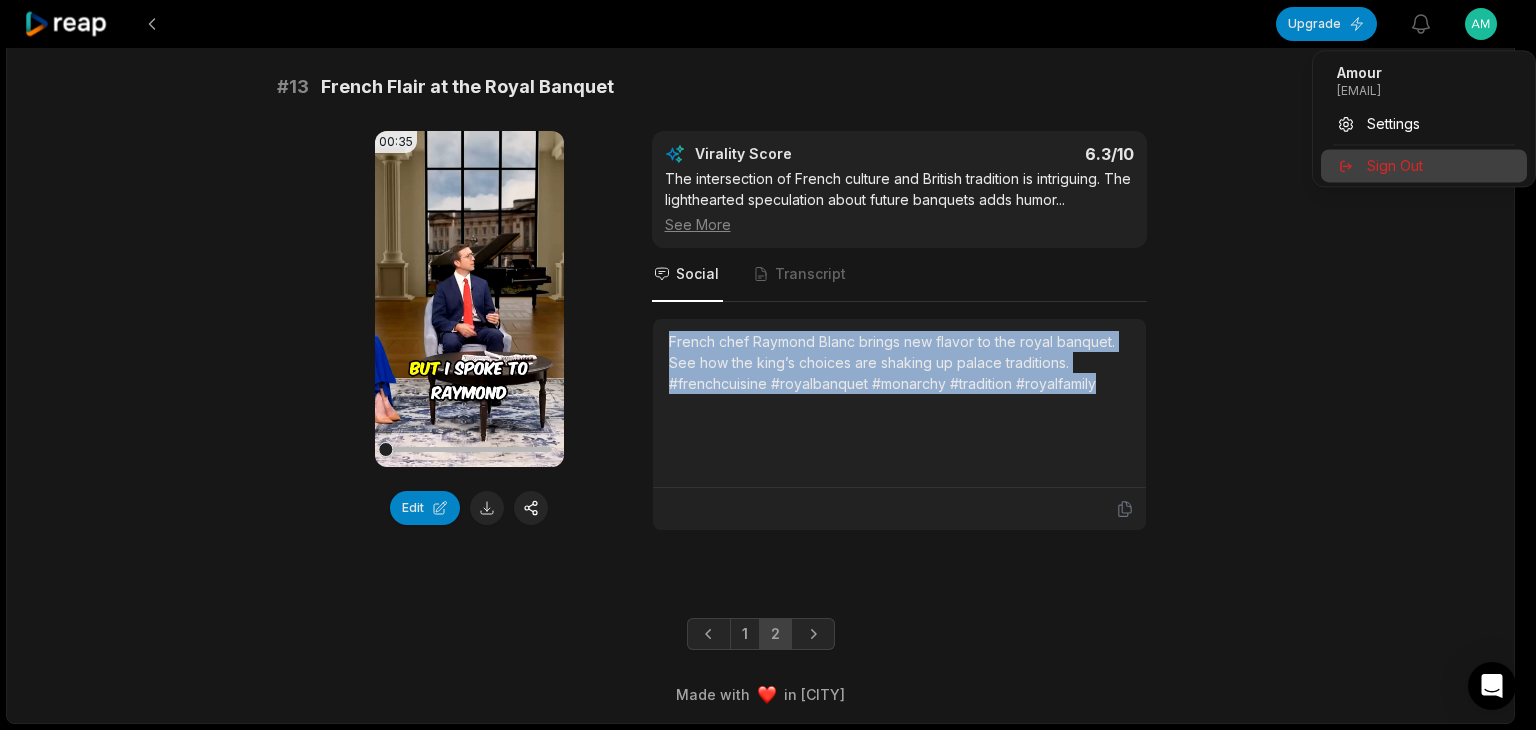 click on "Sign Out" at bounding box center (1424, 165) 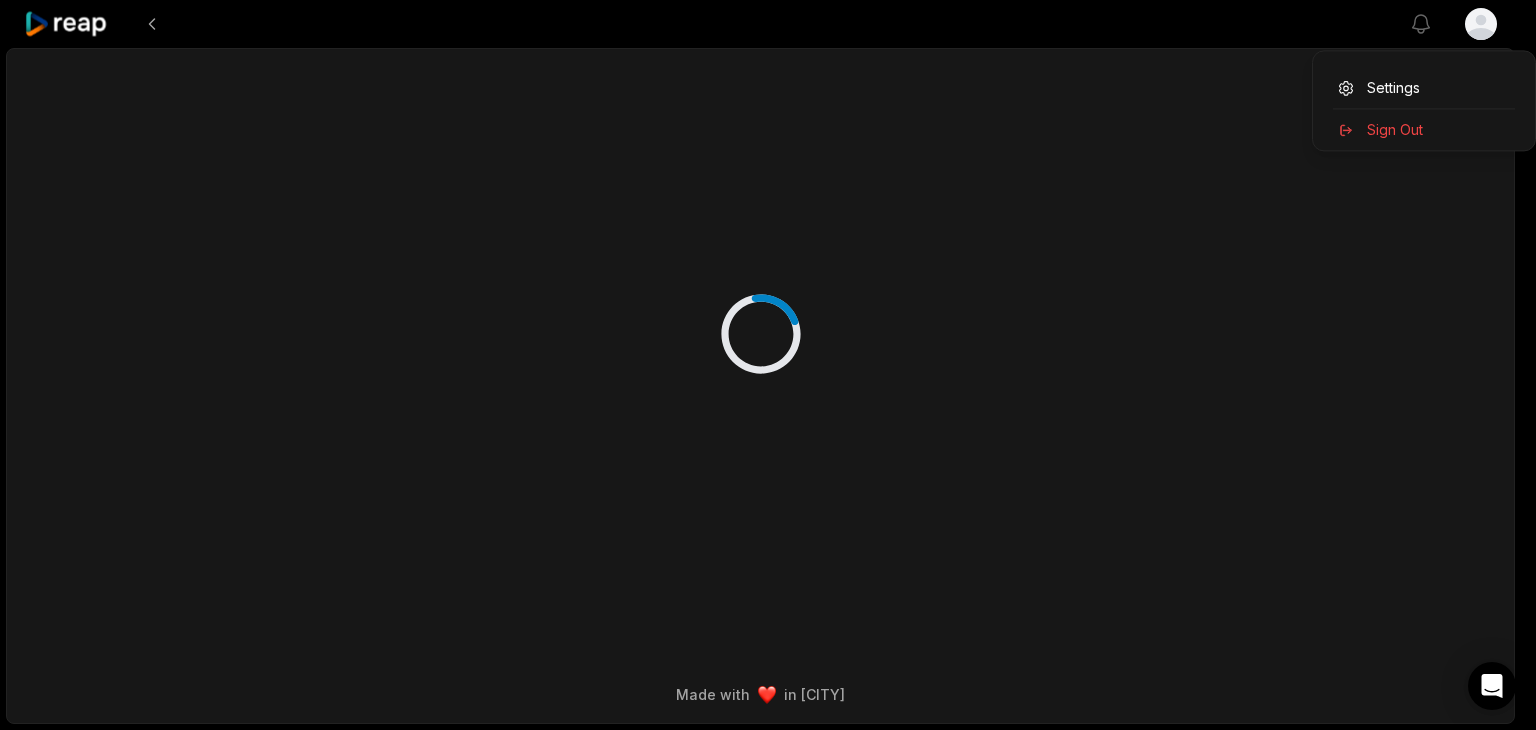 scroll, scrollTop: 0, scrollLeft: 0, axis: both 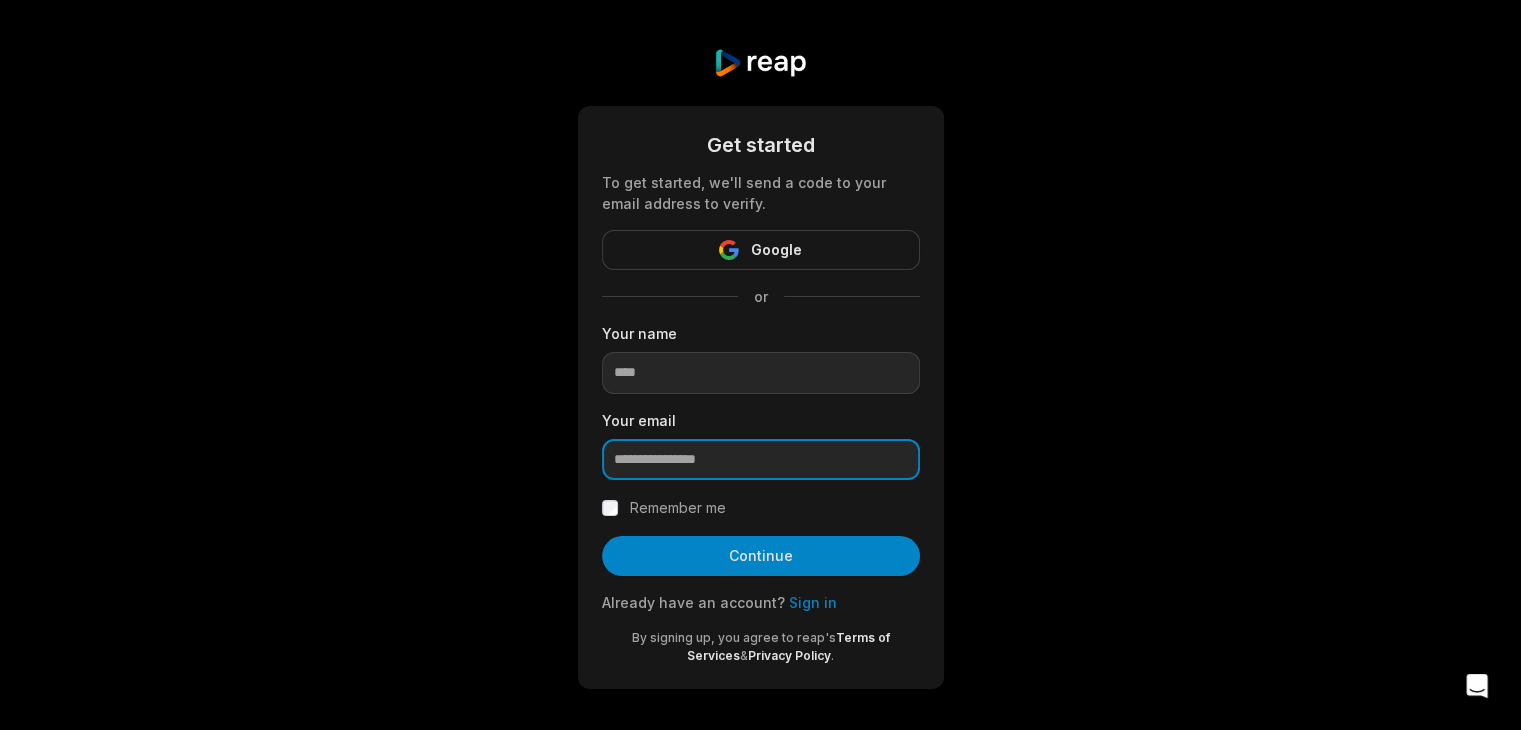 click at bounding box center (761, 460) 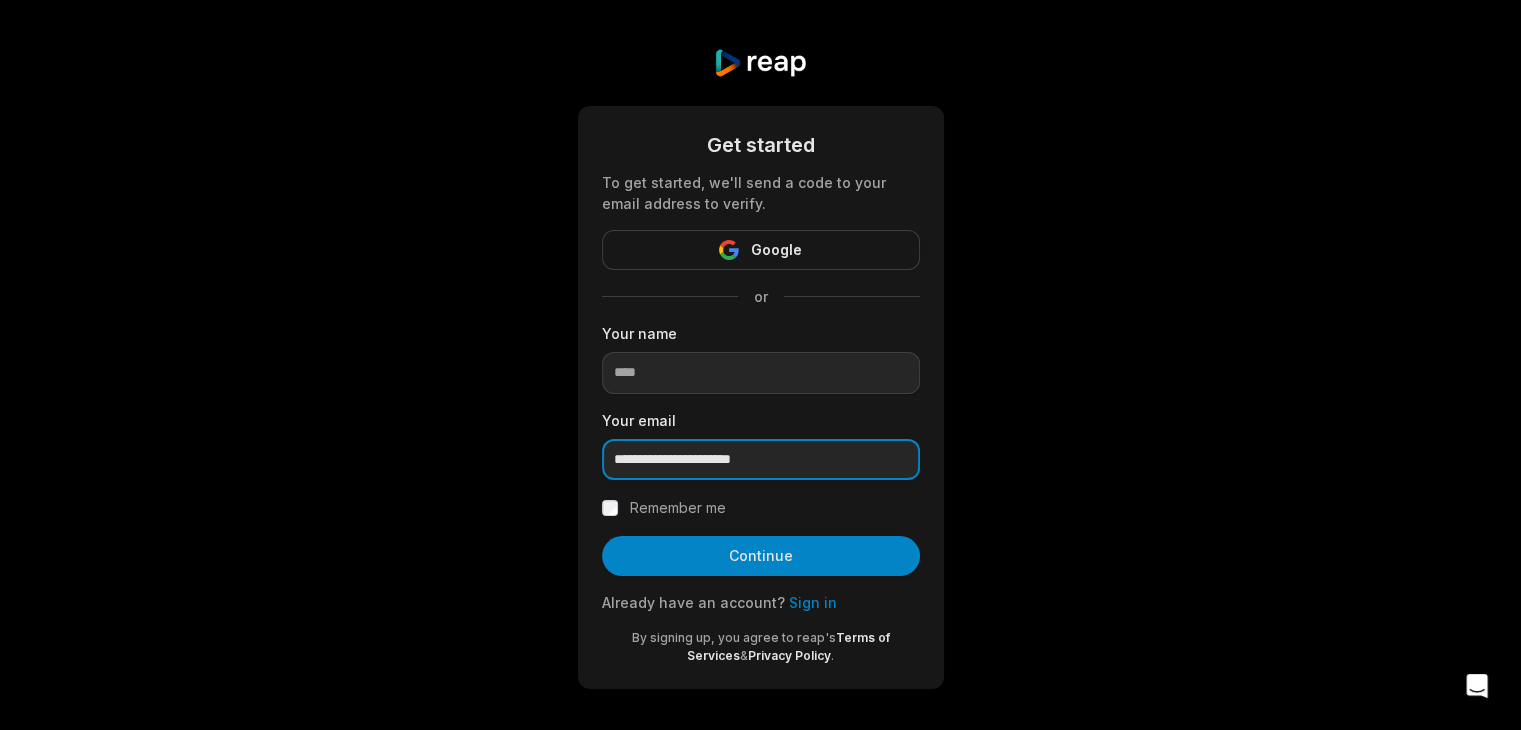type on "**********" 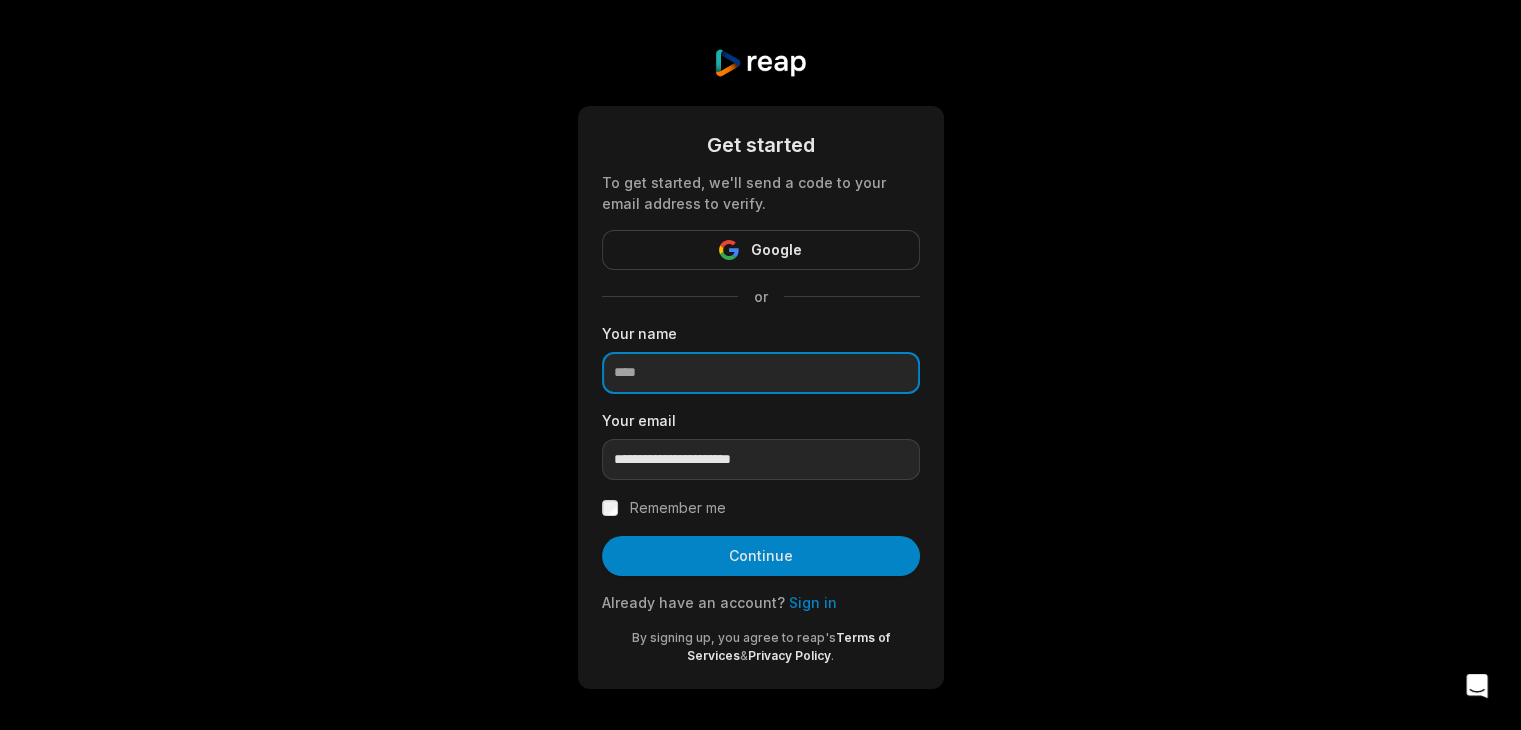 click at bounding box center (761, 373) 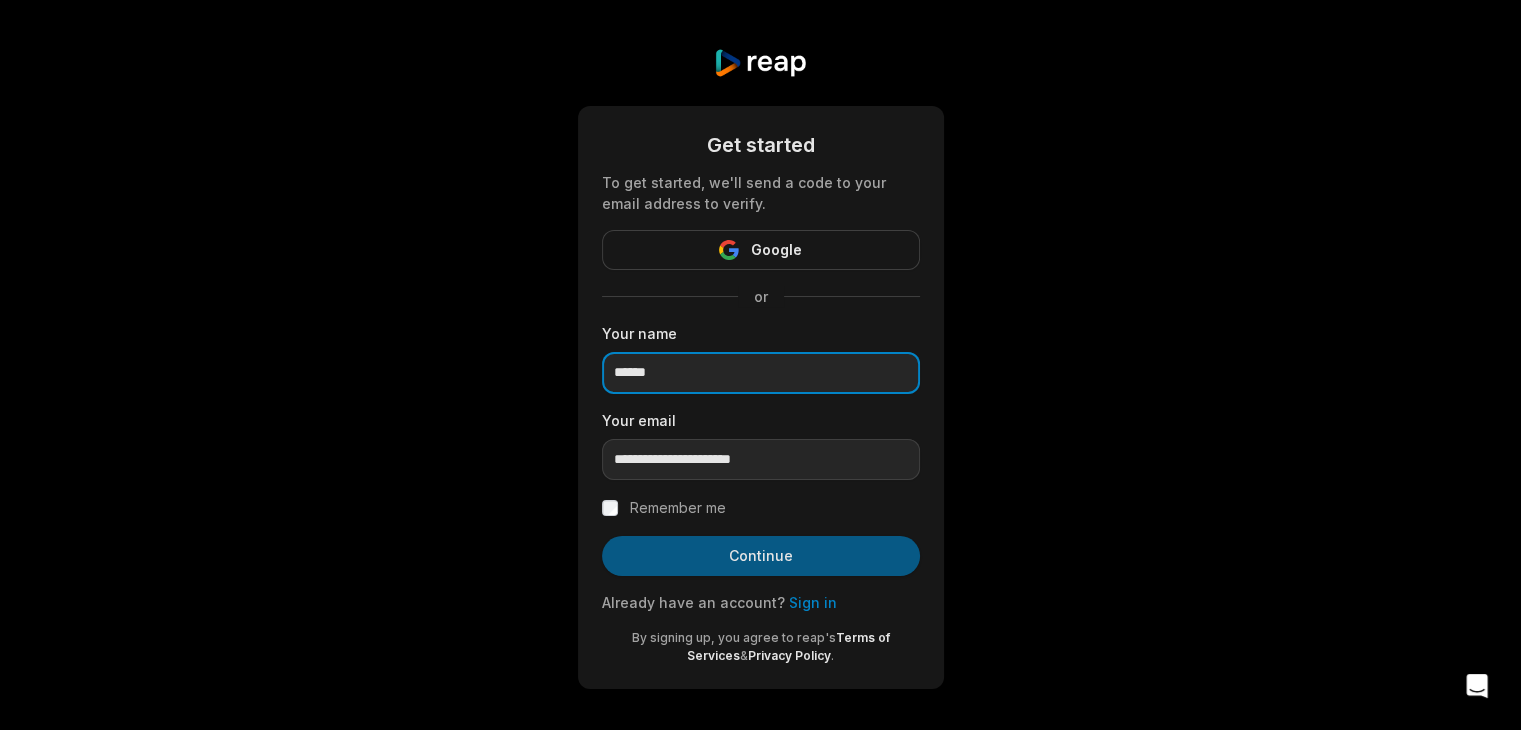 type on "******" 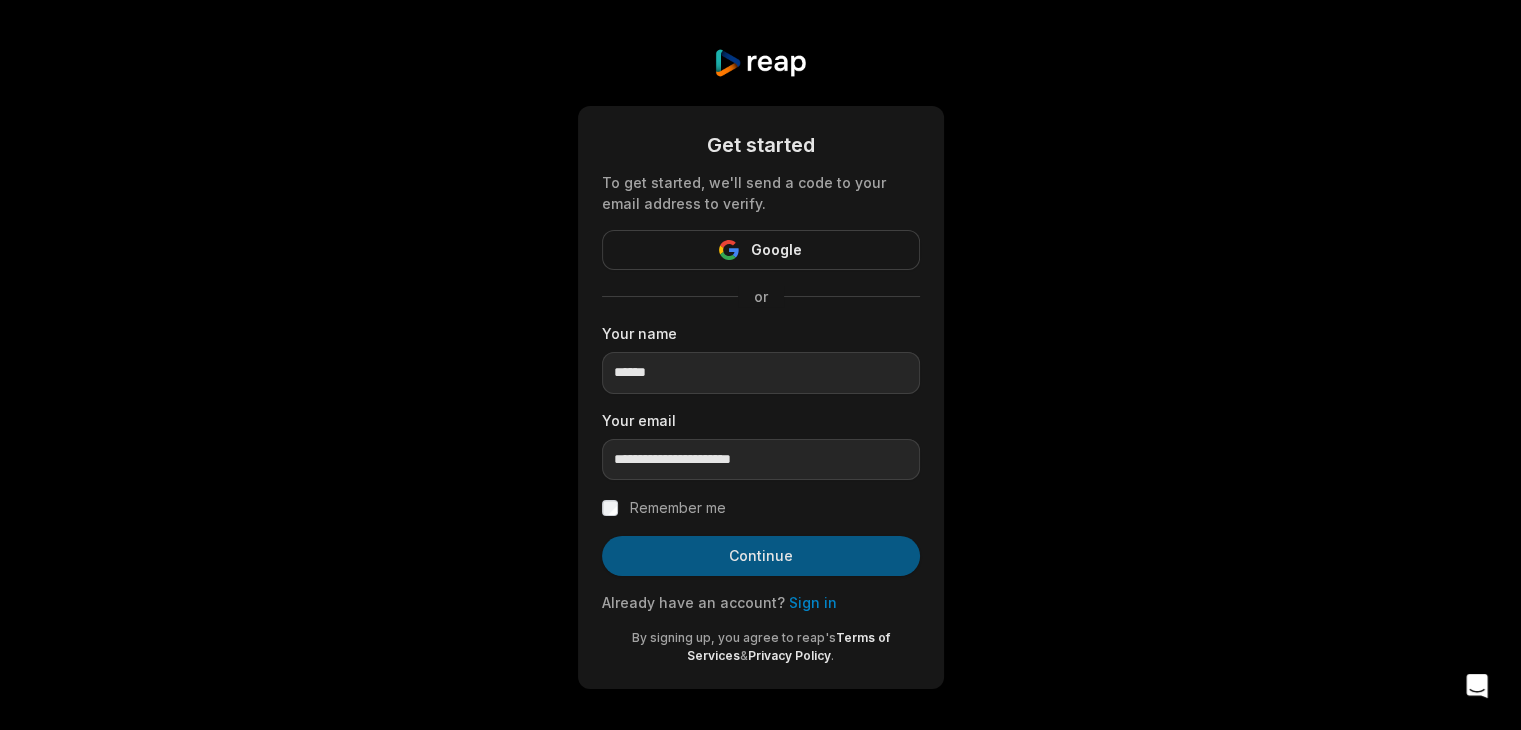 drag, startPoint x: 830, startPoint y: 572, endPoint x: 840, endPoint y: 565, distance: 12.206555 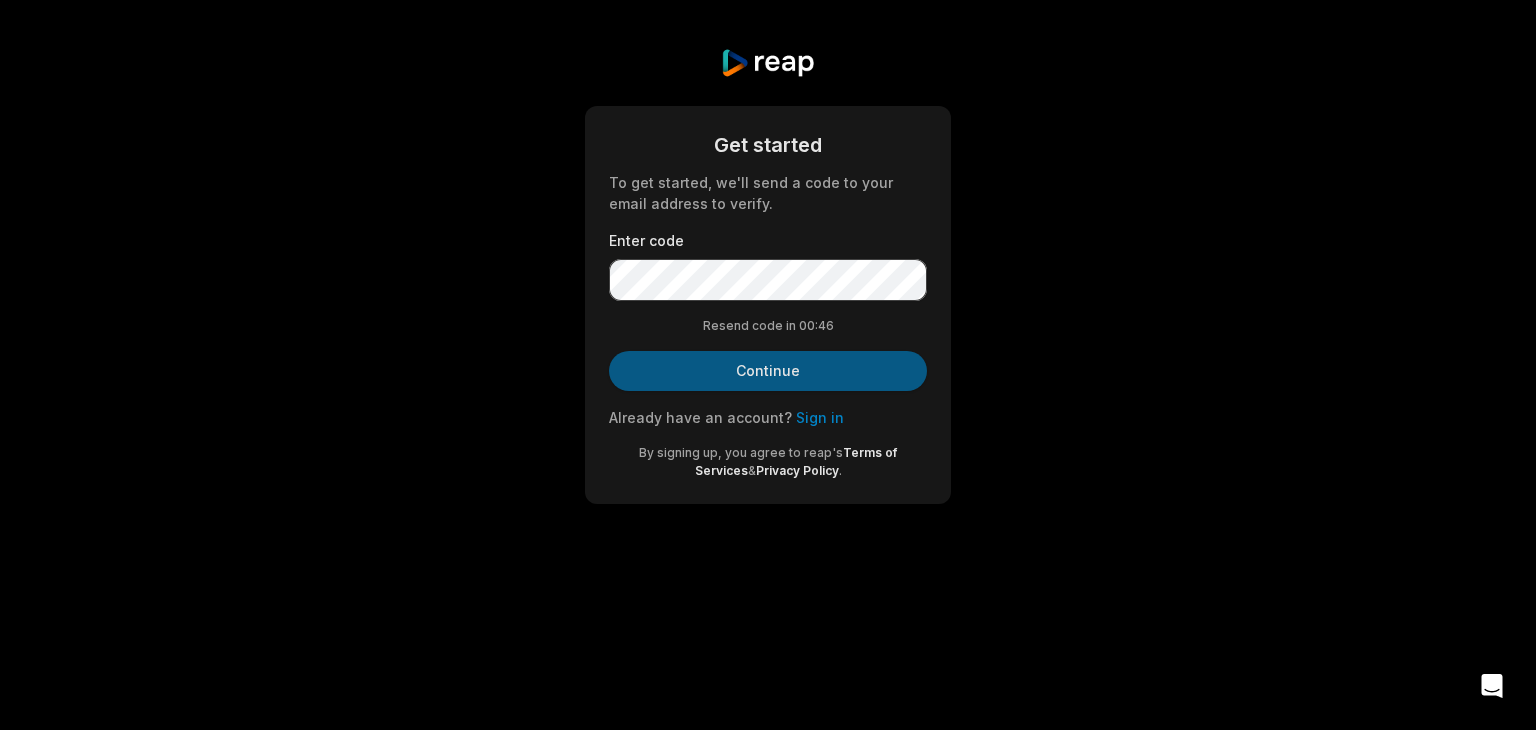 click on "Continue" at bounding box center (768, 371) 